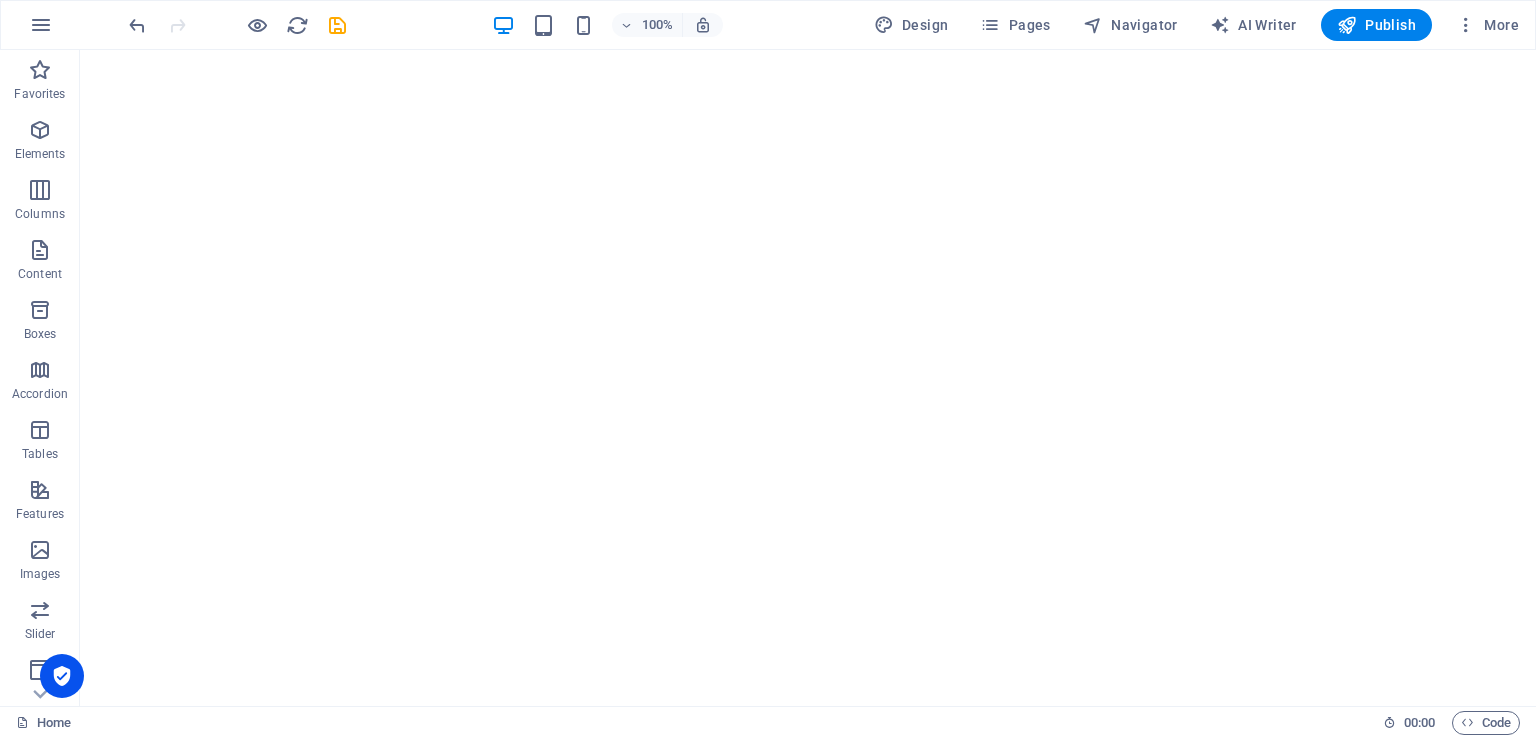 scroll, scrollTop: 0, scrollLeft: 0, axis: both 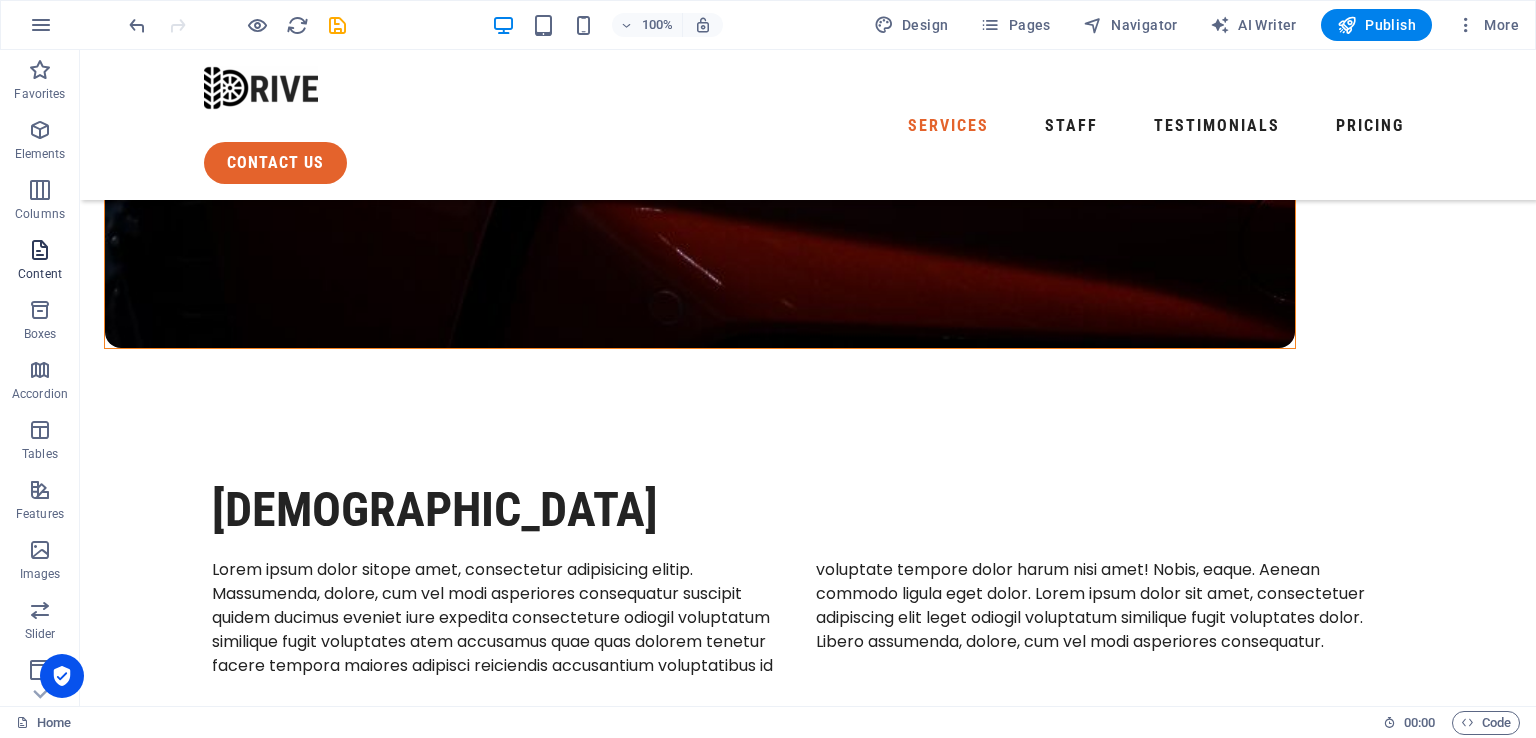 click on "Content" at bounding box center (40, 274) 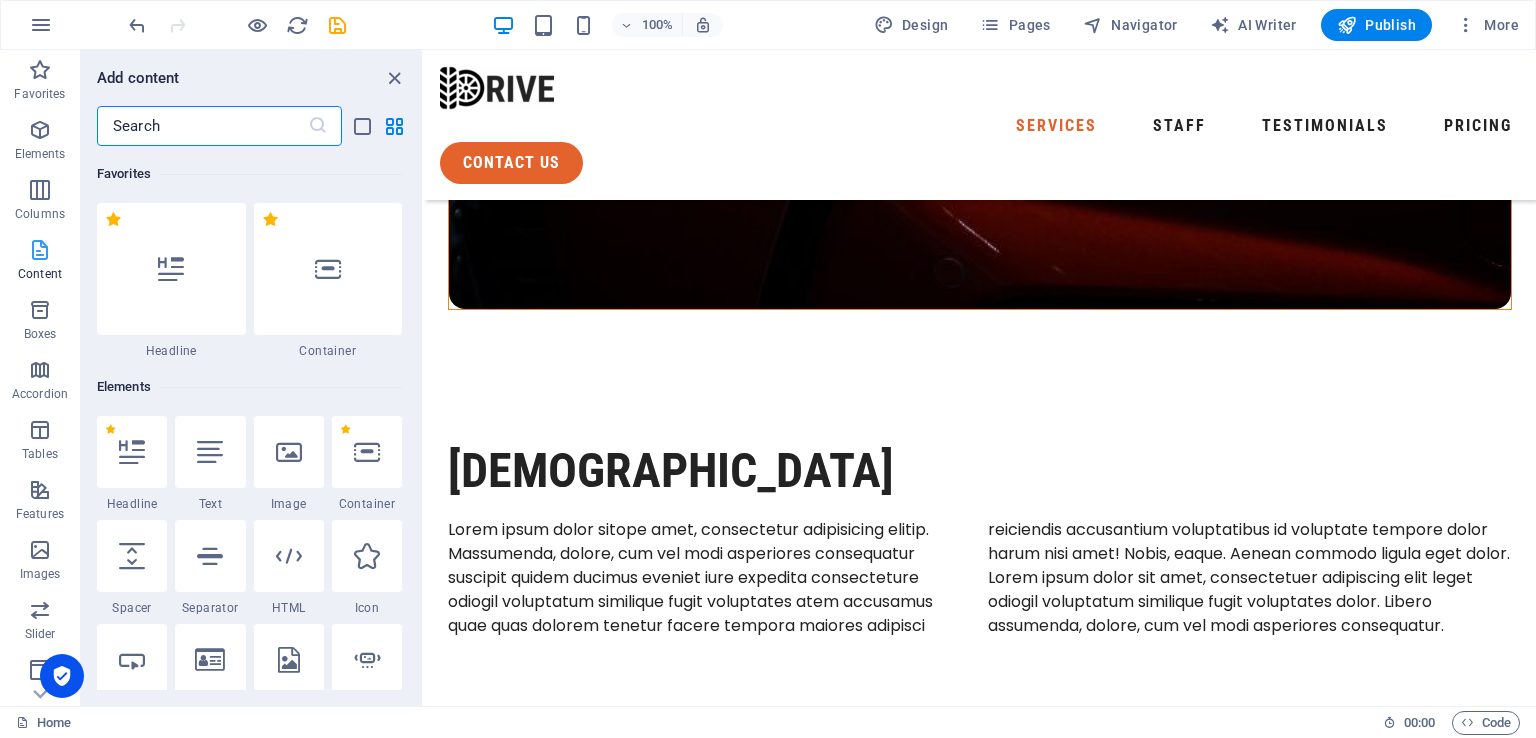 scroll, scrollTop: 1709, scrollLeft: 0, axis: vertical 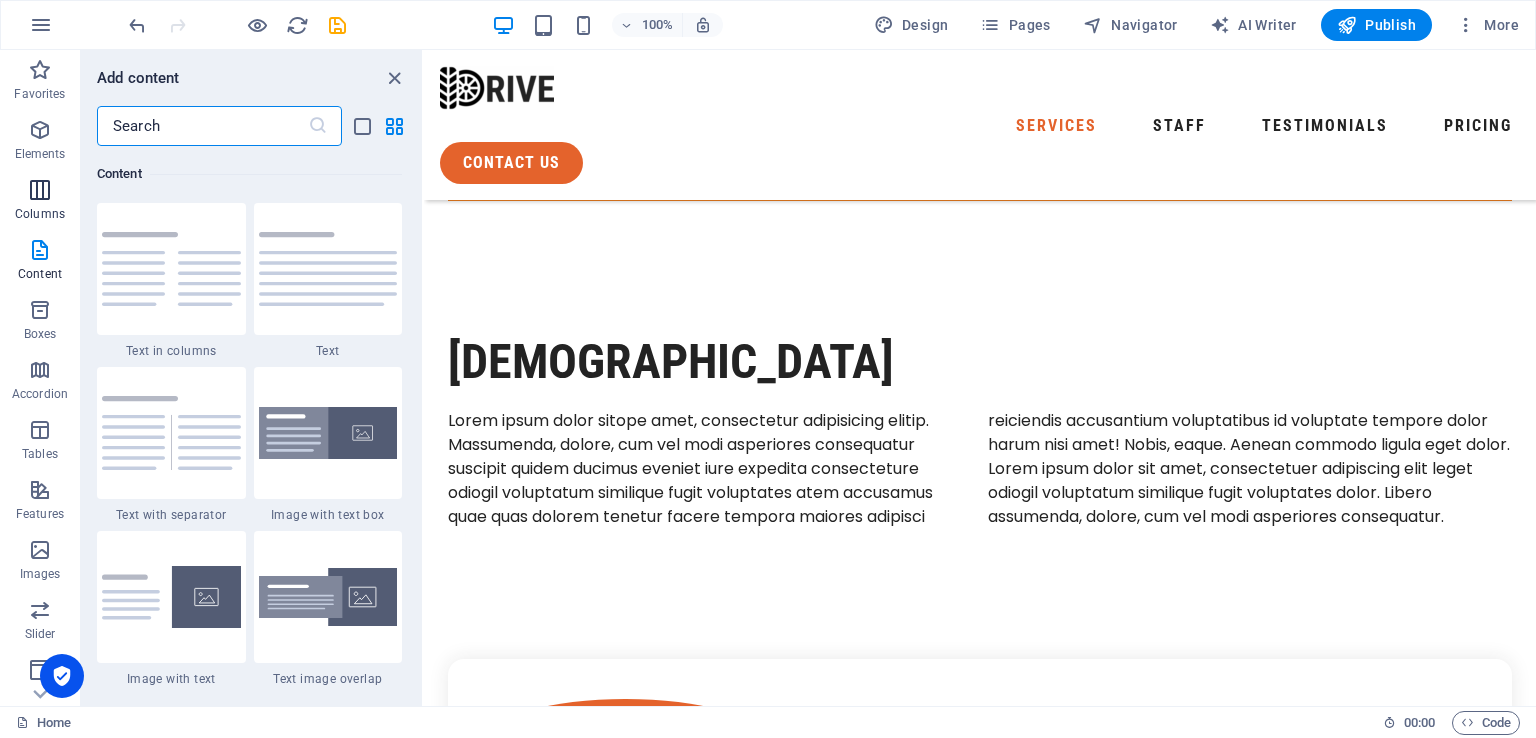 click on "Columns" at bounding box center (40, 214) 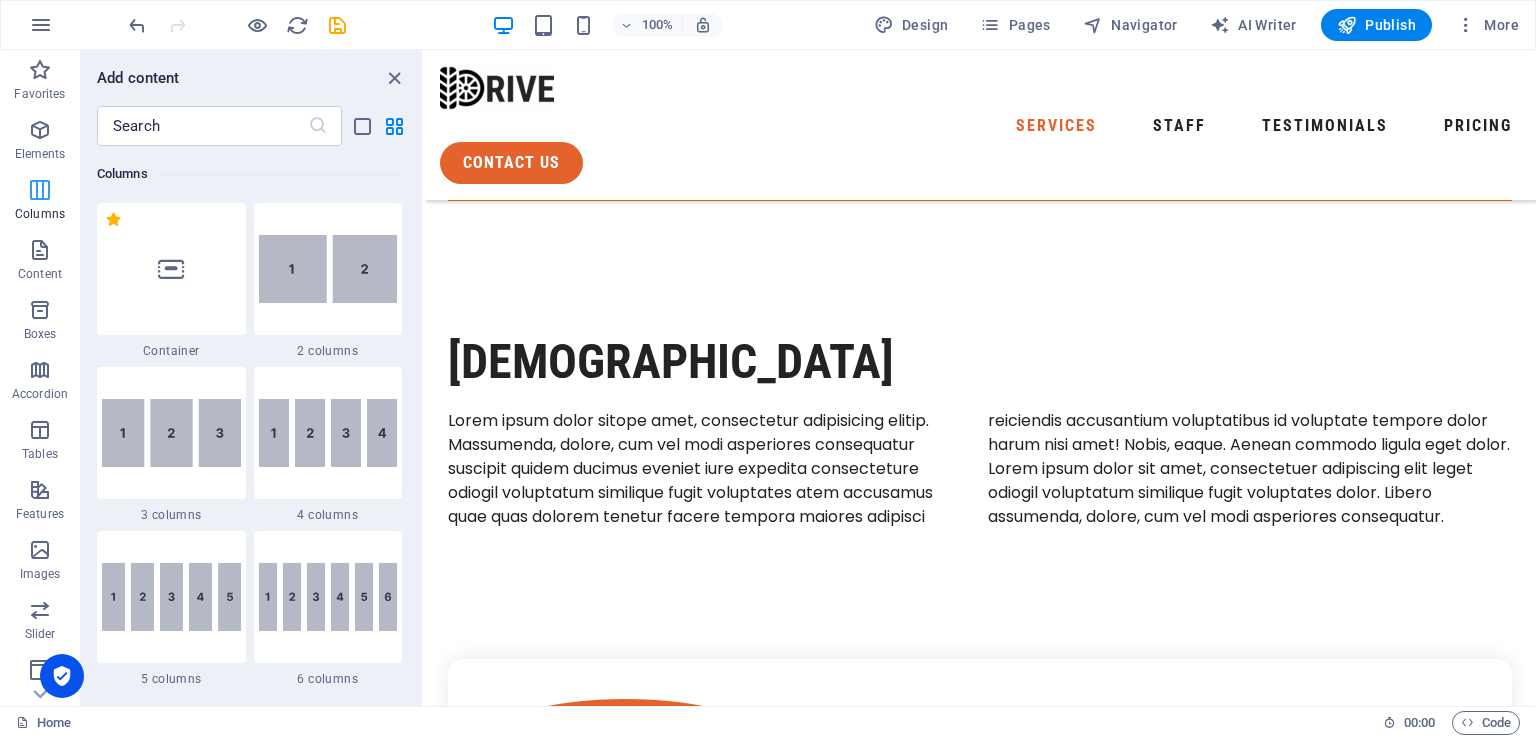 scroll, scrollTop: 990, scrollLeft: 0, axis: vertical 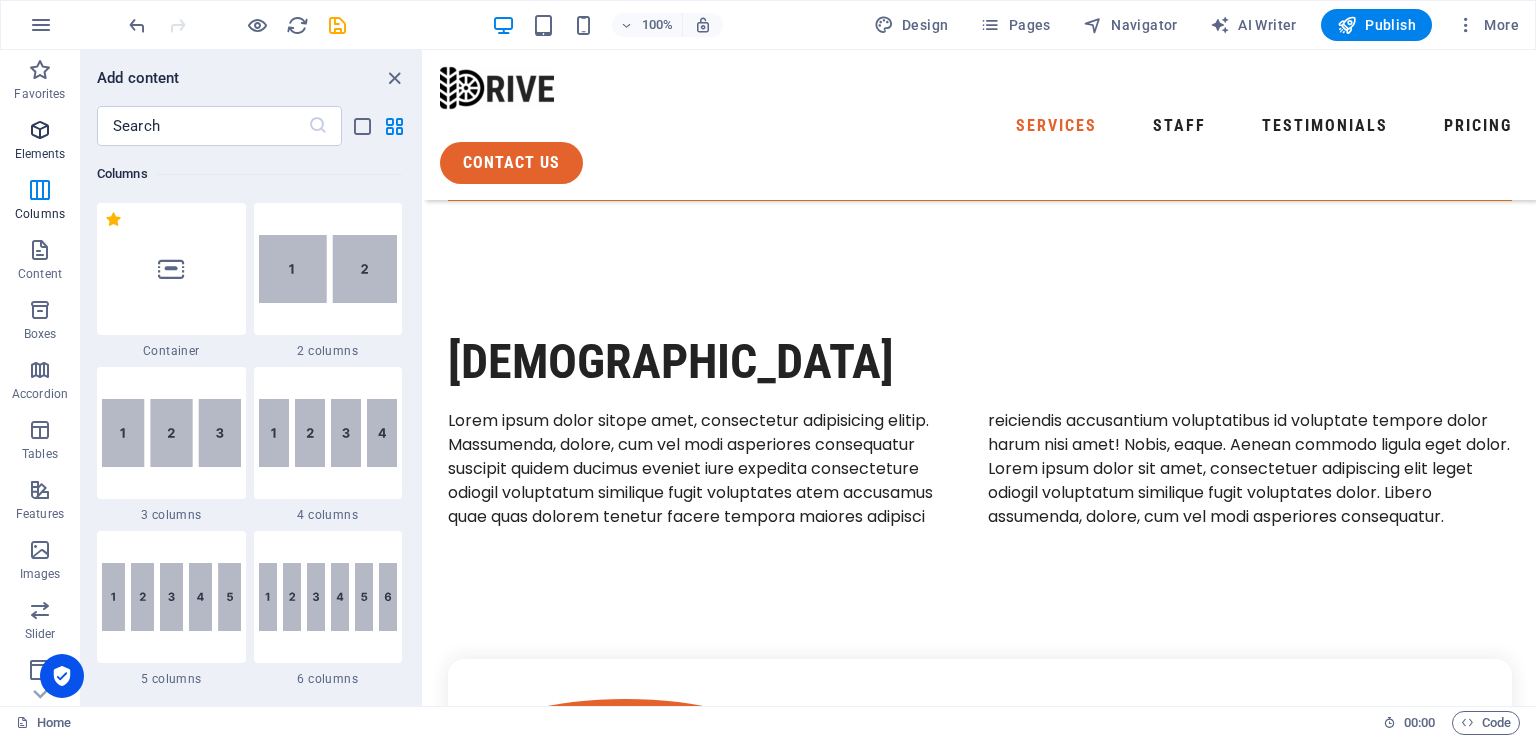 click at bounding box center [40, 130] 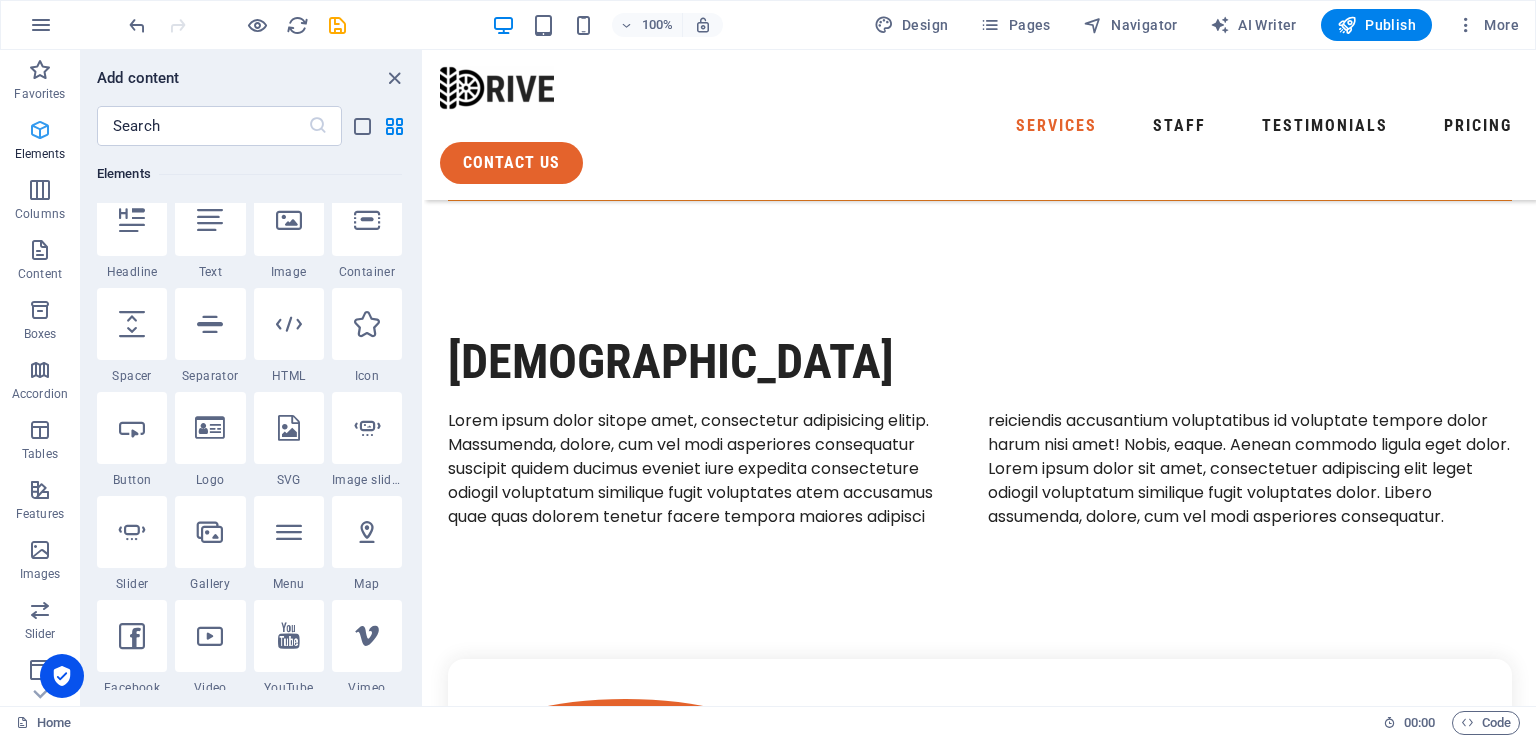 scroll, scrollTop: 213, scrollLeft: 0, axis: vertical 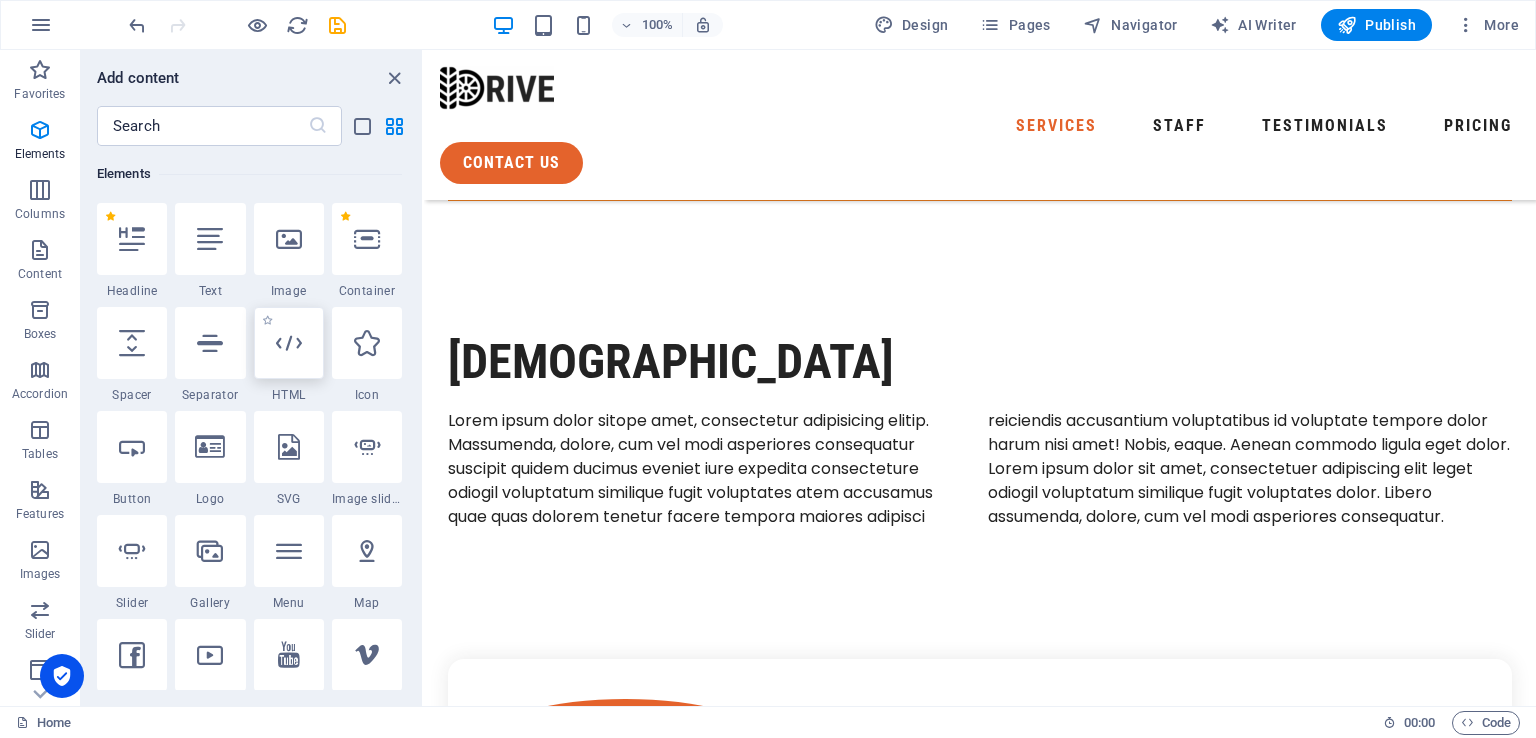 click at bounding box center (289, 343) 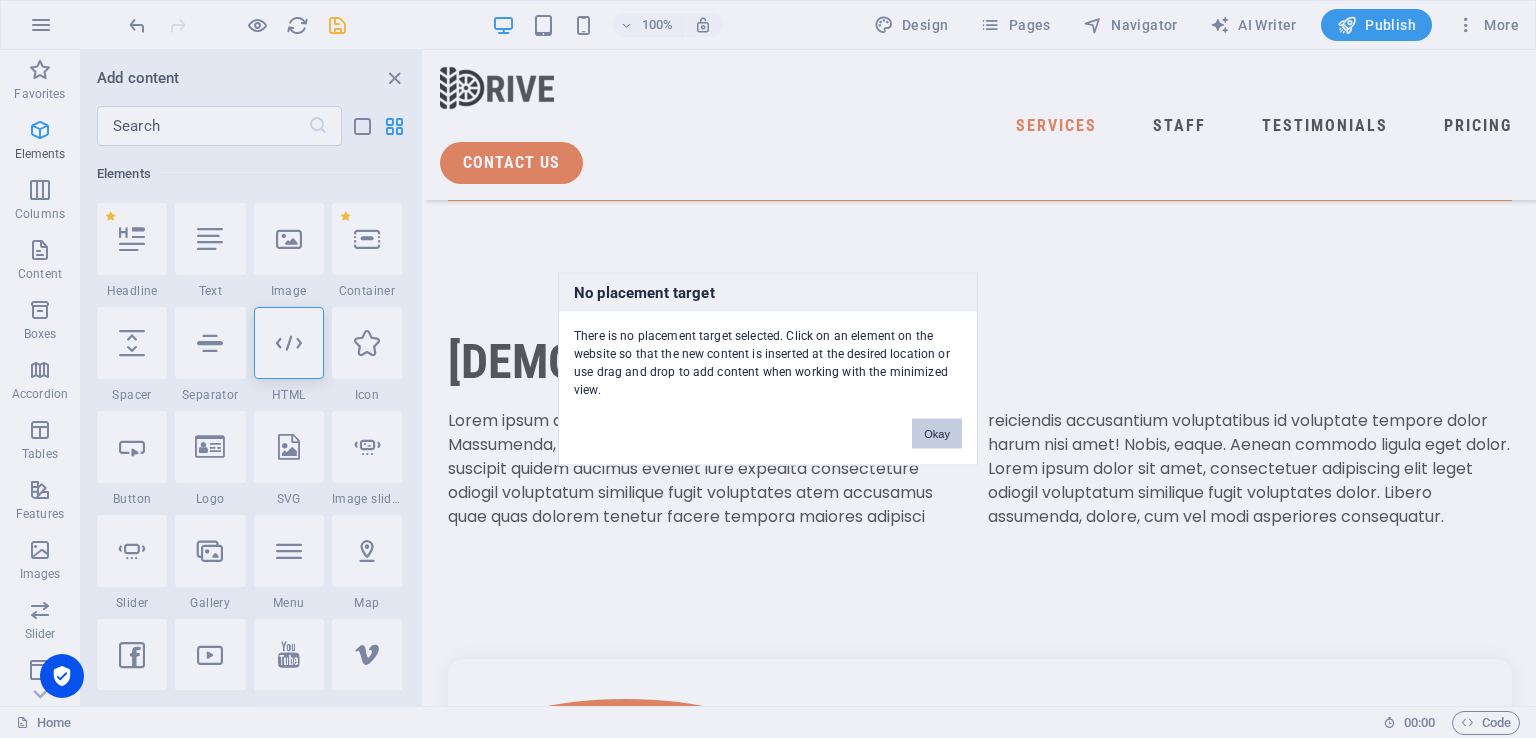 click on "Okay" at bounding box center (937, 434) 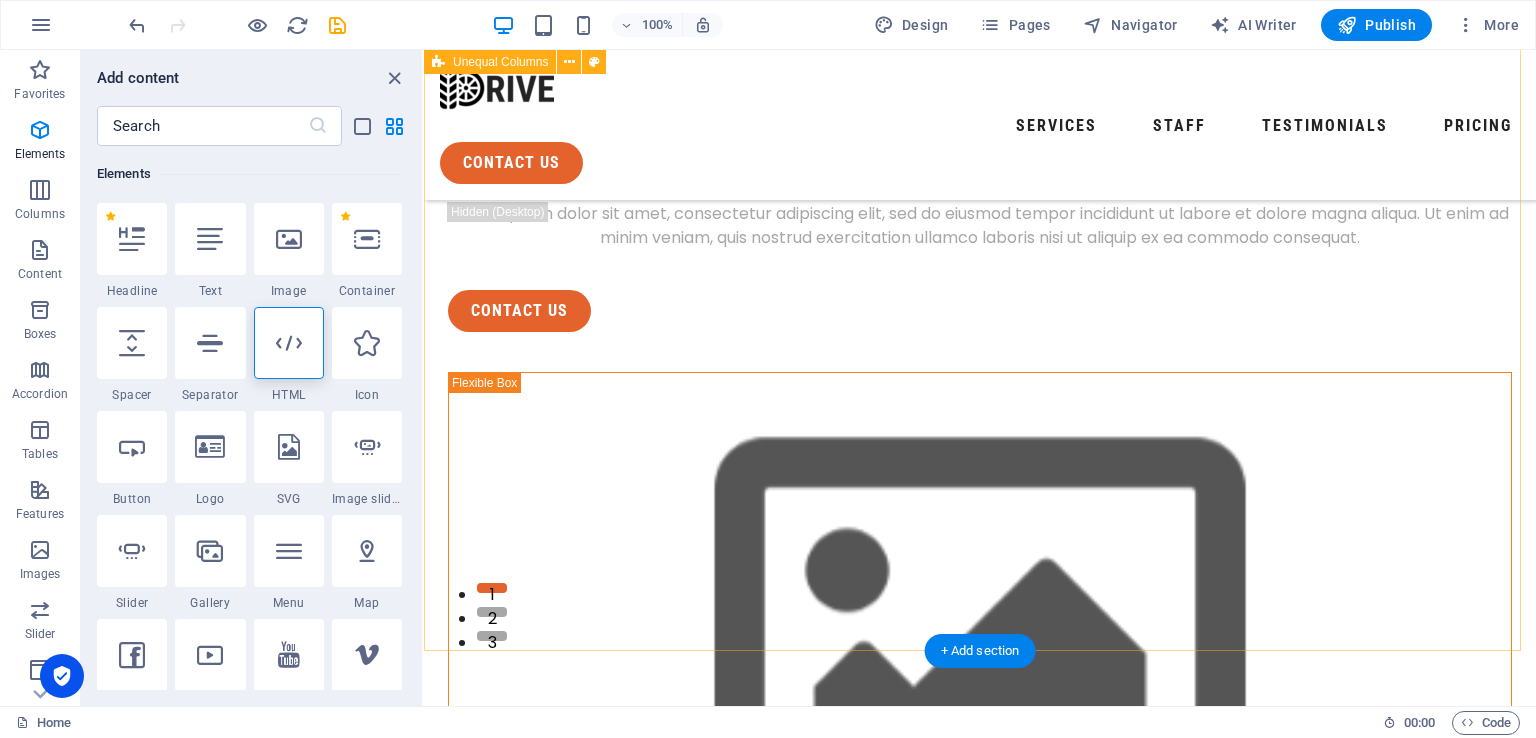 scroll, scrollTop: 0, scrollLeft: 0, axis: both 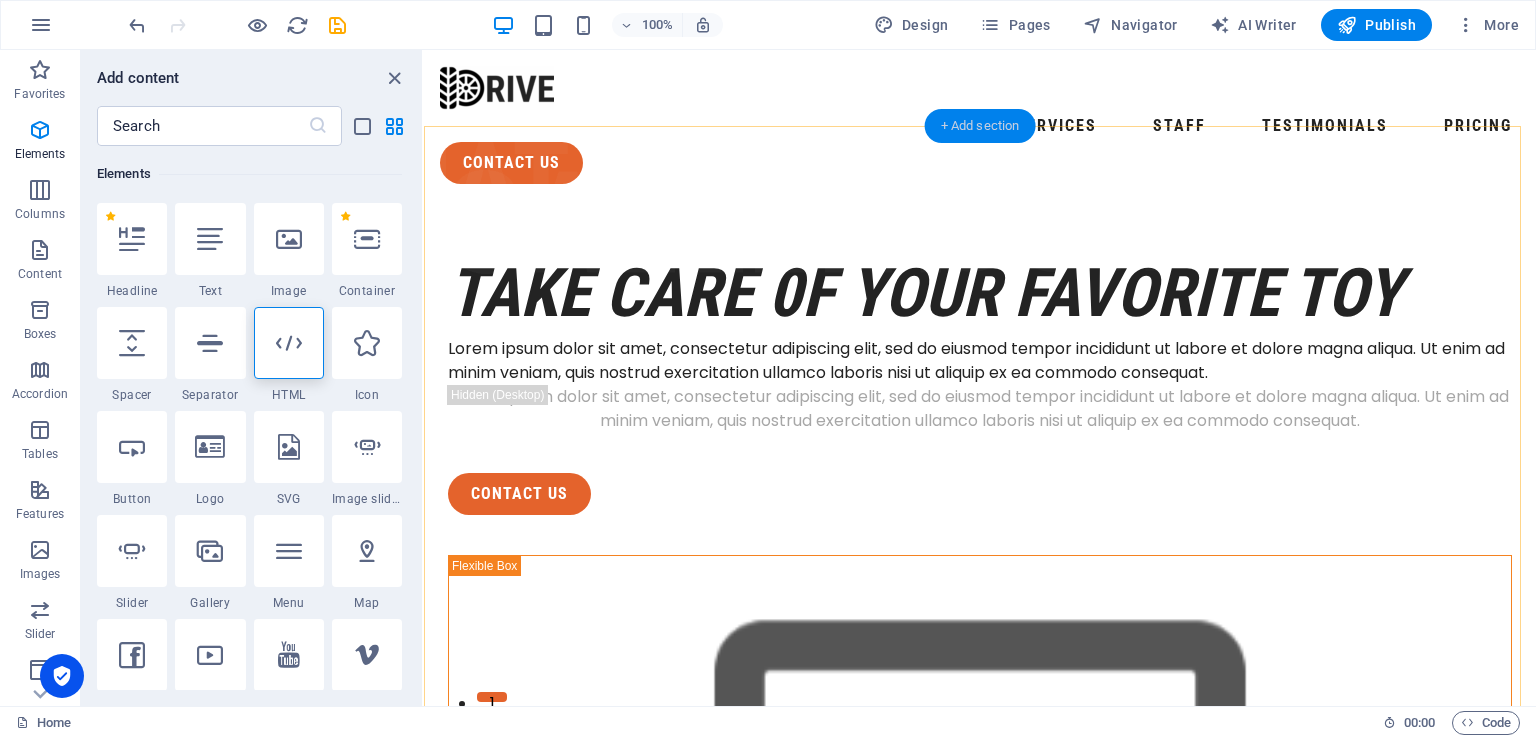 click on "+ Add section" at bounding box center [980, 126] 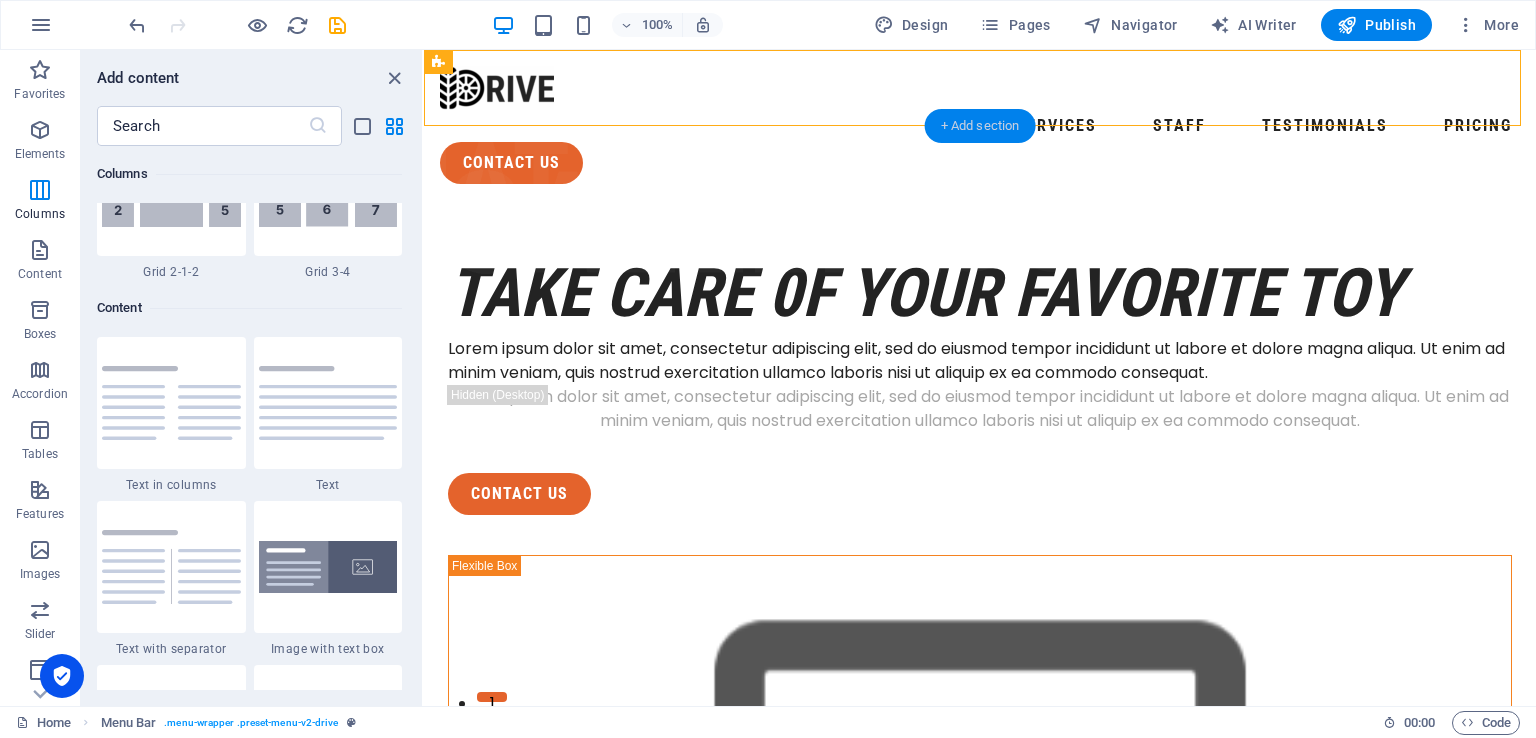 scroll, scrollTop: 3498, scrollLeft: 0, axis: vertical 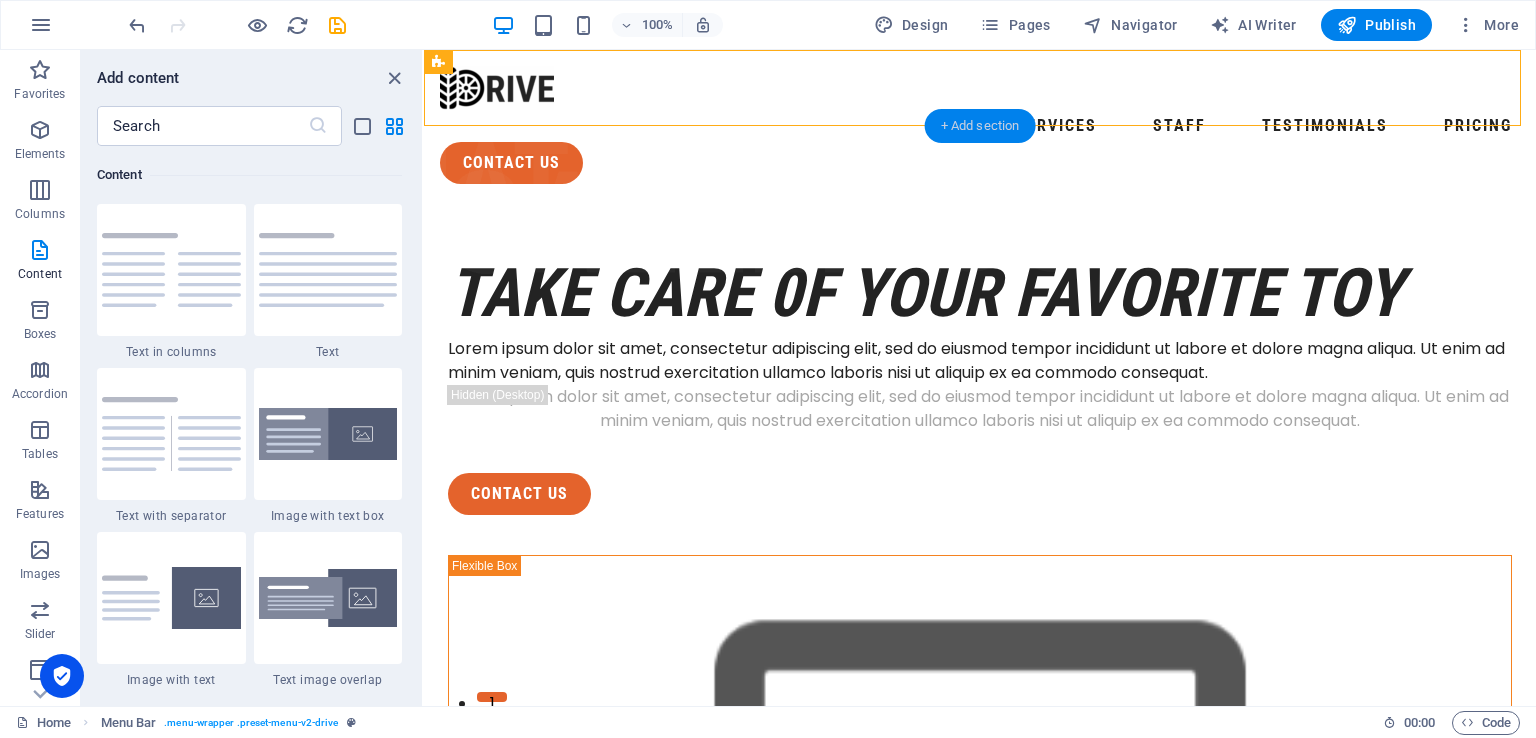 click on "+ Add section" at bounding box center [980, 126] 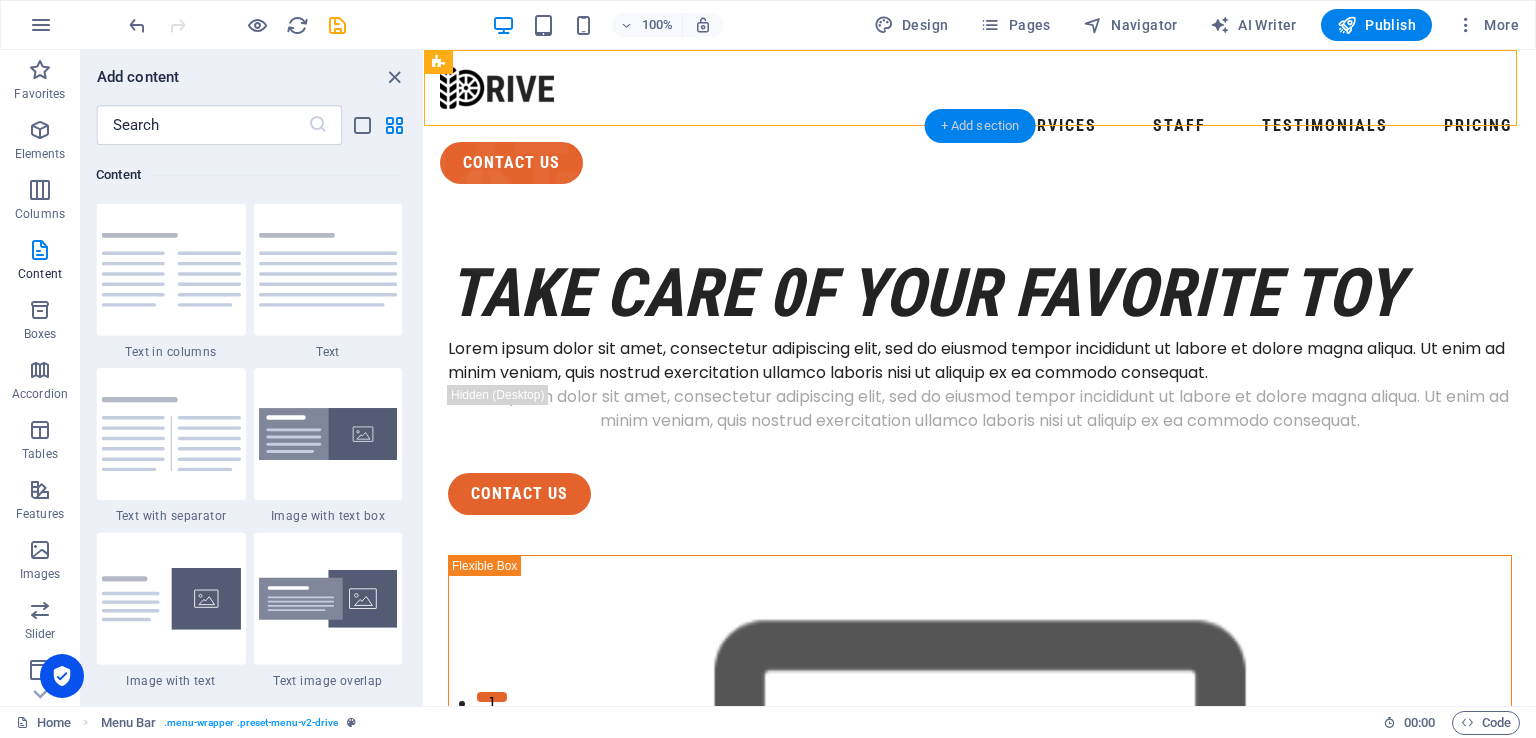 scroll, scrollTop: 3499, scrollLeft: 0, axis: vertical 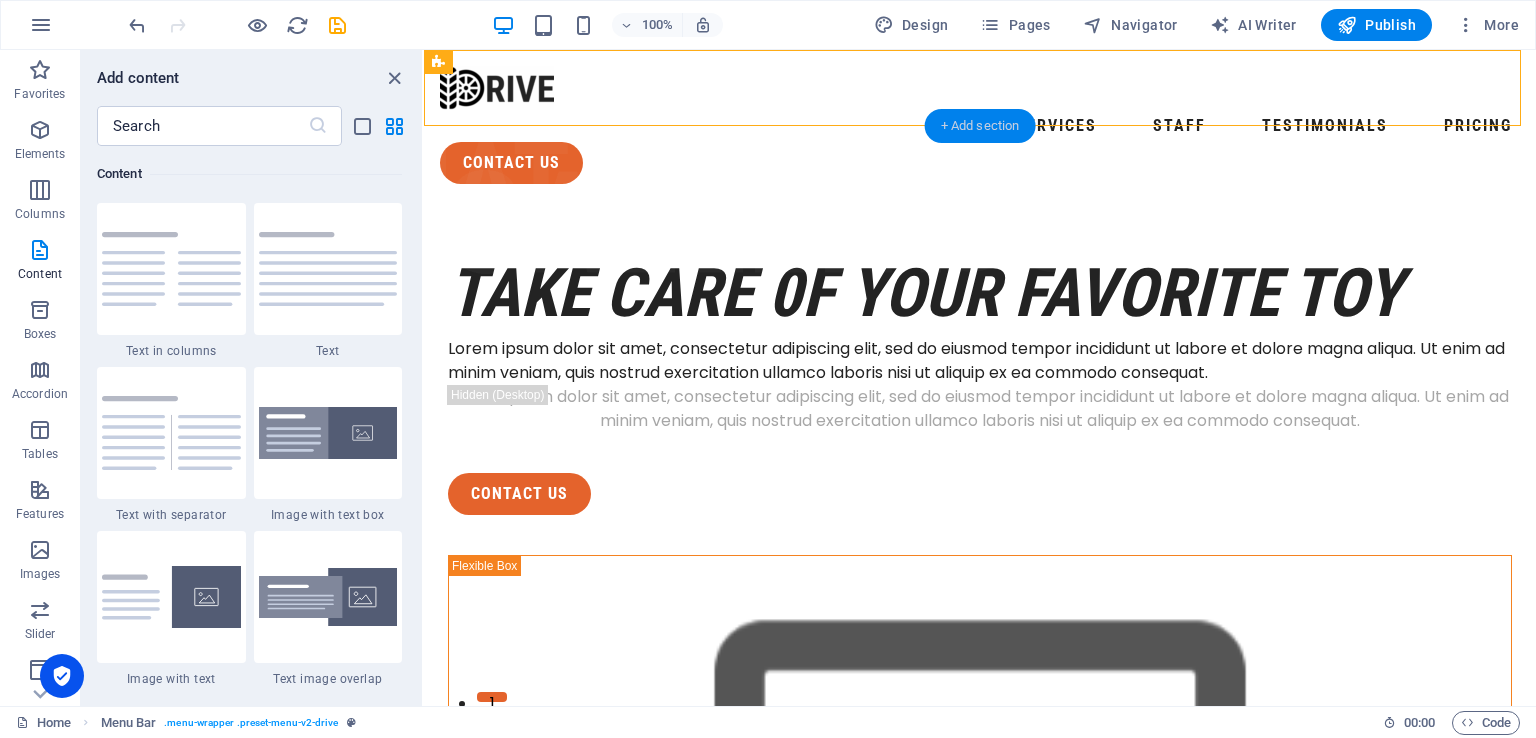 click on "+ Add section" at bounding box center [980, 126] 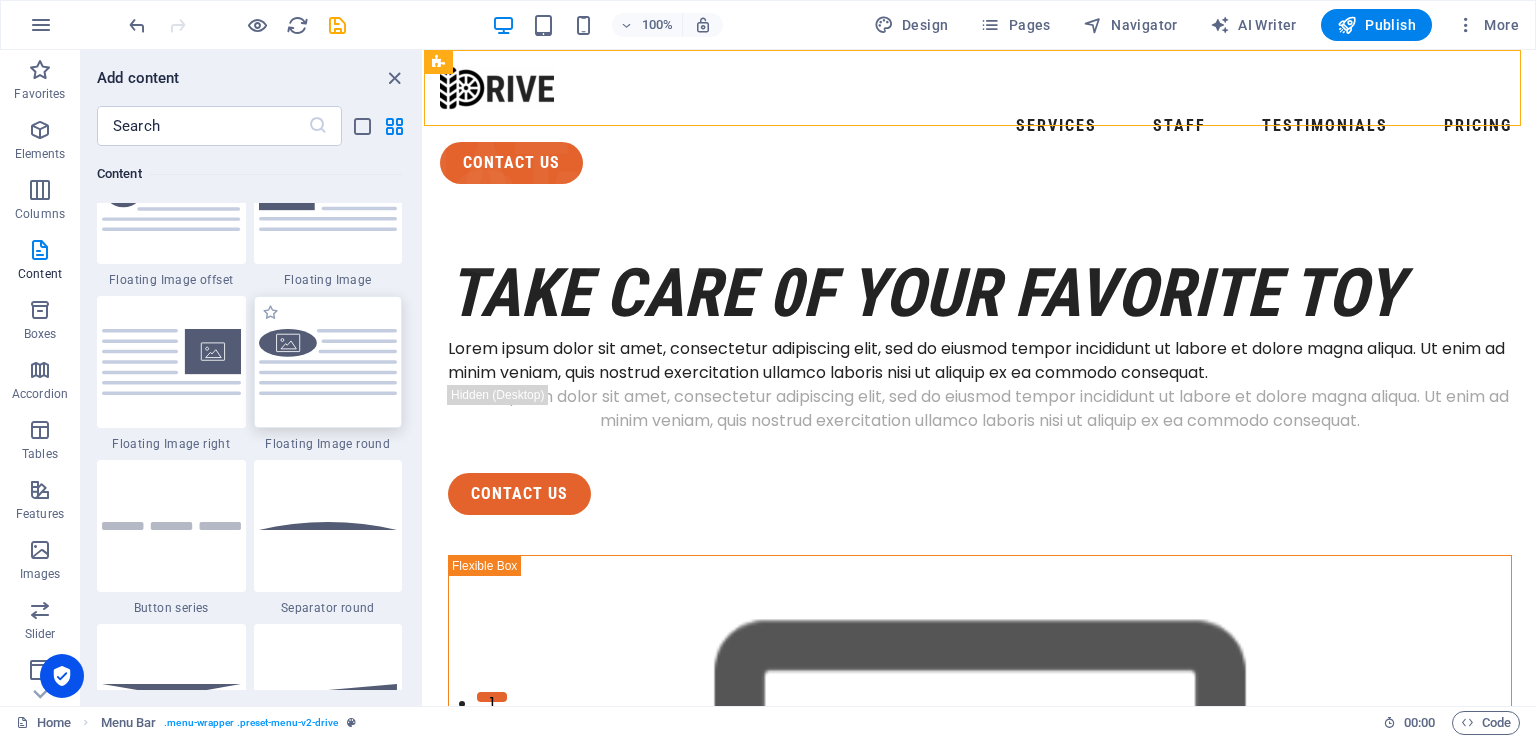 scroll, scrollTop: 4399, scrollLeft: 0, axis: vertical 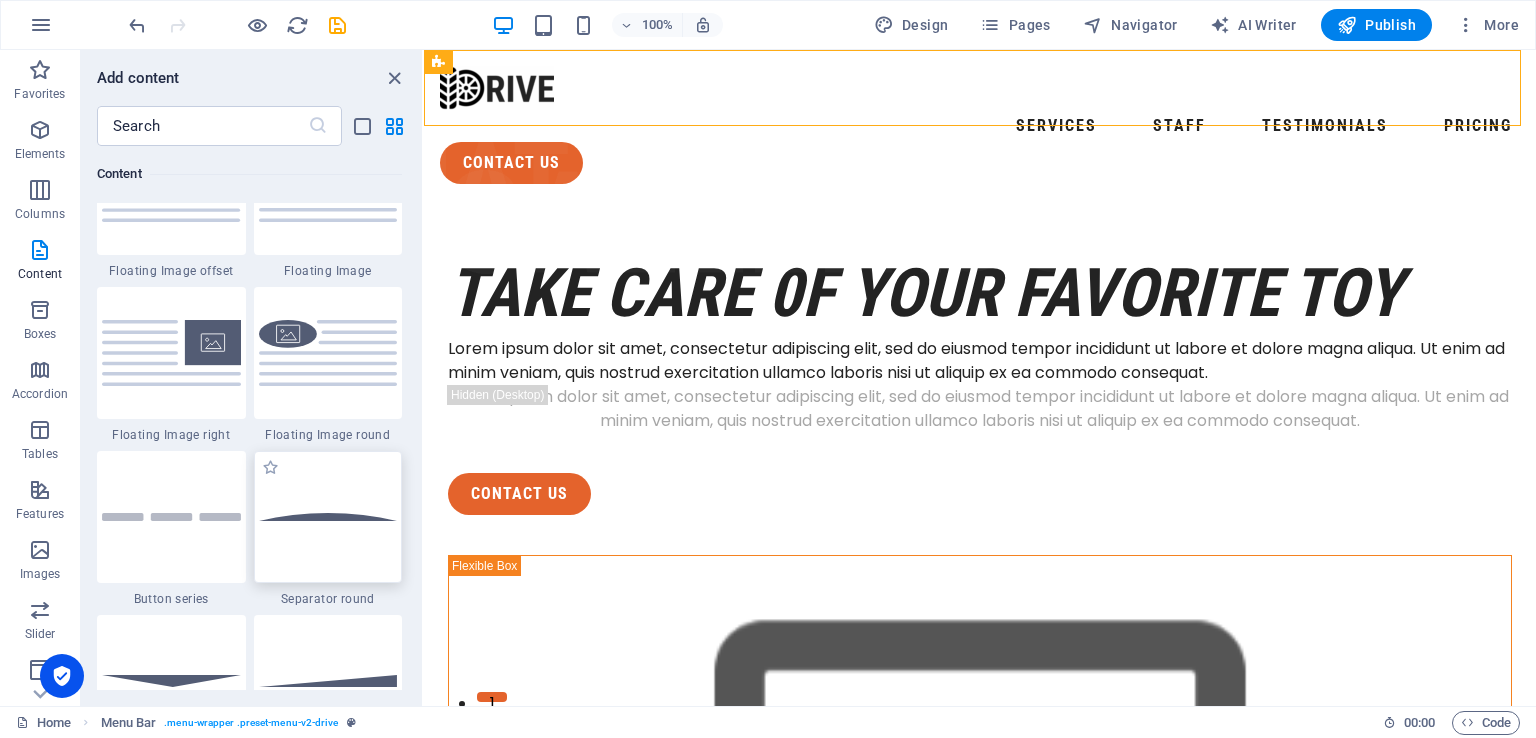 click at bounding box center (328, 517) 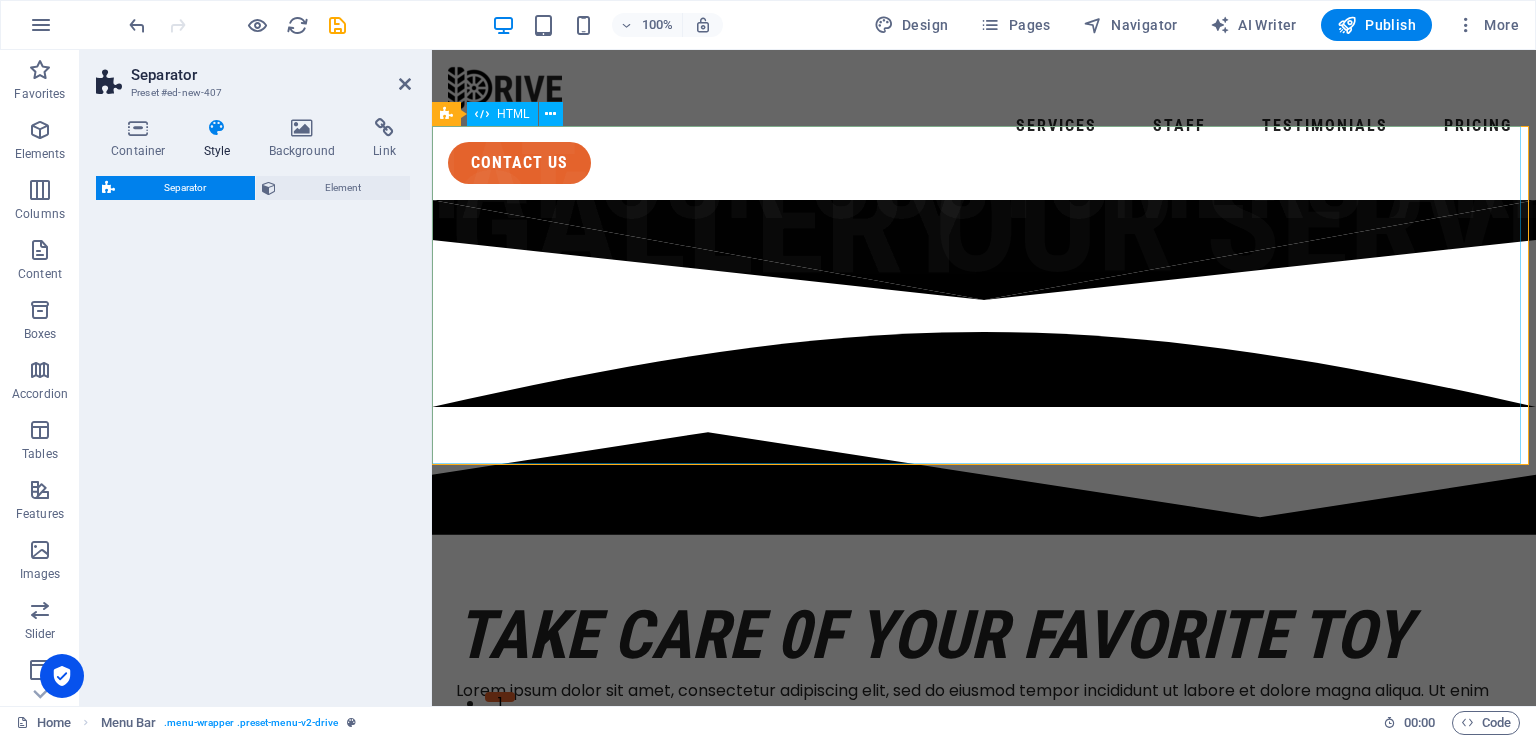 select on "circle" 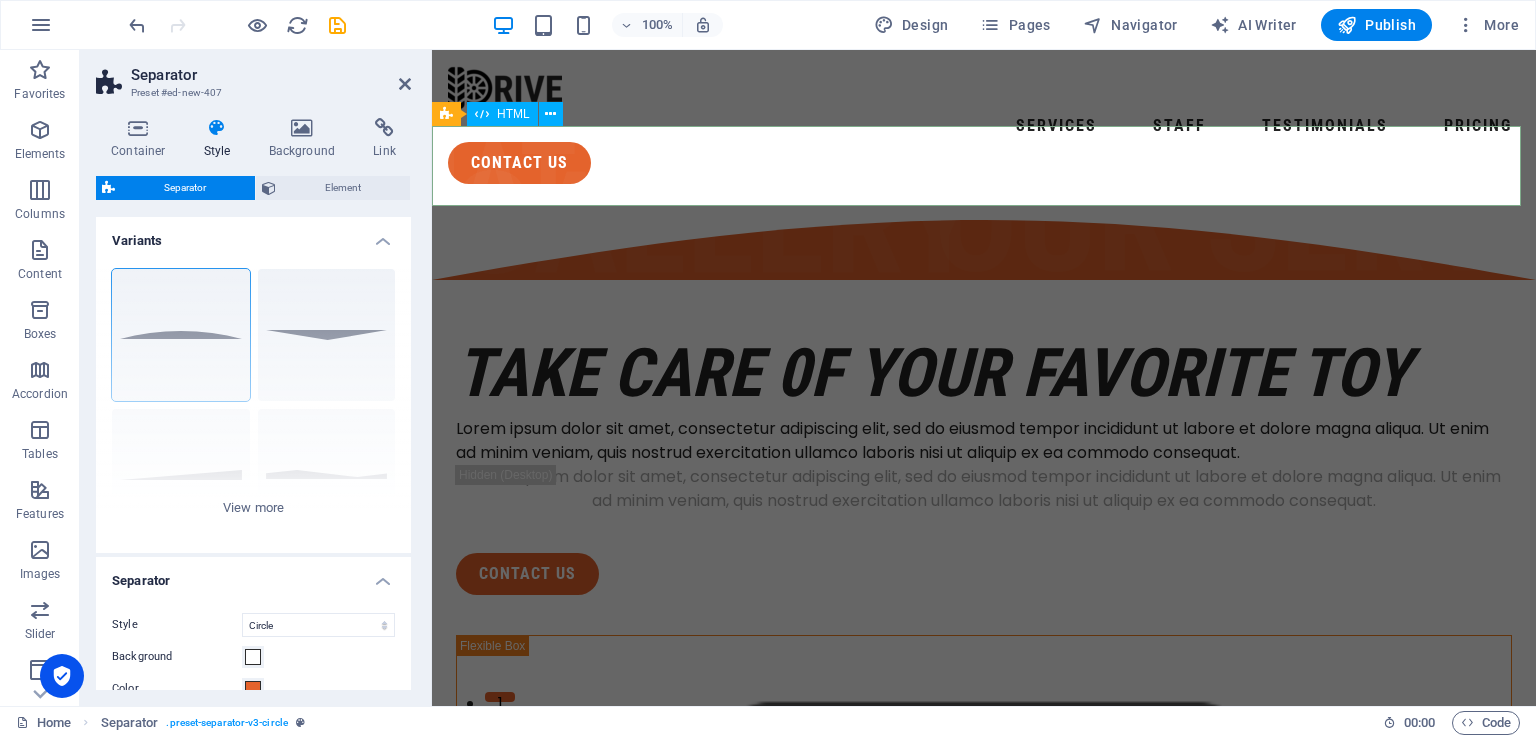 click at bounding box center (984, 240) 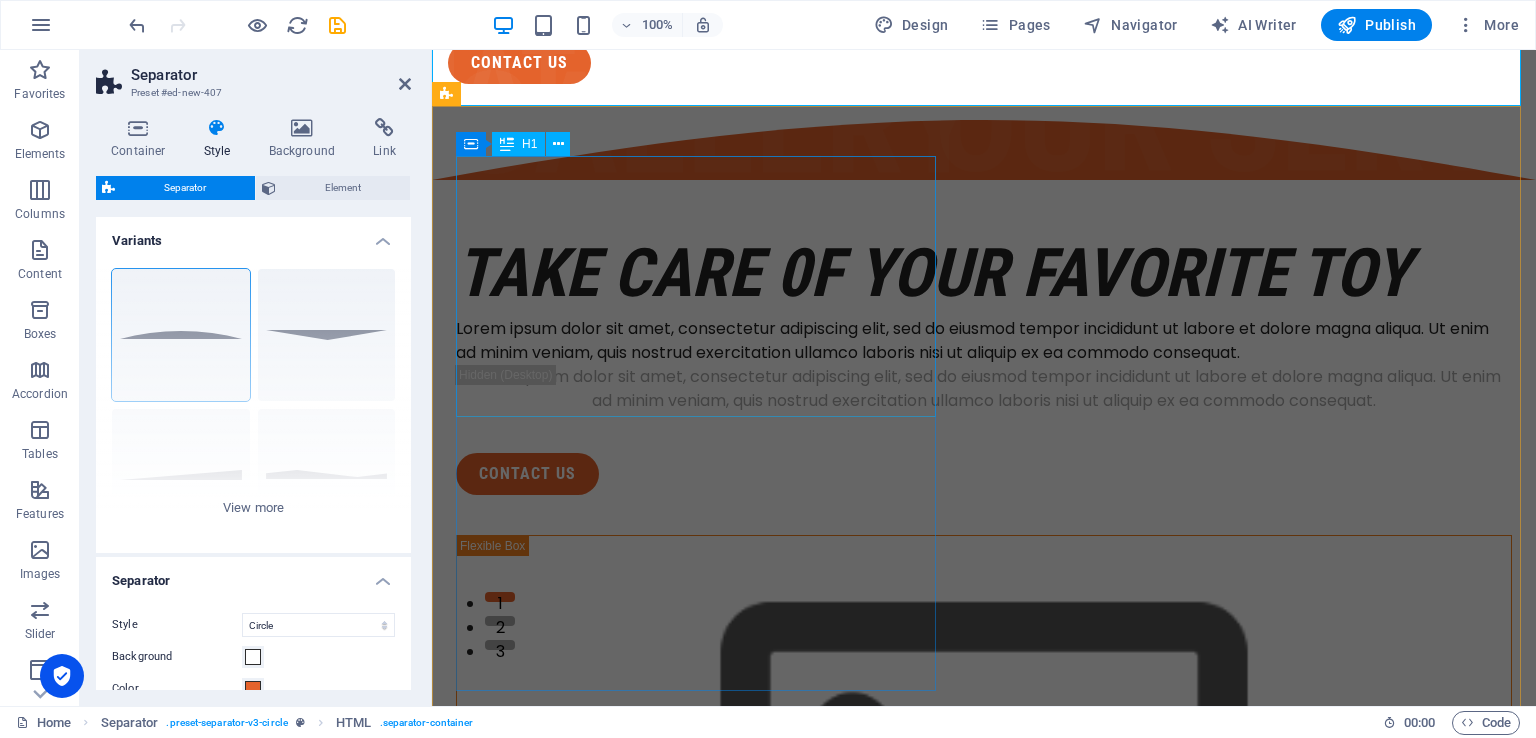 scroll, scrollTop: 0, scrollLeft: 0, axis: both 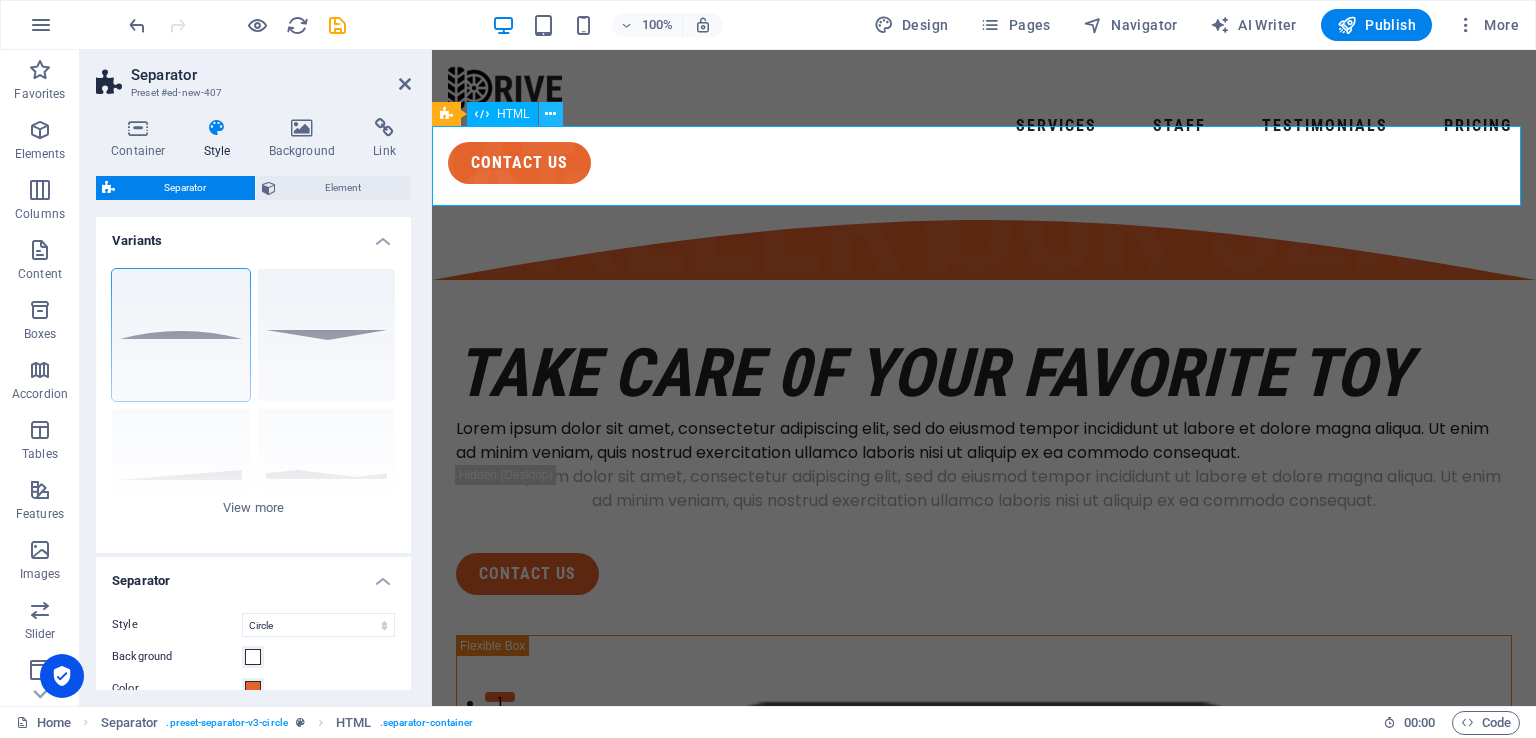 click at bounding box center (550, 114) 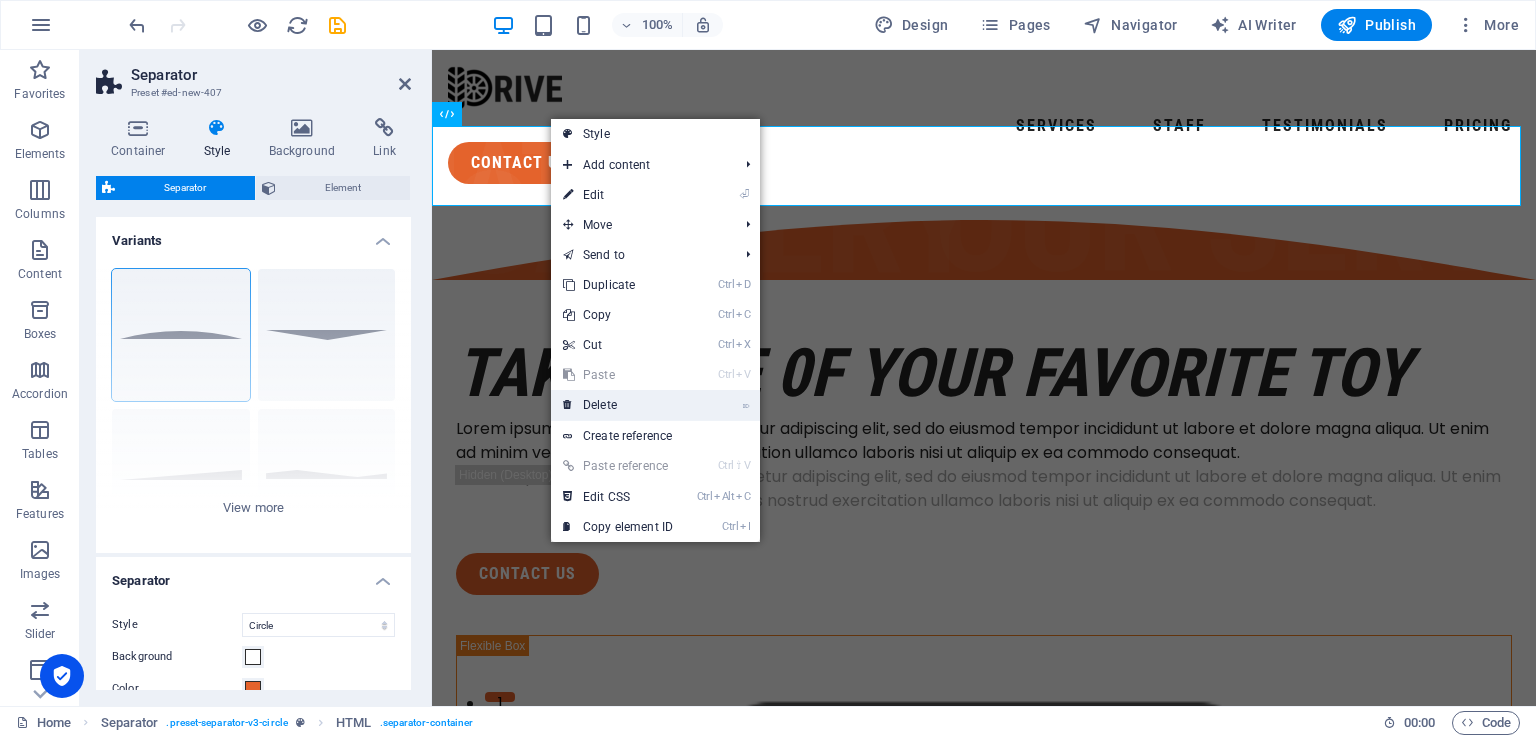 click on "⌦  Delete" at bounding box center [618, 405] 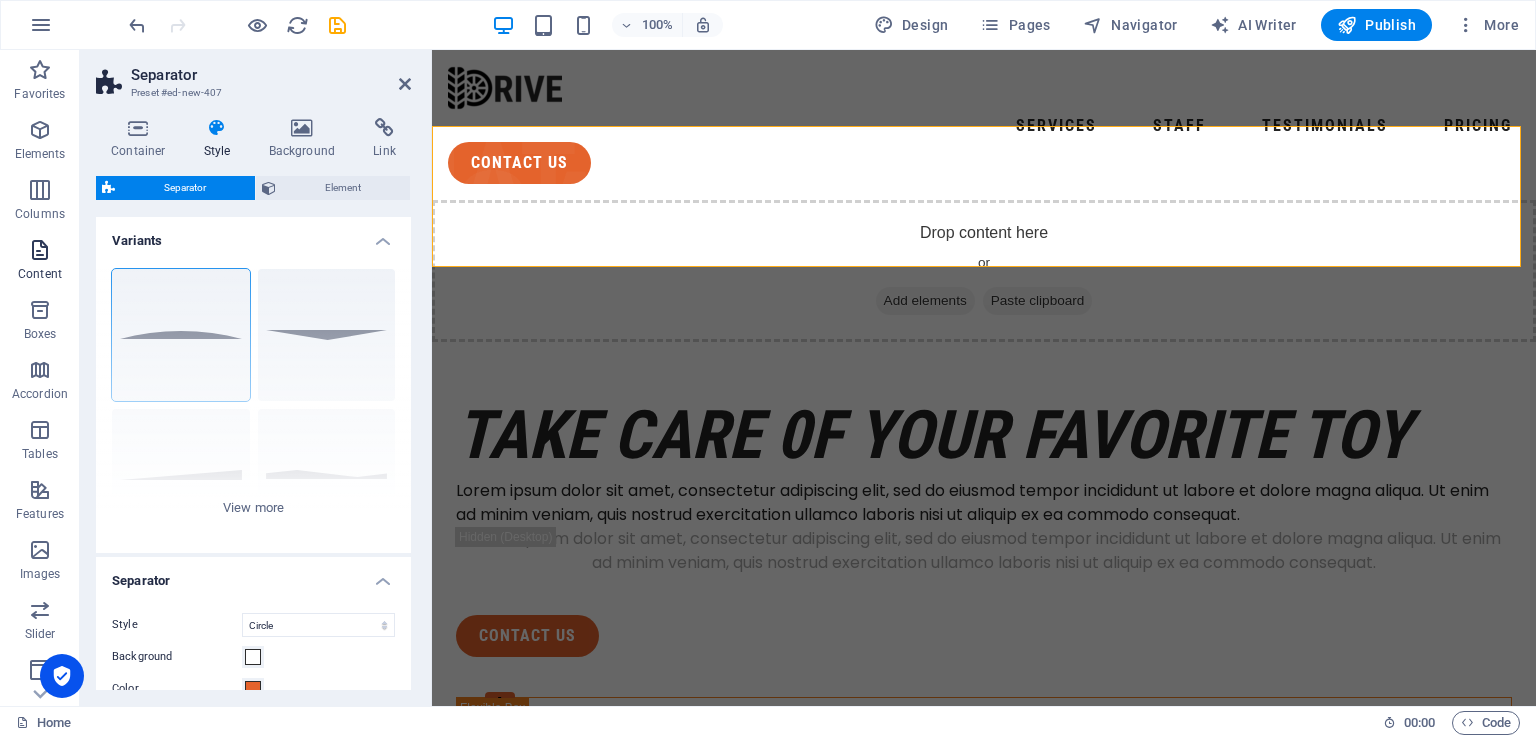 click on "Content" at bounding box center [40, 262] 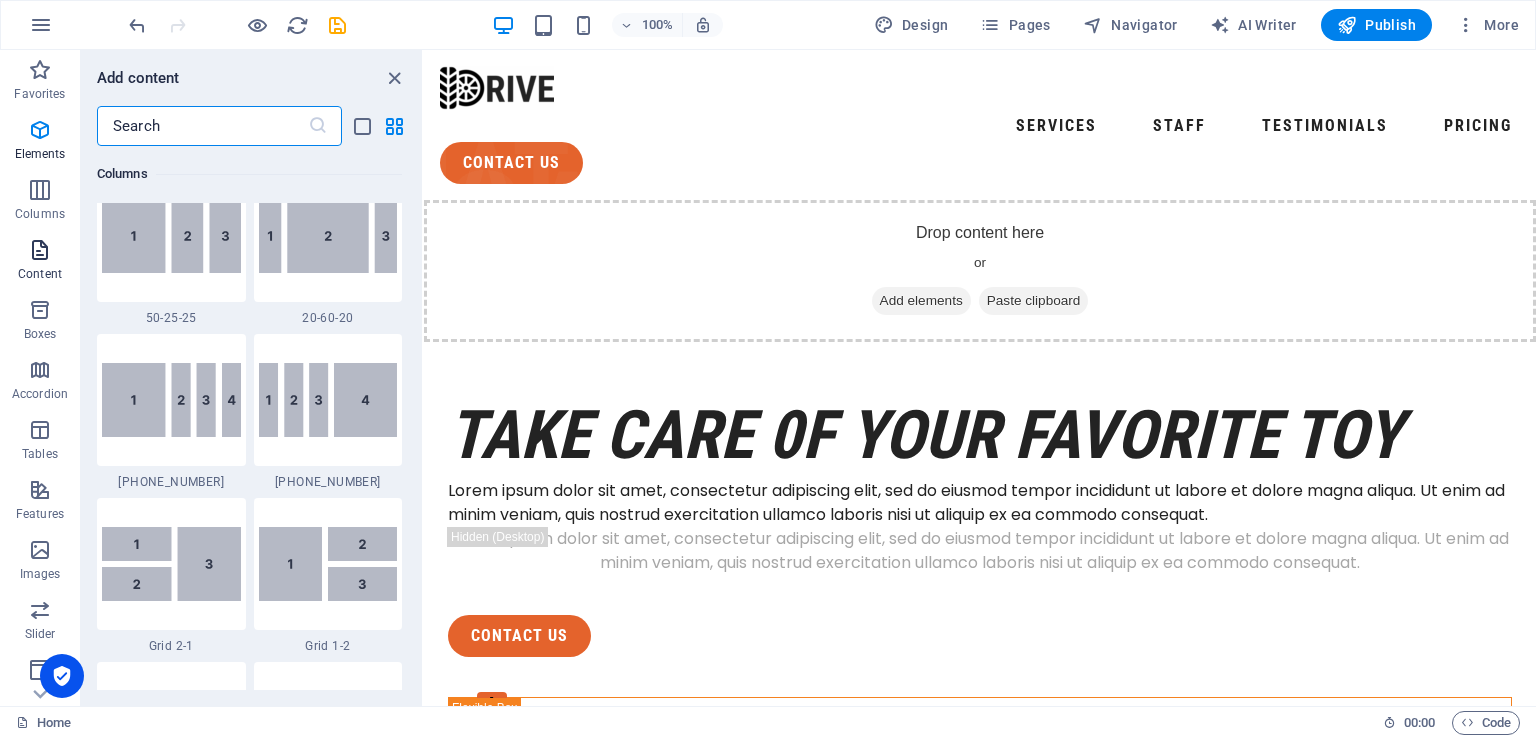 scroll, scrollTop: 3499, scrollLeft: 0, axis: vertical 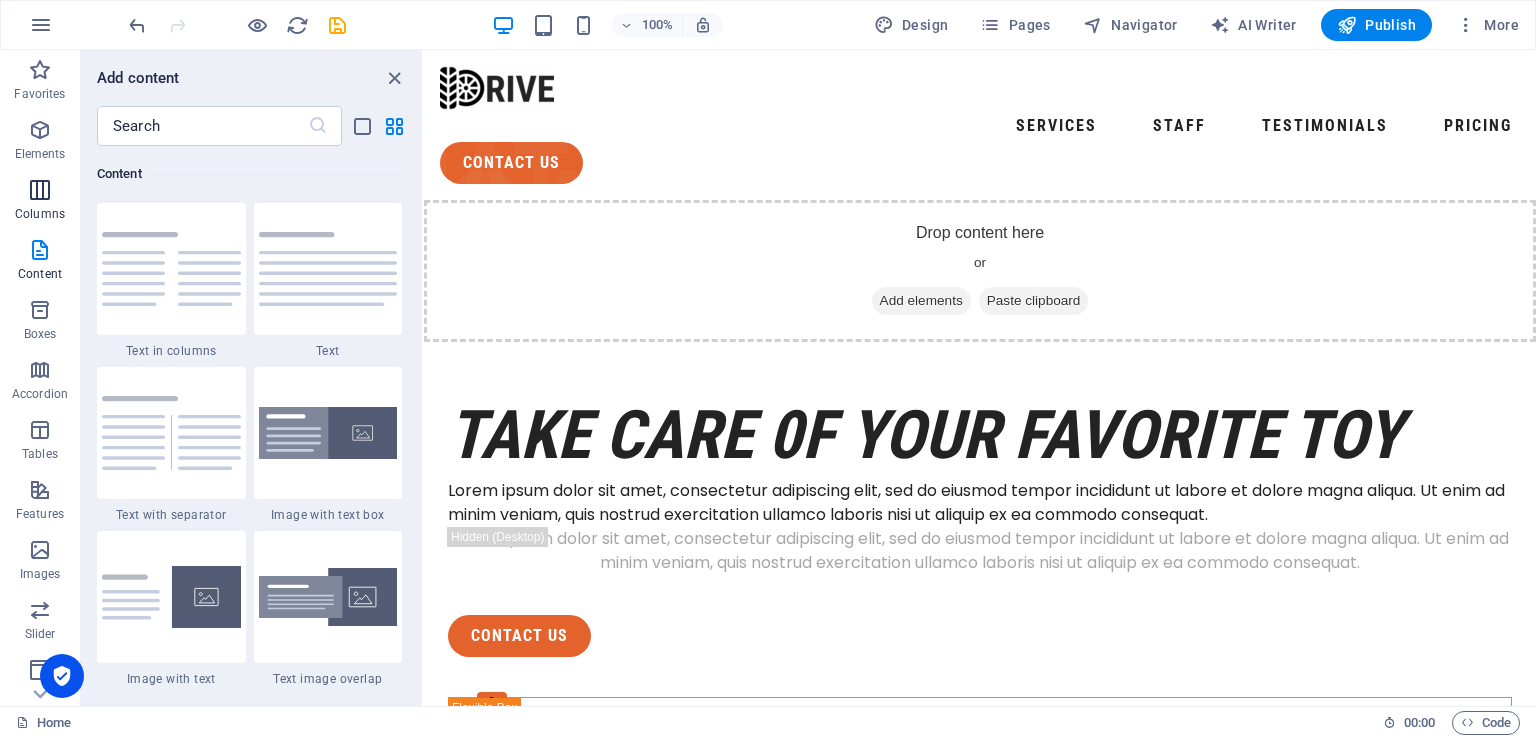 click on "Columns" at bounding box center (40, 214) 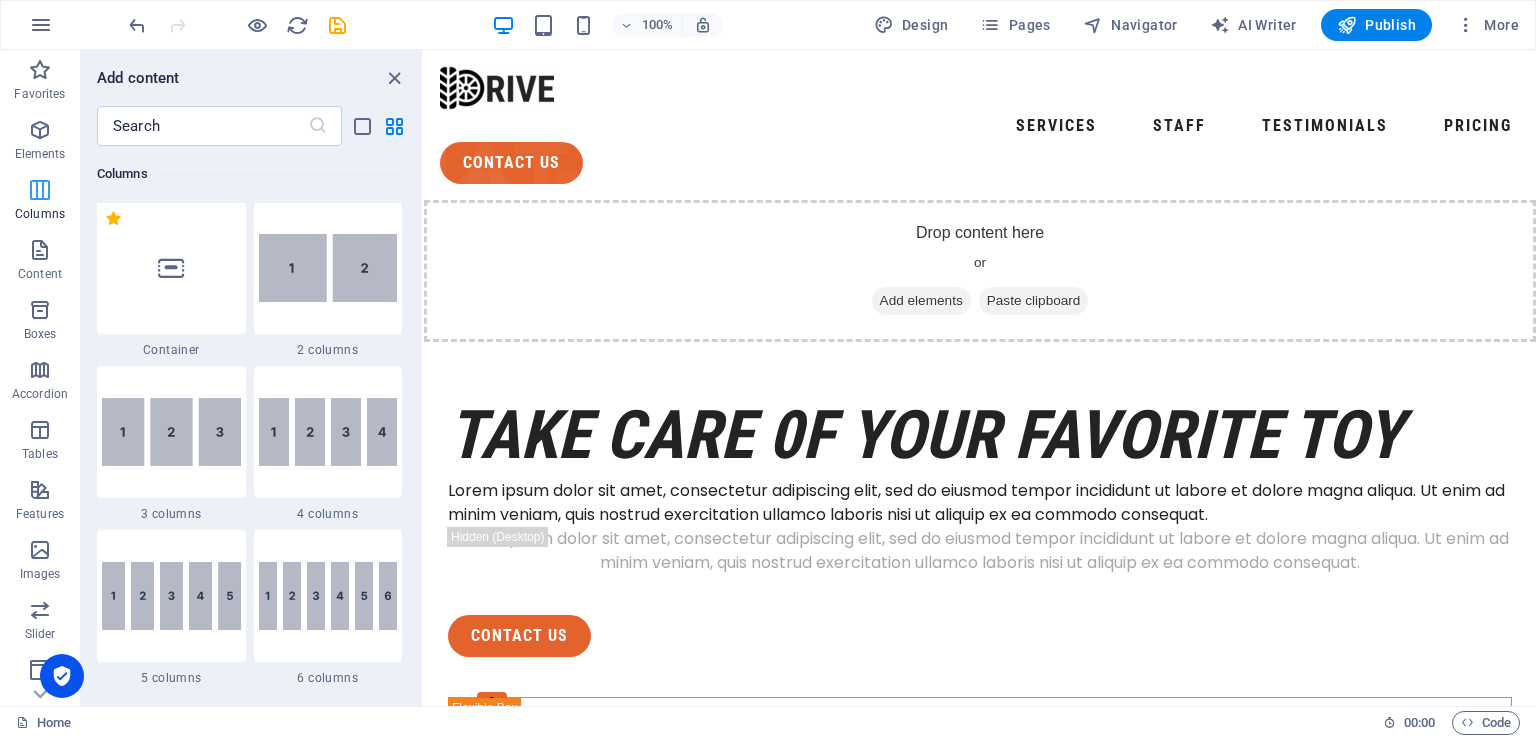 scroll, scrollTop: 990, scrollLeft: 0, axis: vertical 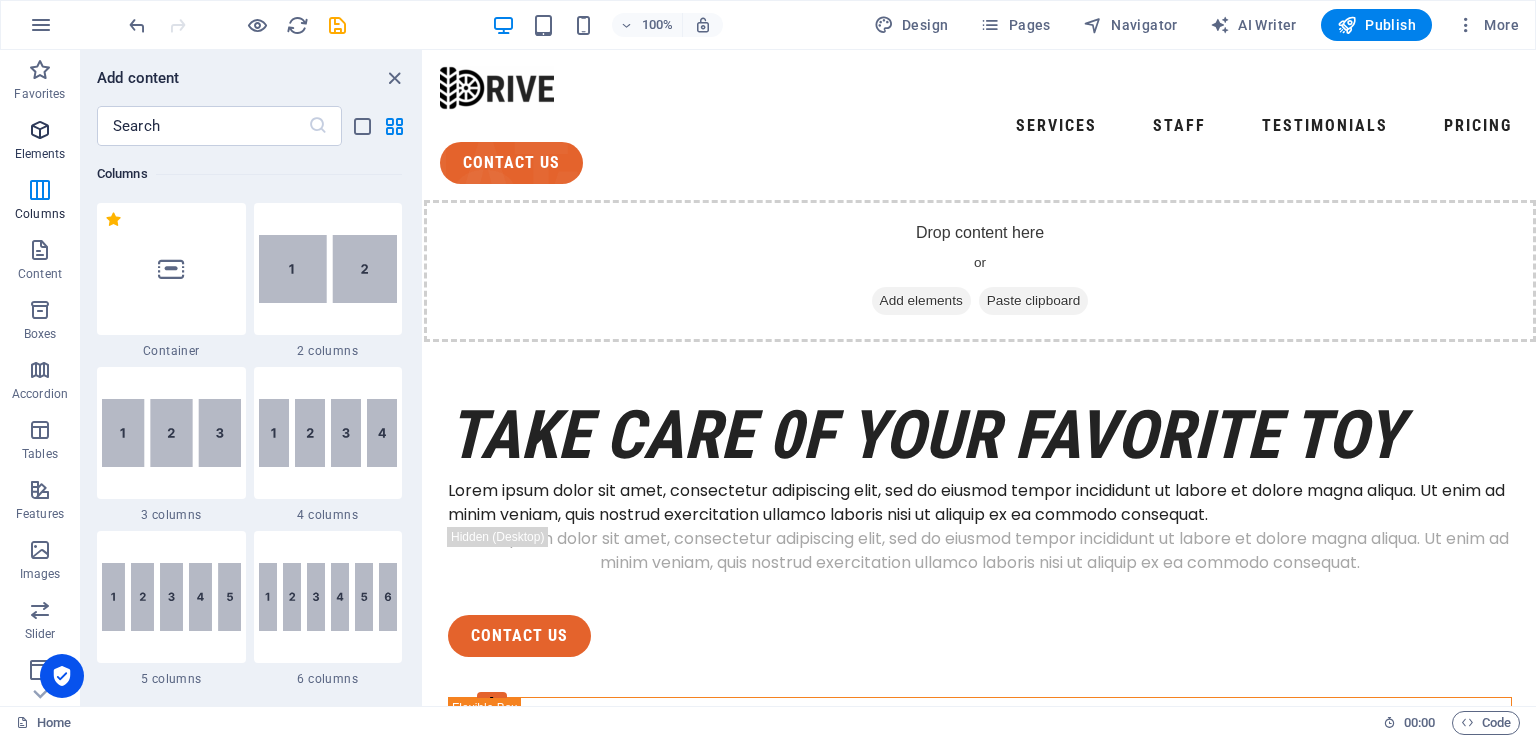 click on "Elements" at bounding box center (40, 154) 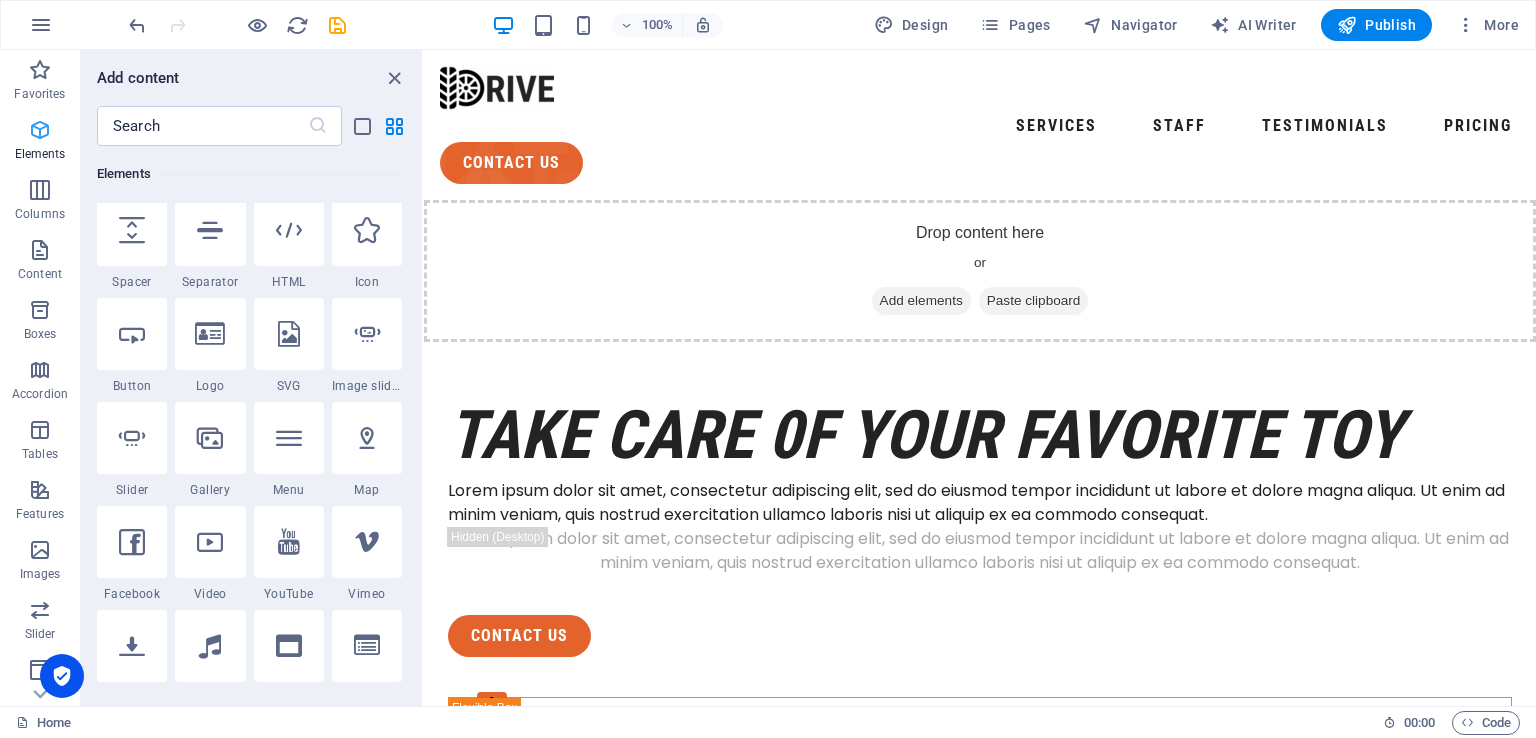 scroll, scrollTop: 213, scrollLeft: 0, axis: vertical 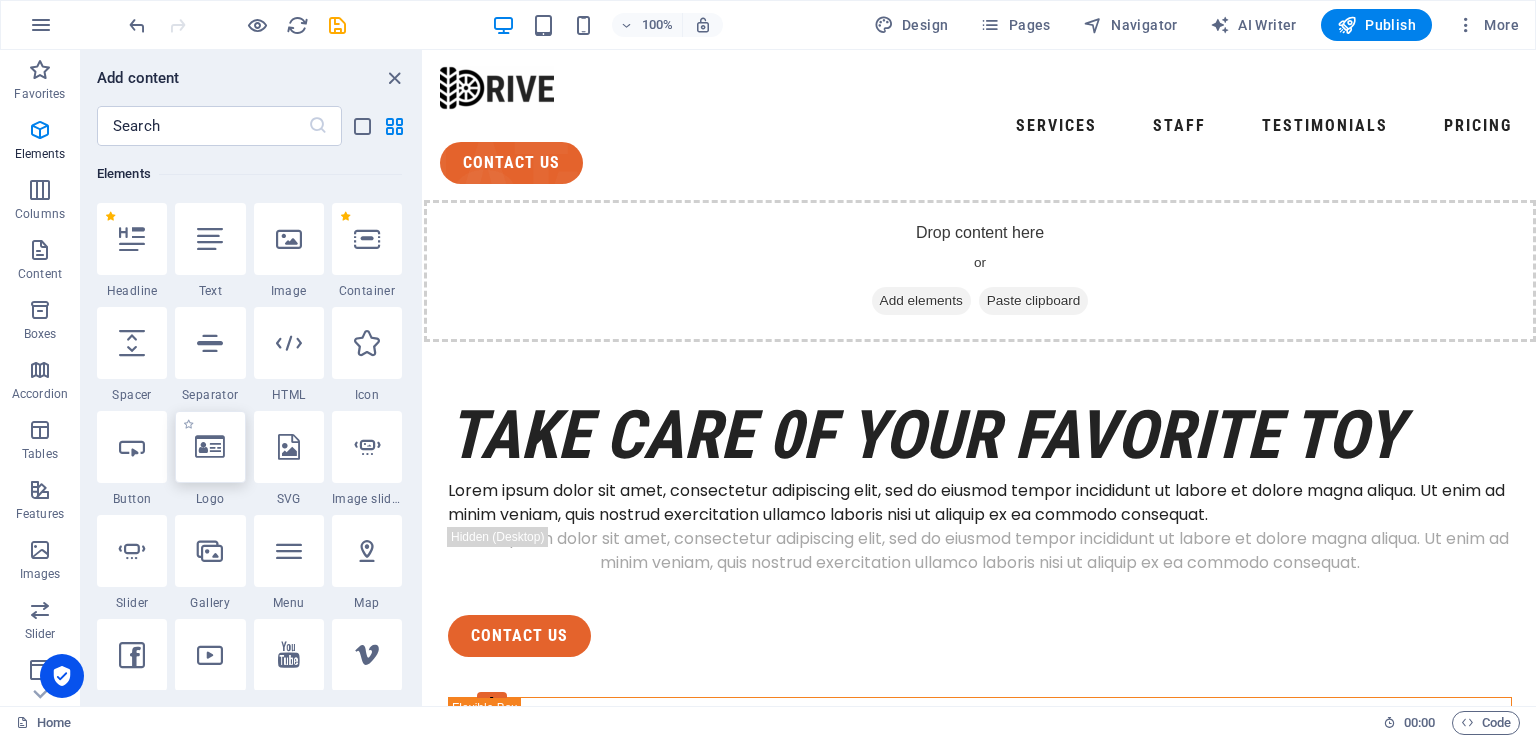 click at bounding box center (210, 447) 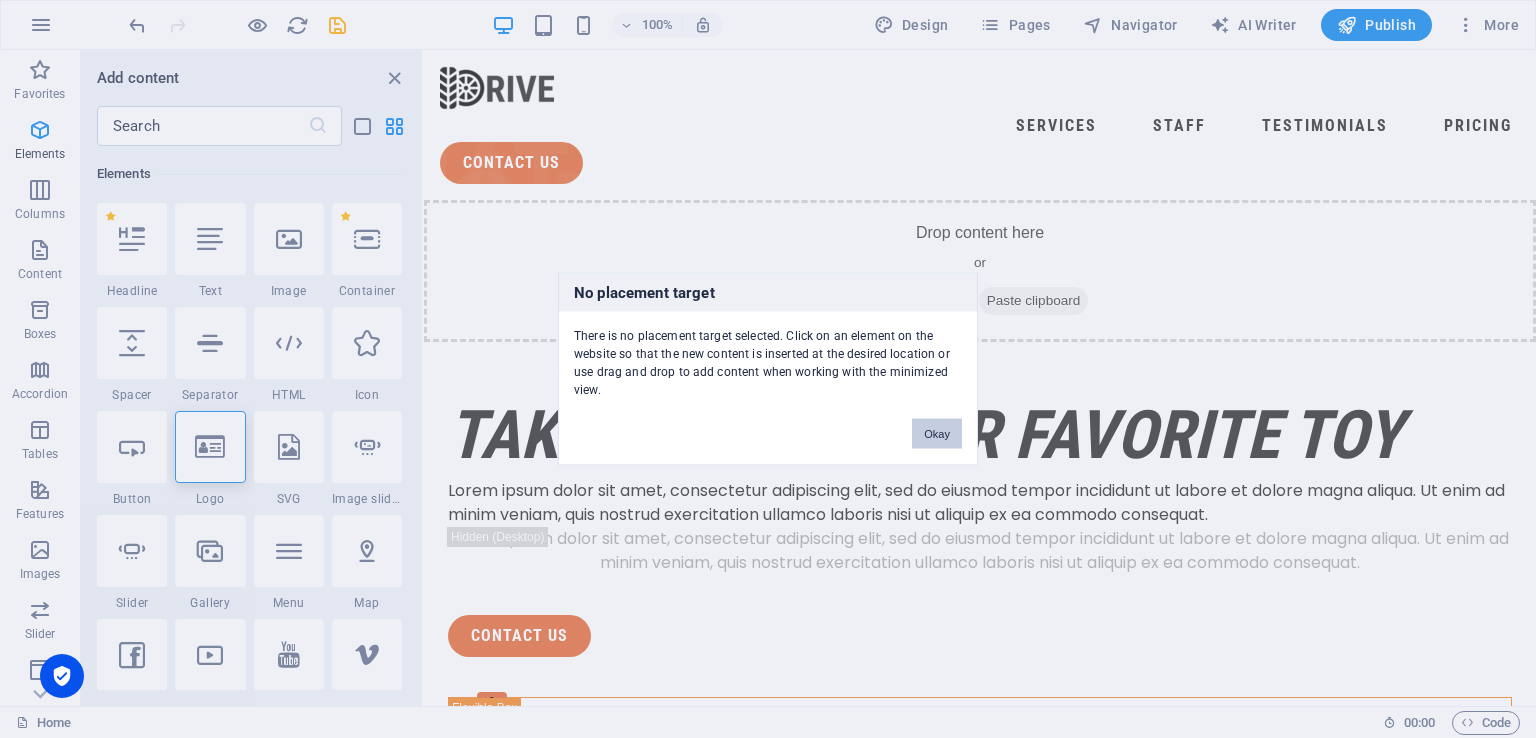 click on "Okay" at bounding box center [937, 434] 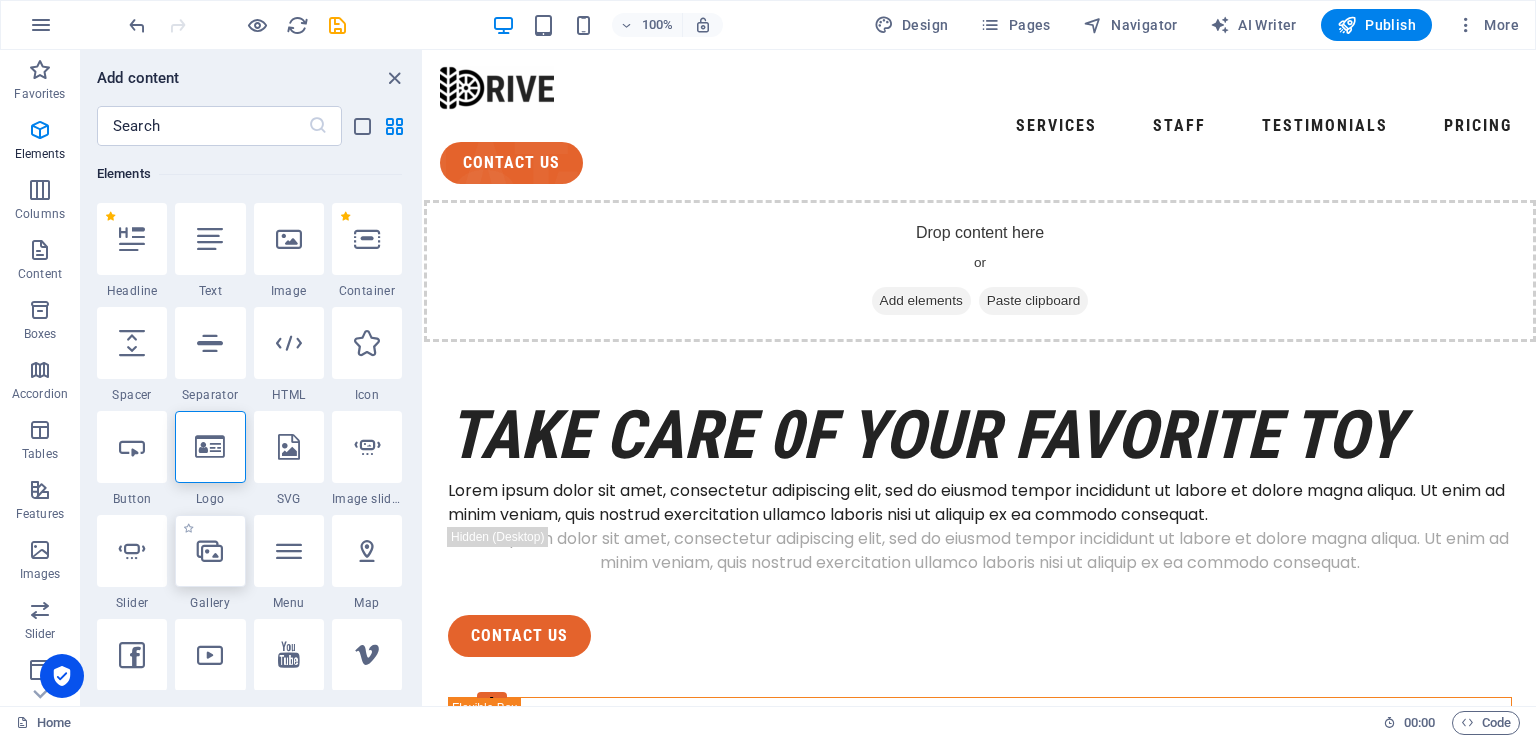 click at bounding box center (210, 551) 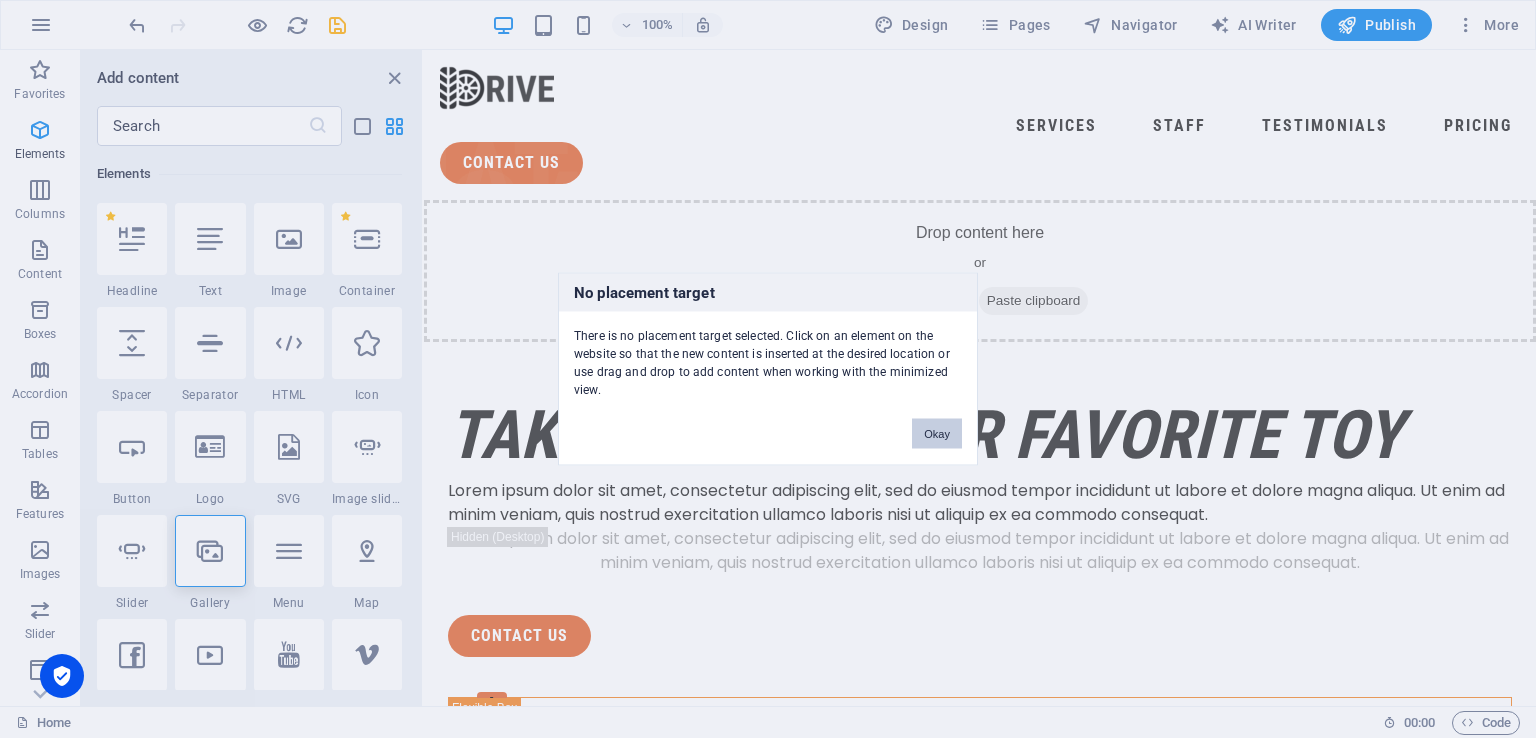 click on "Okay" at bounding box center (937, 434) 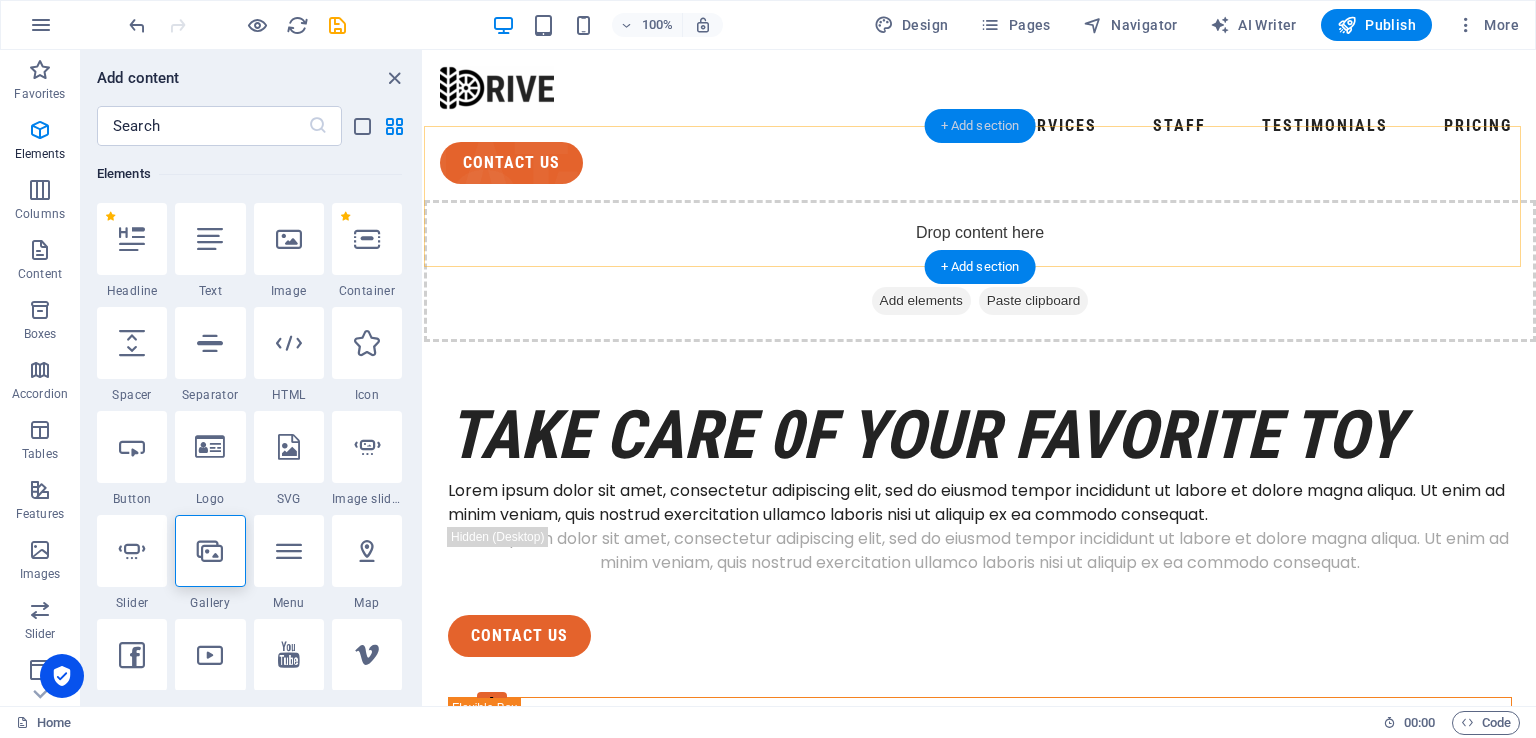 click on "+ Add section" at bounding box center (980, 126) 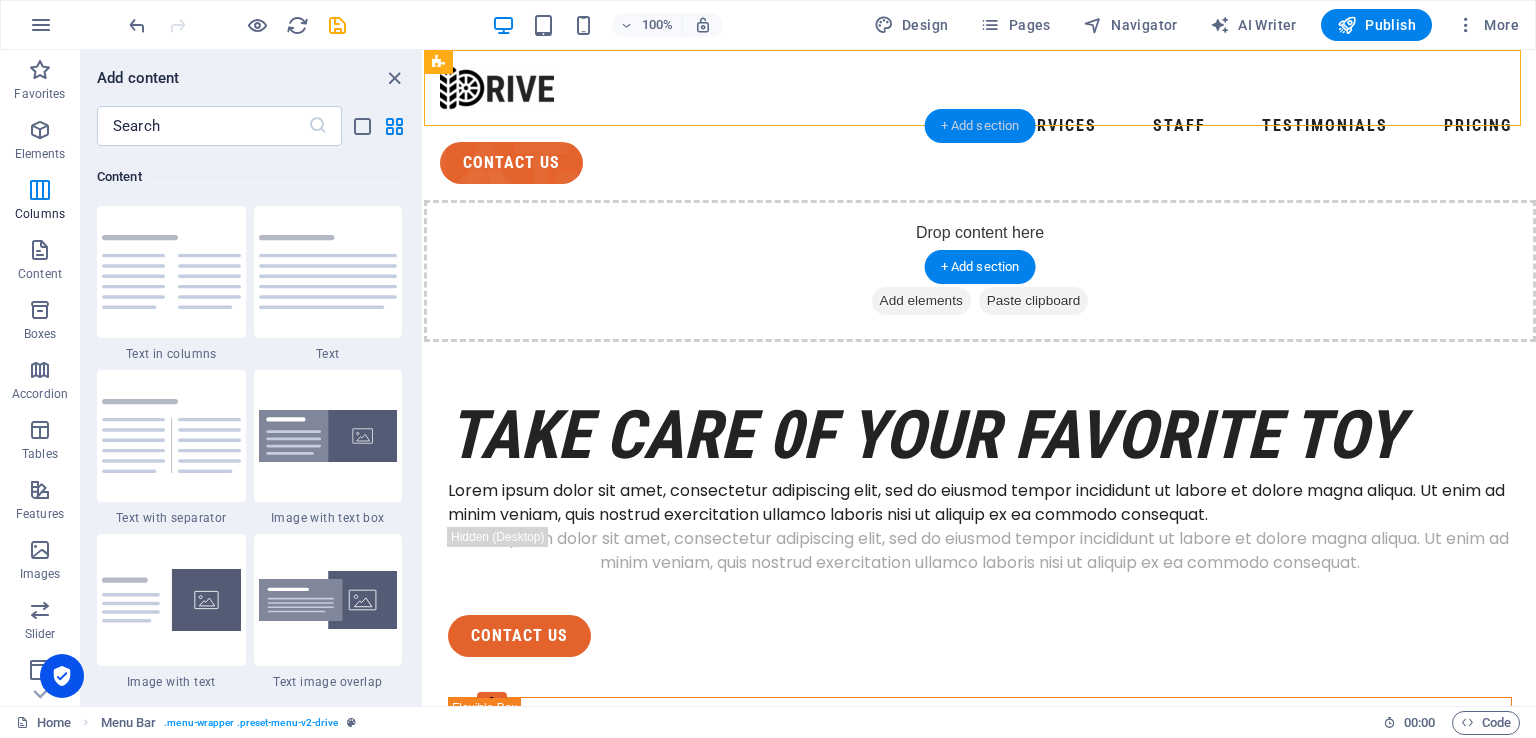 scroll, scrollTop: 3498, scrollLeft: 0, axis: vertical 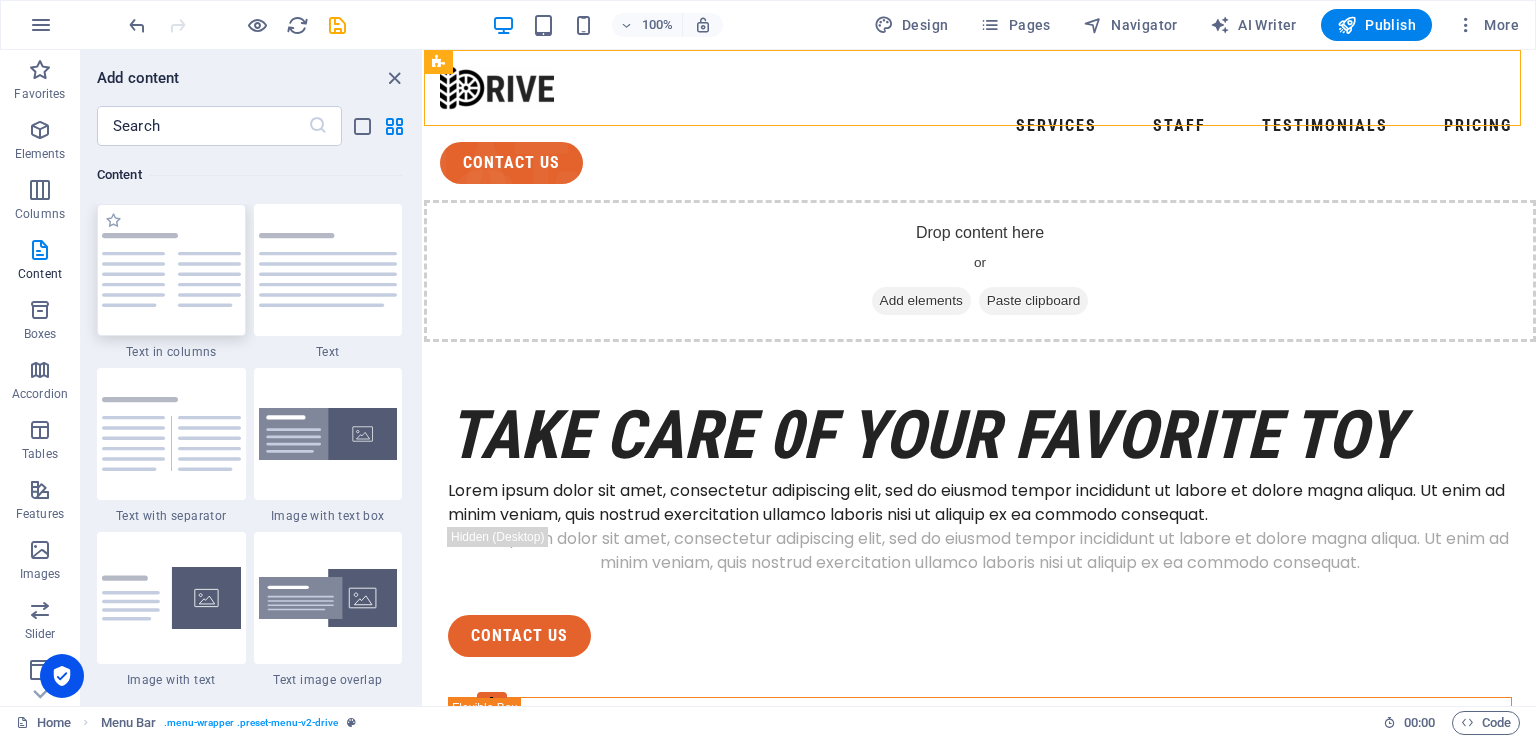 click at bounding box center (171, 270) 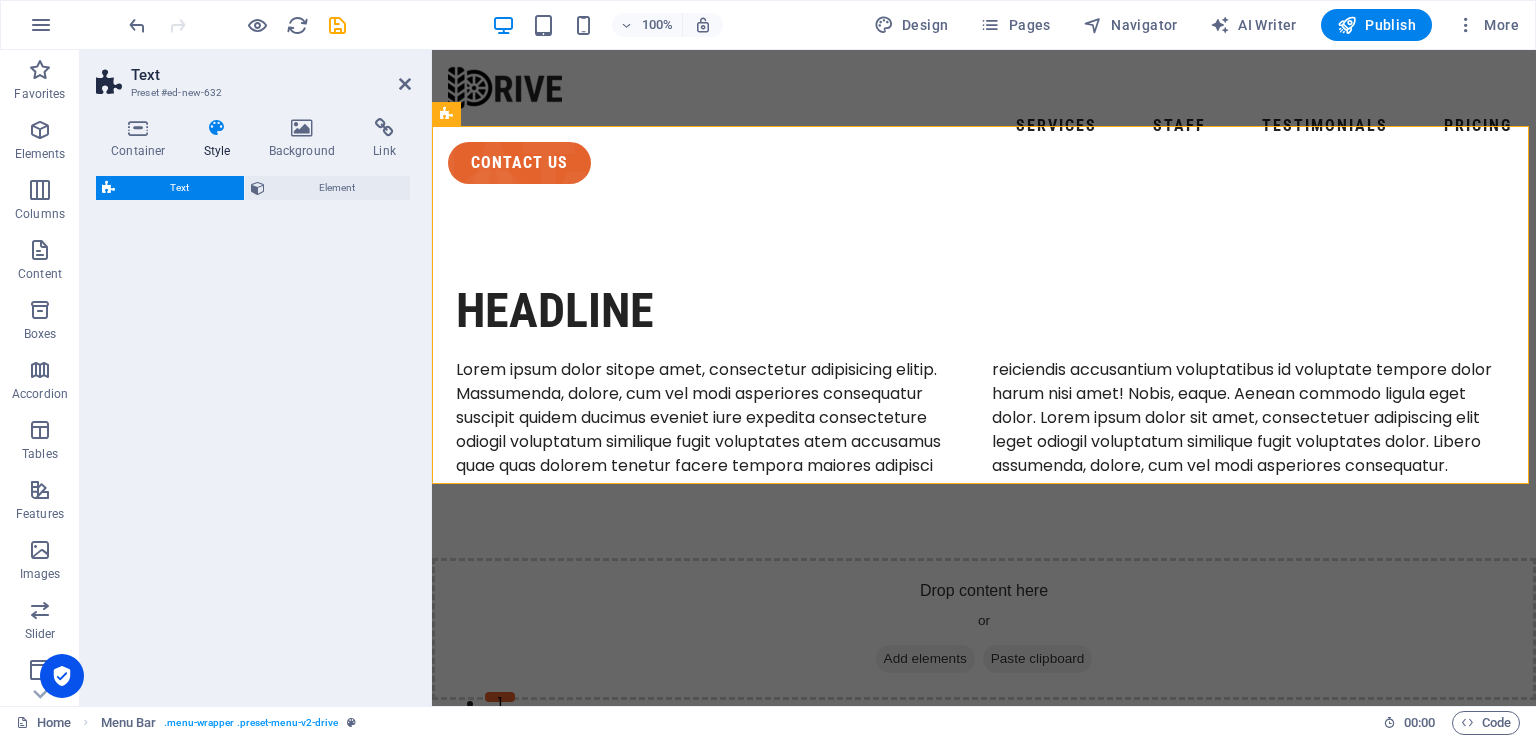 select on "rem" 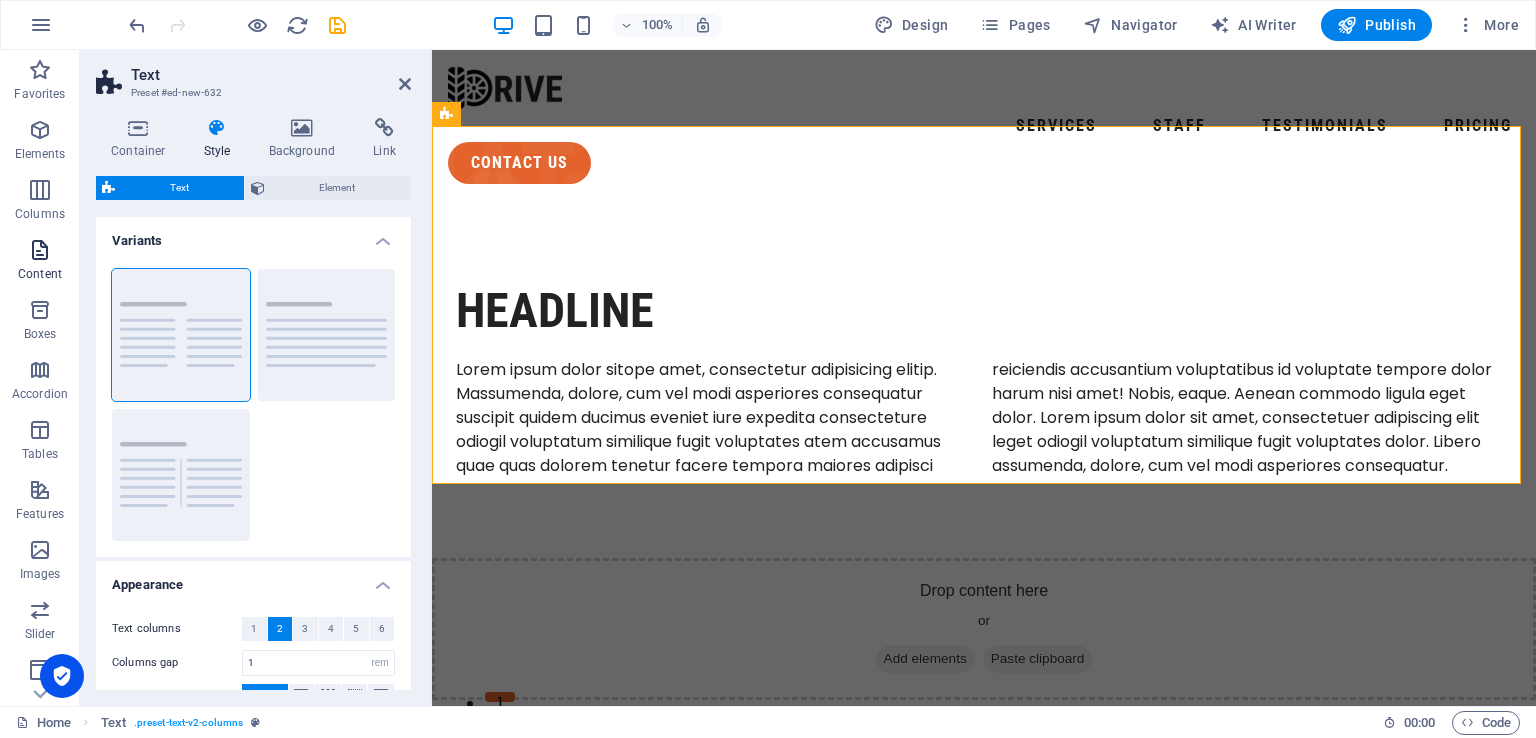 click on "Content" at bounding box center (40, 274) 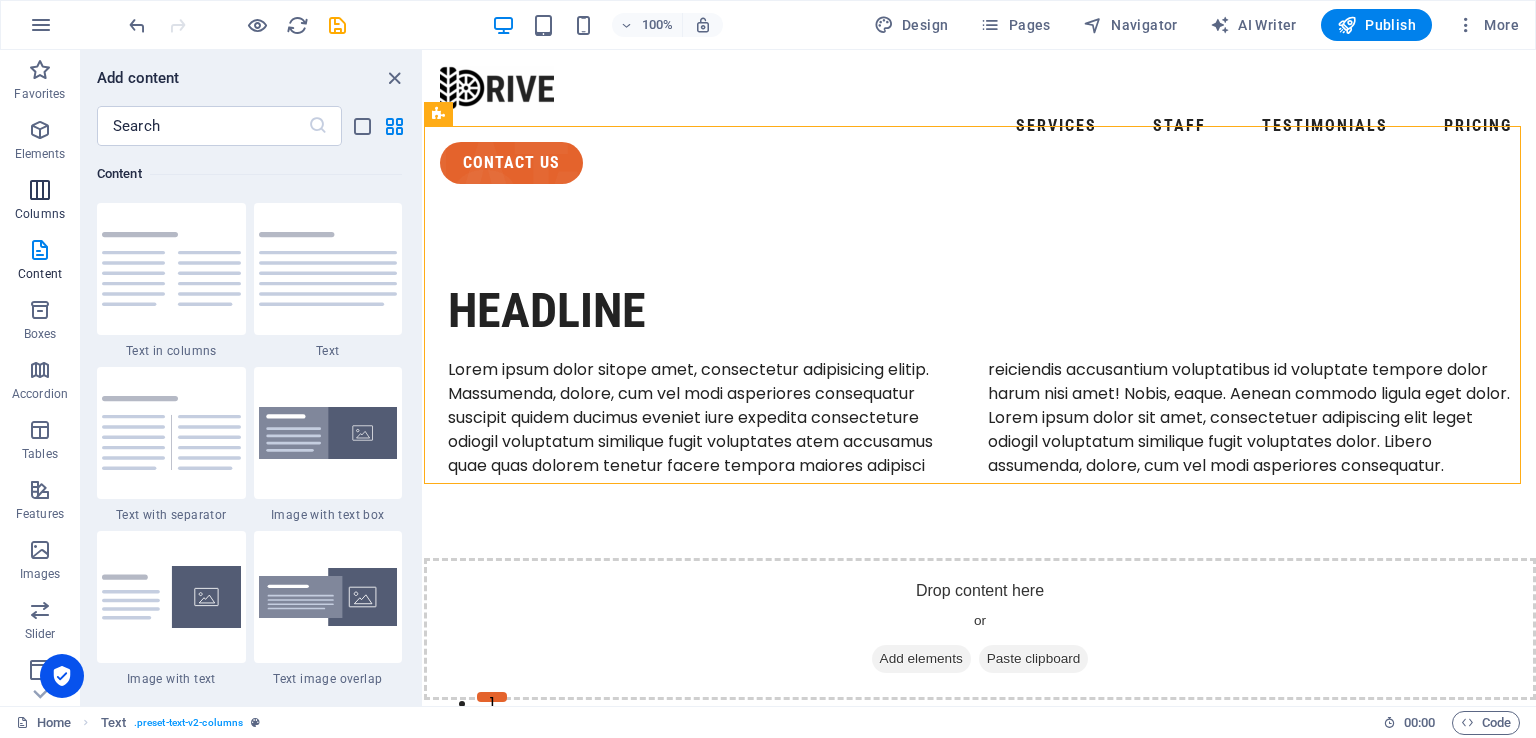 click on "Columns" at bounding box center (40, 202) 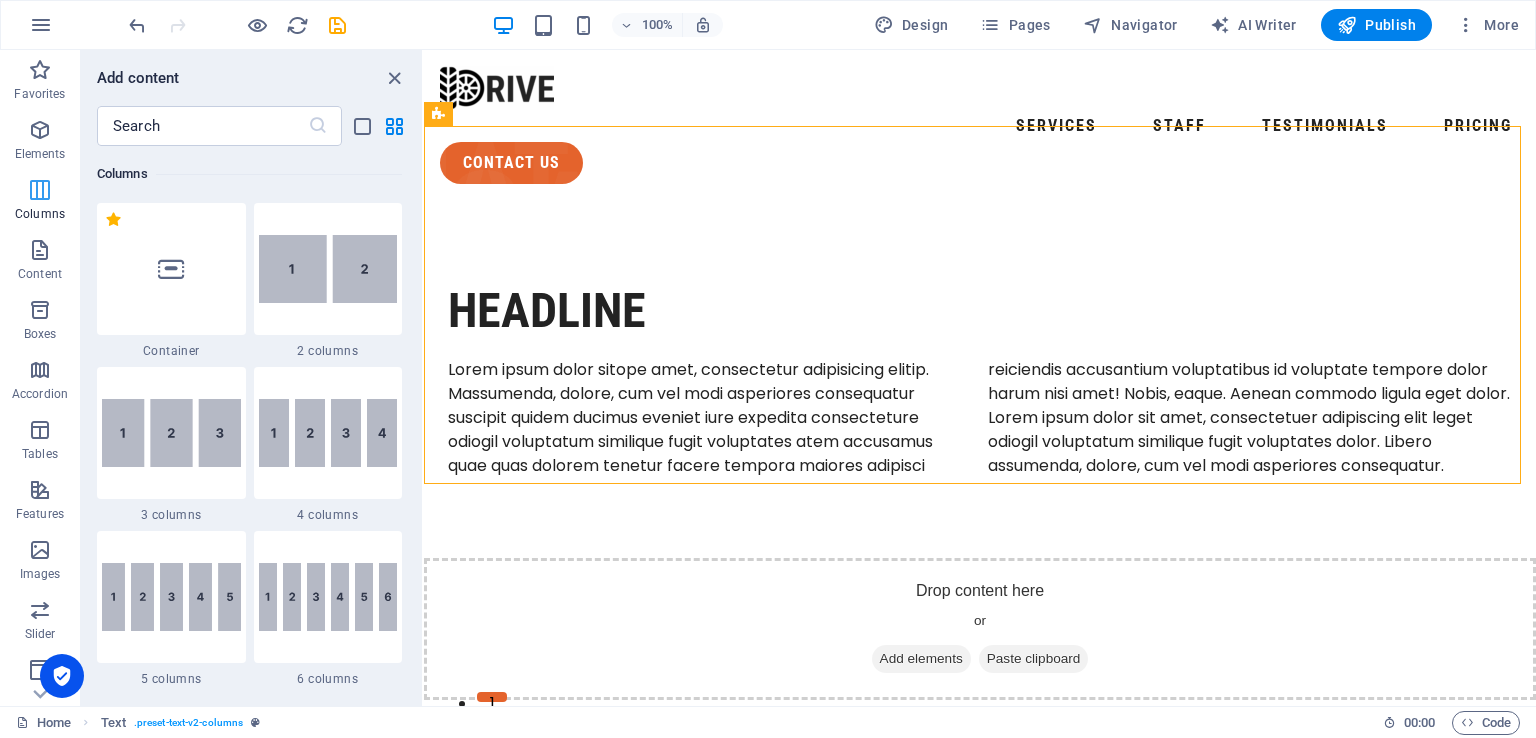scroll, scrollTop: 990, scrollLeft: 0, axis: vertical 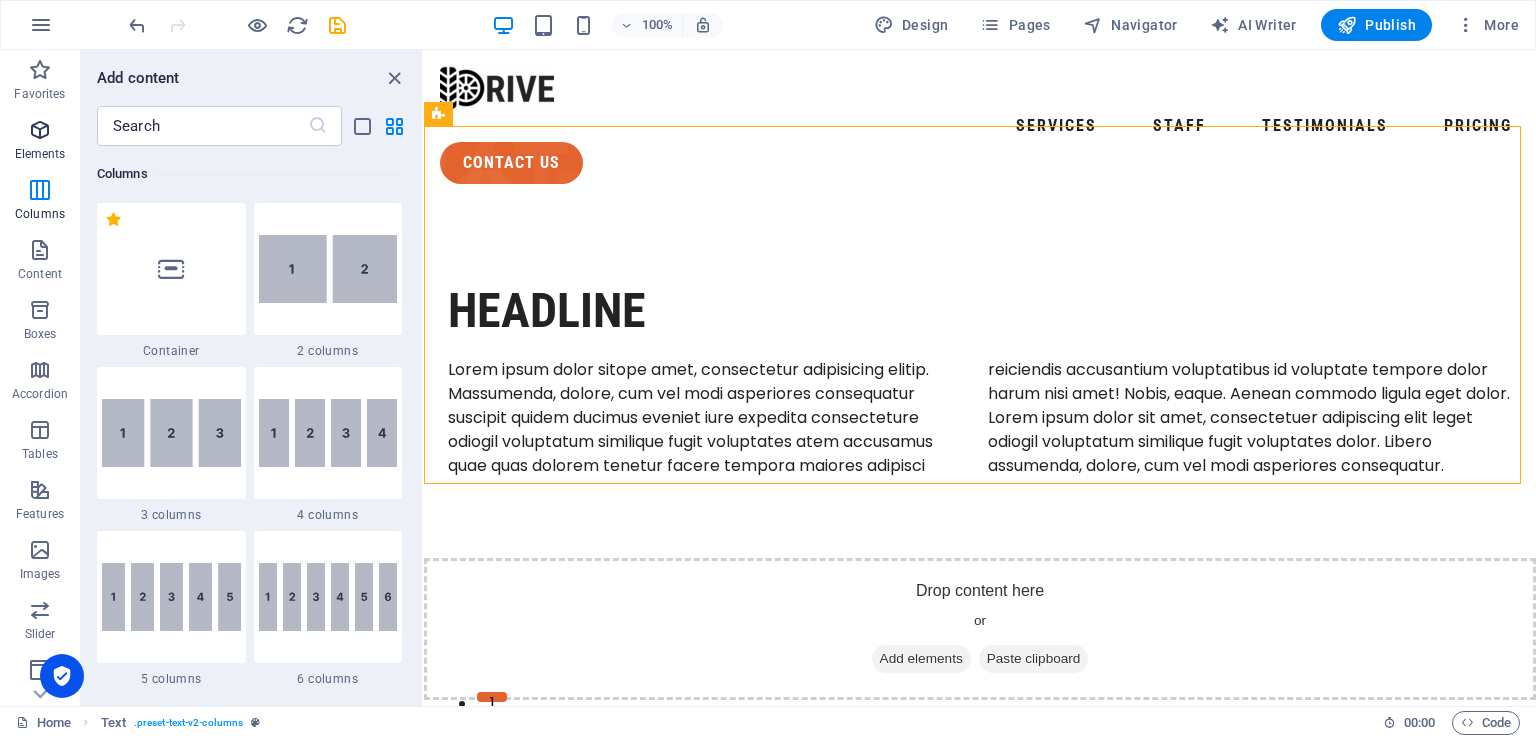 click at bounding box center [40, 130] 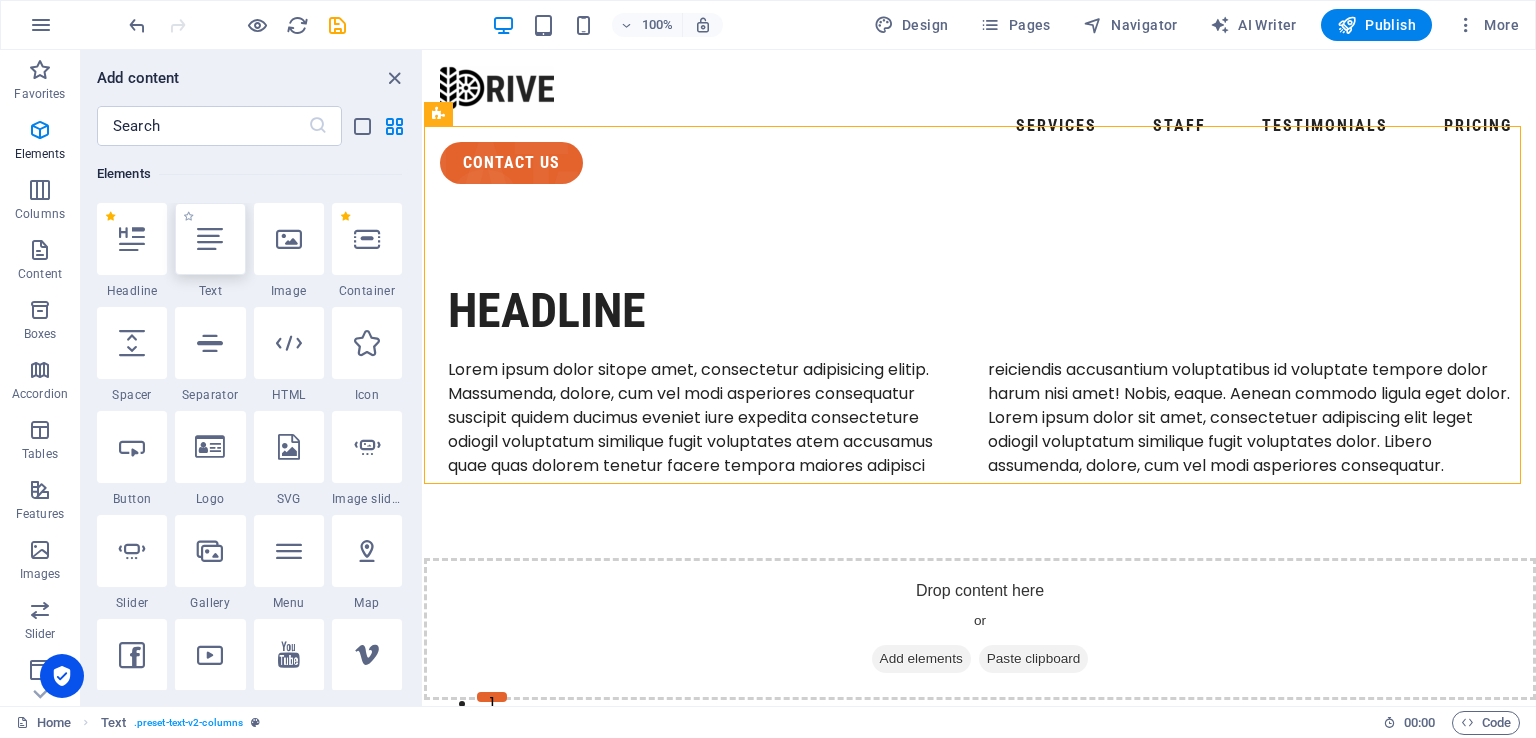 scroll, scrollTop: 213, scrollLeft: 0, axis: vertical 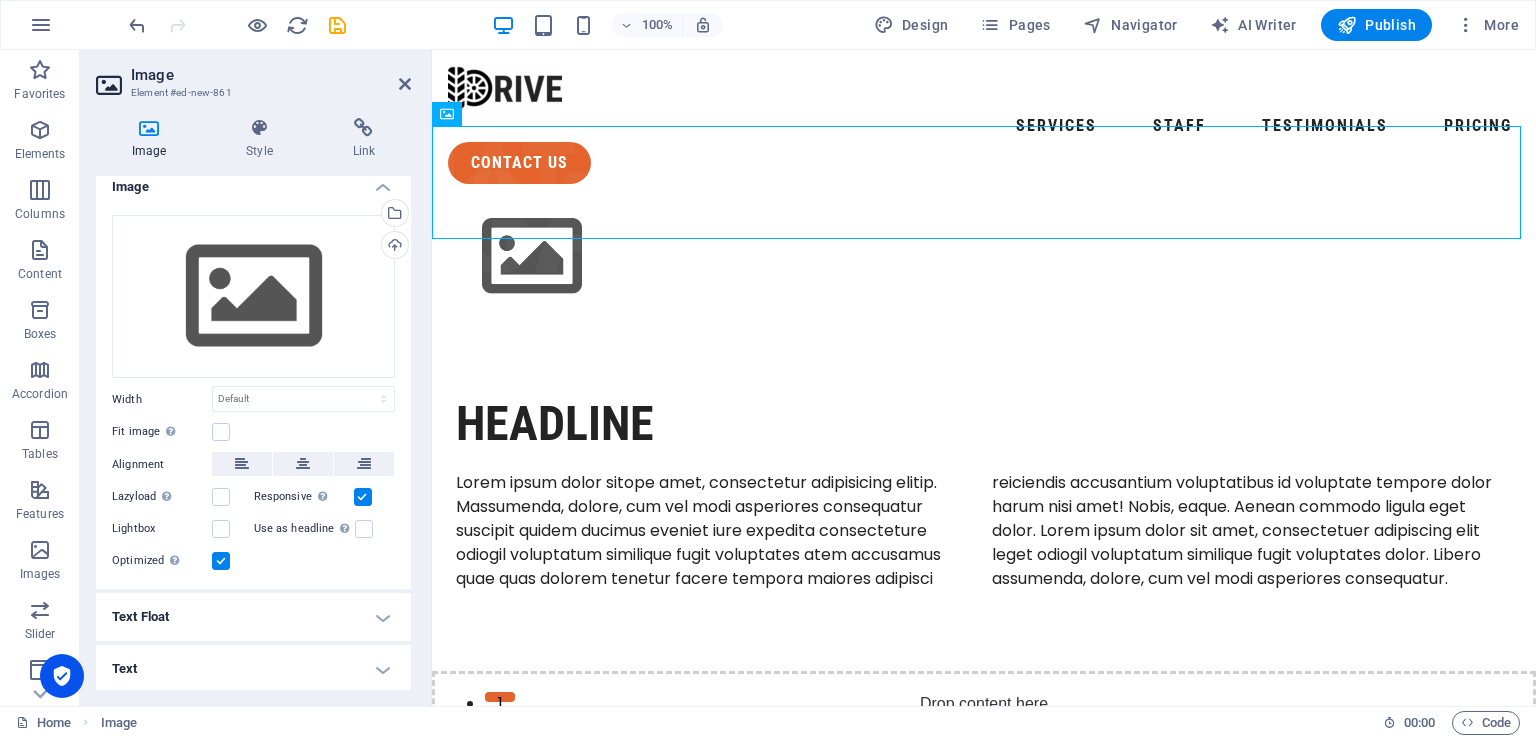click on "Text Float" at bounding box center (253, 617) 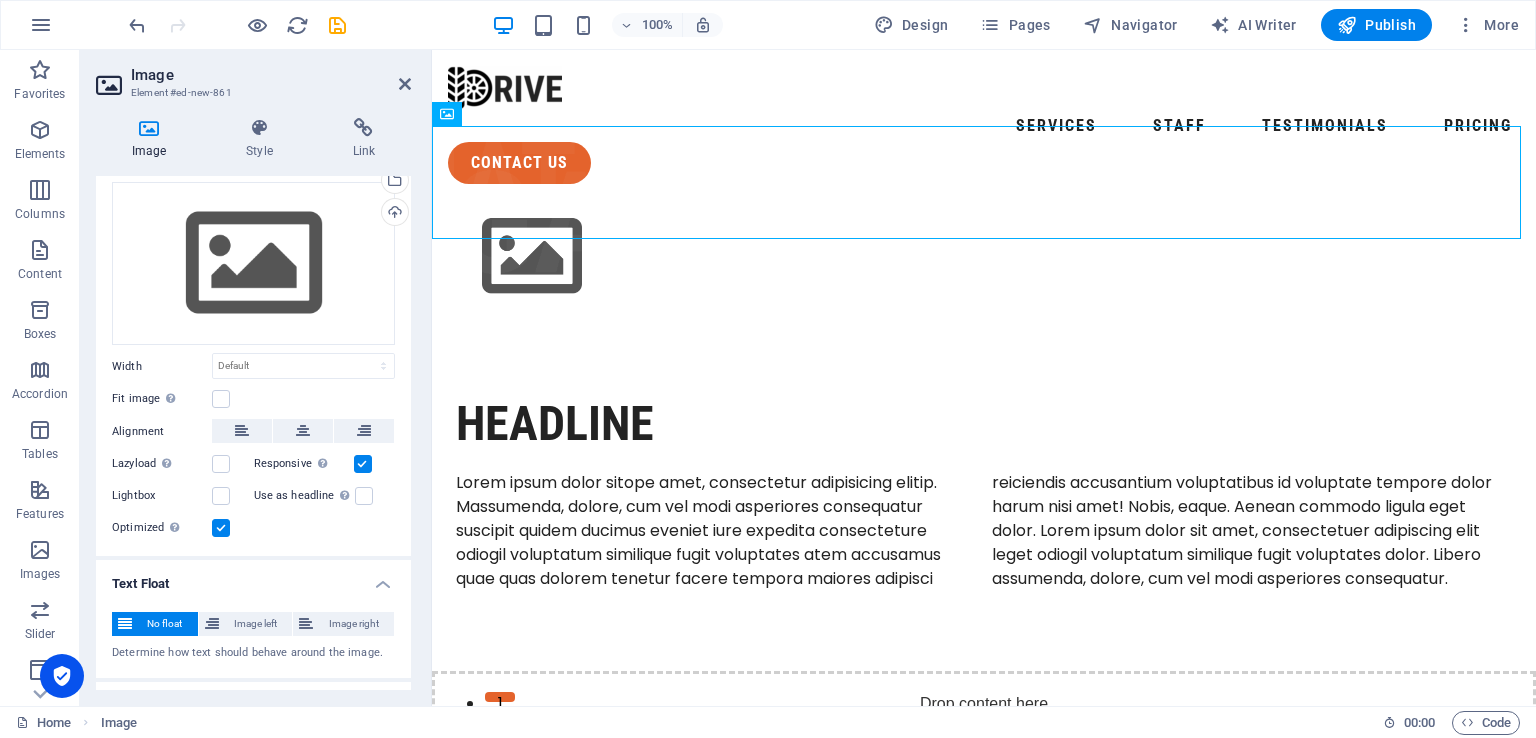 scroll, scrollTop: 83, scrollLeft: 0, axis: vertical 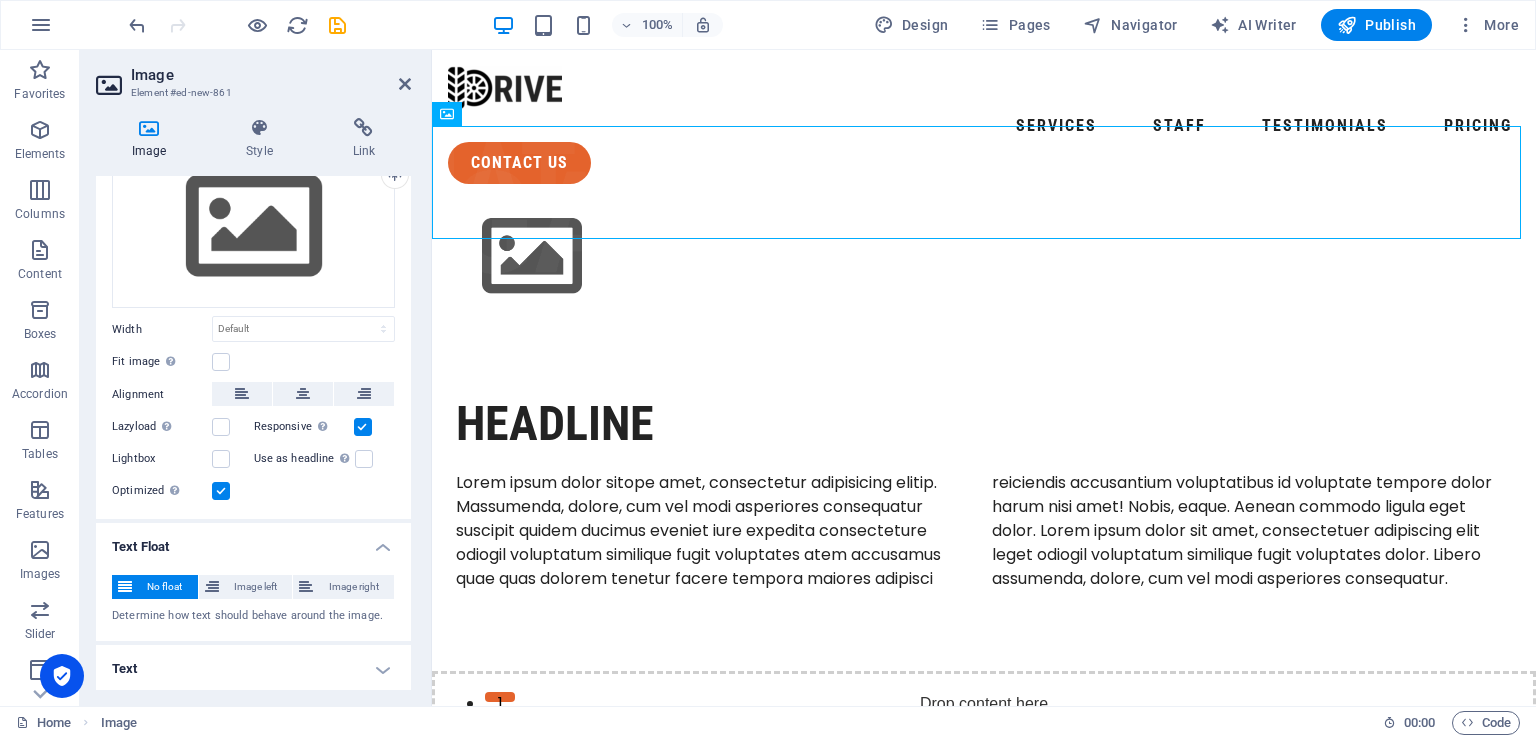 click on "Text" at bounding box center (253, 669) 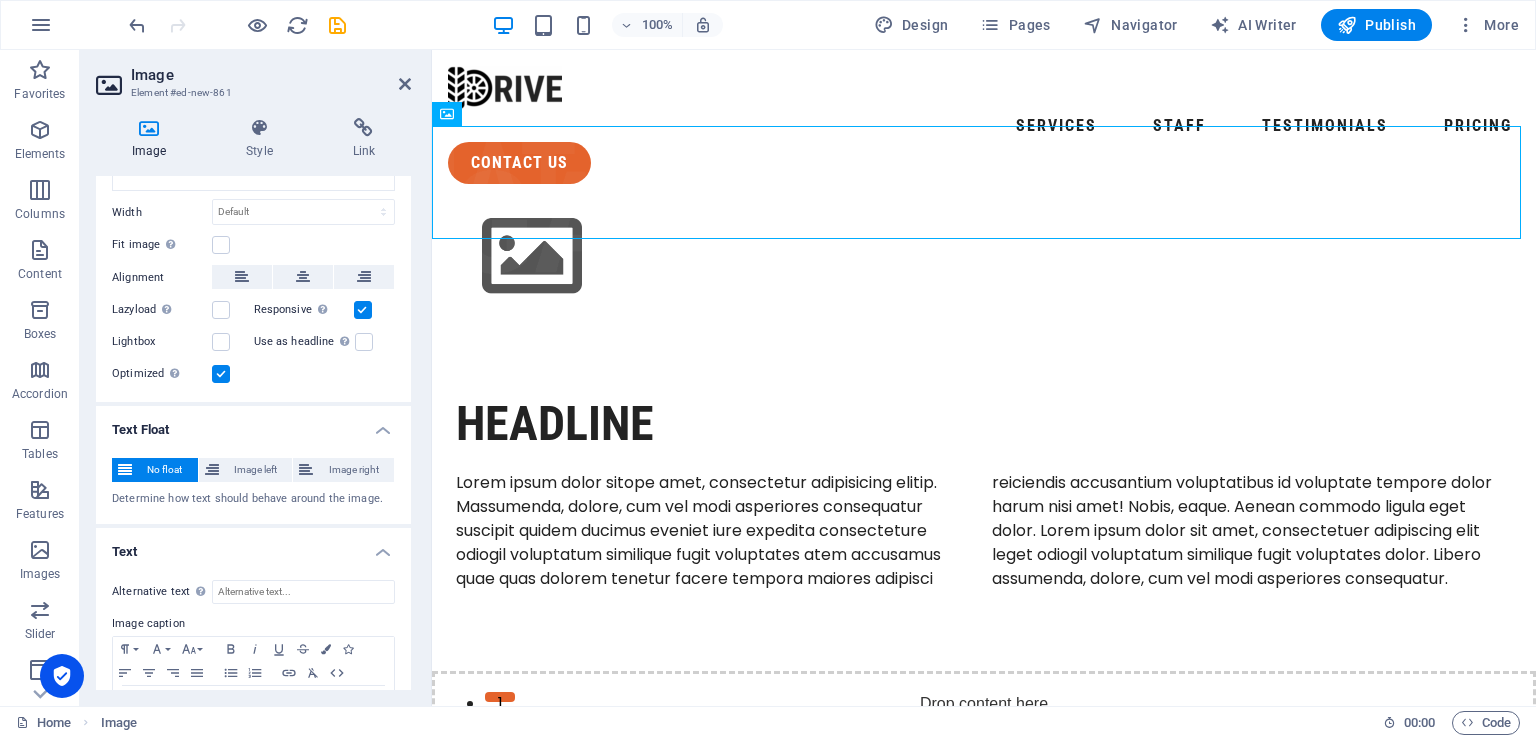scroll, scrollTop: 270, scrollLeft: 0, axis: vertical 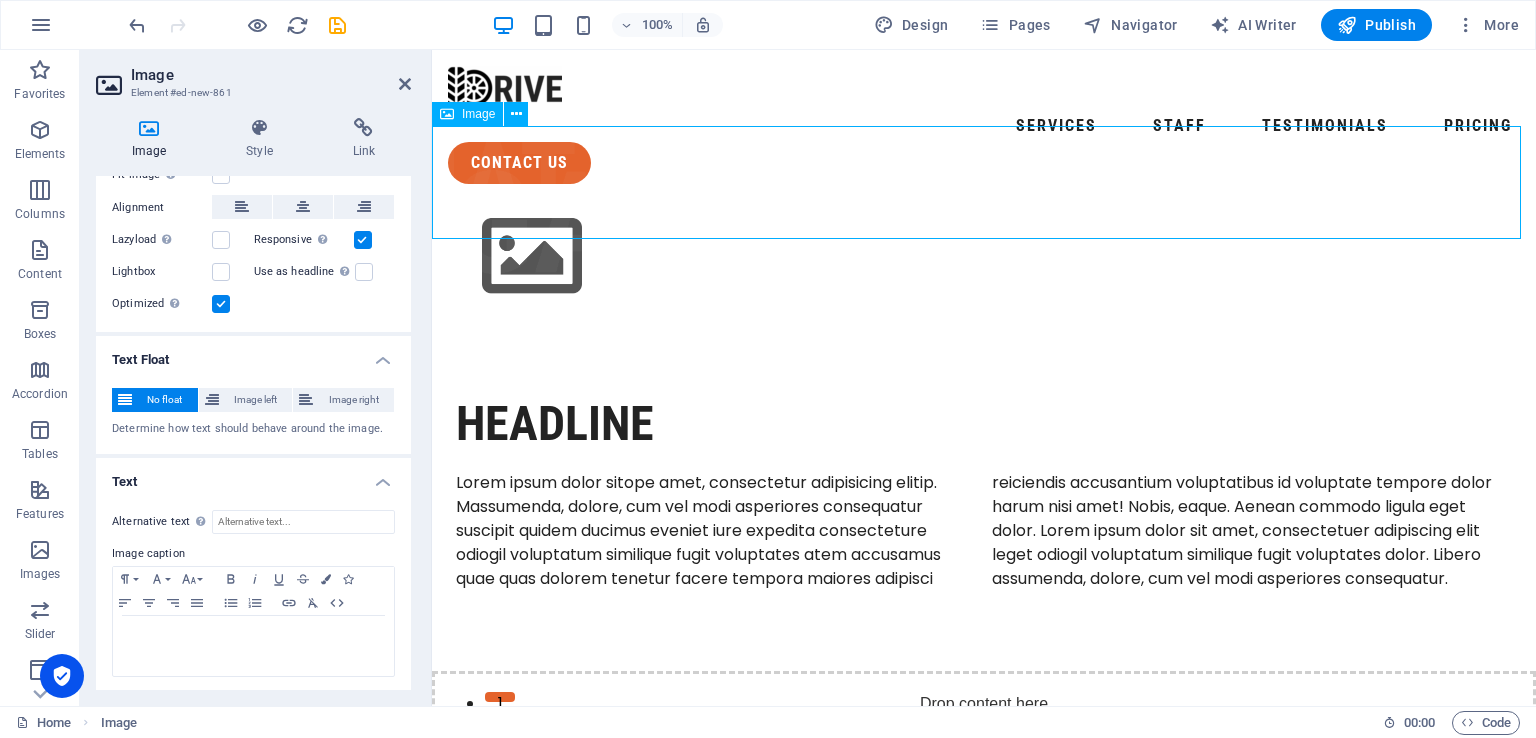 click at bounding box center (984, 256) 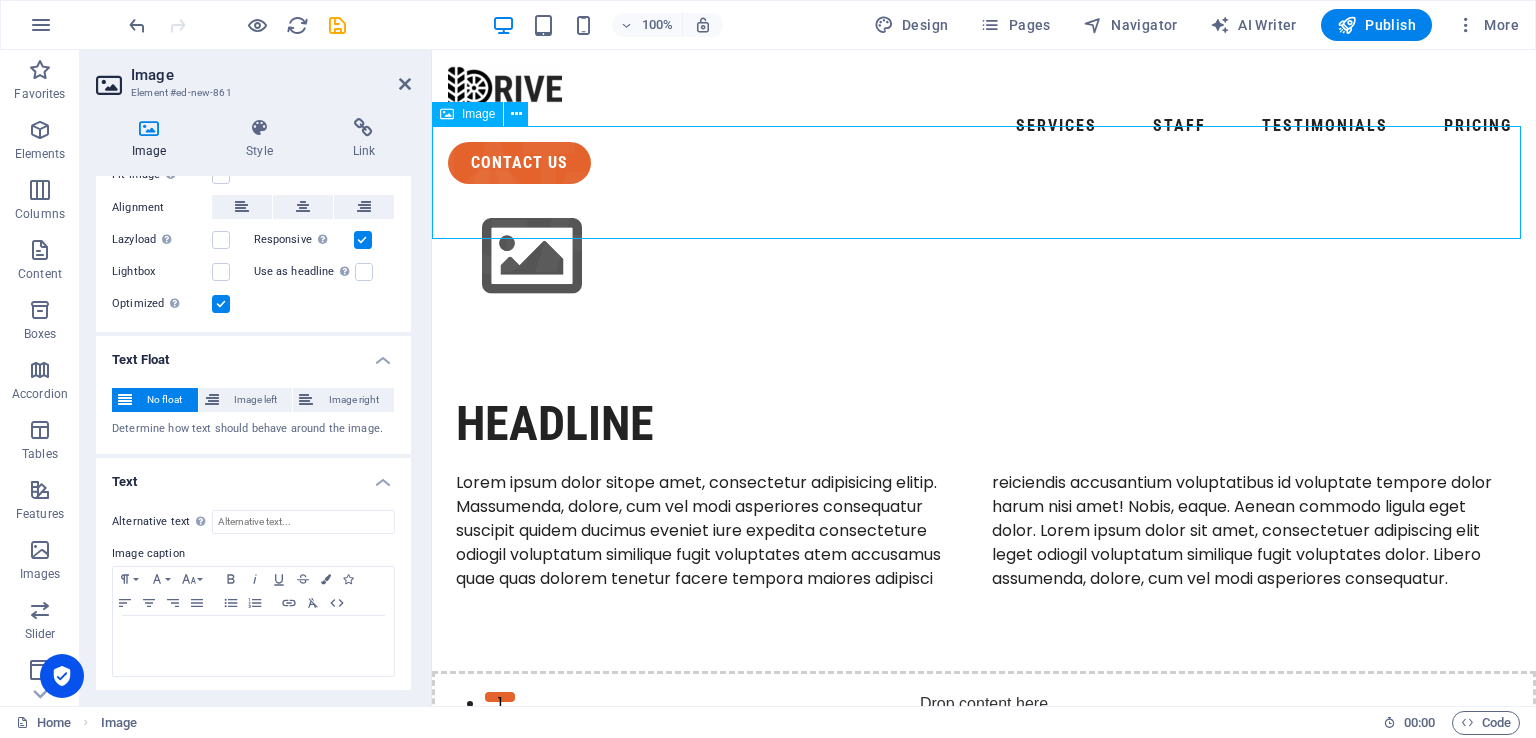 click at bounding box center [447, 114] 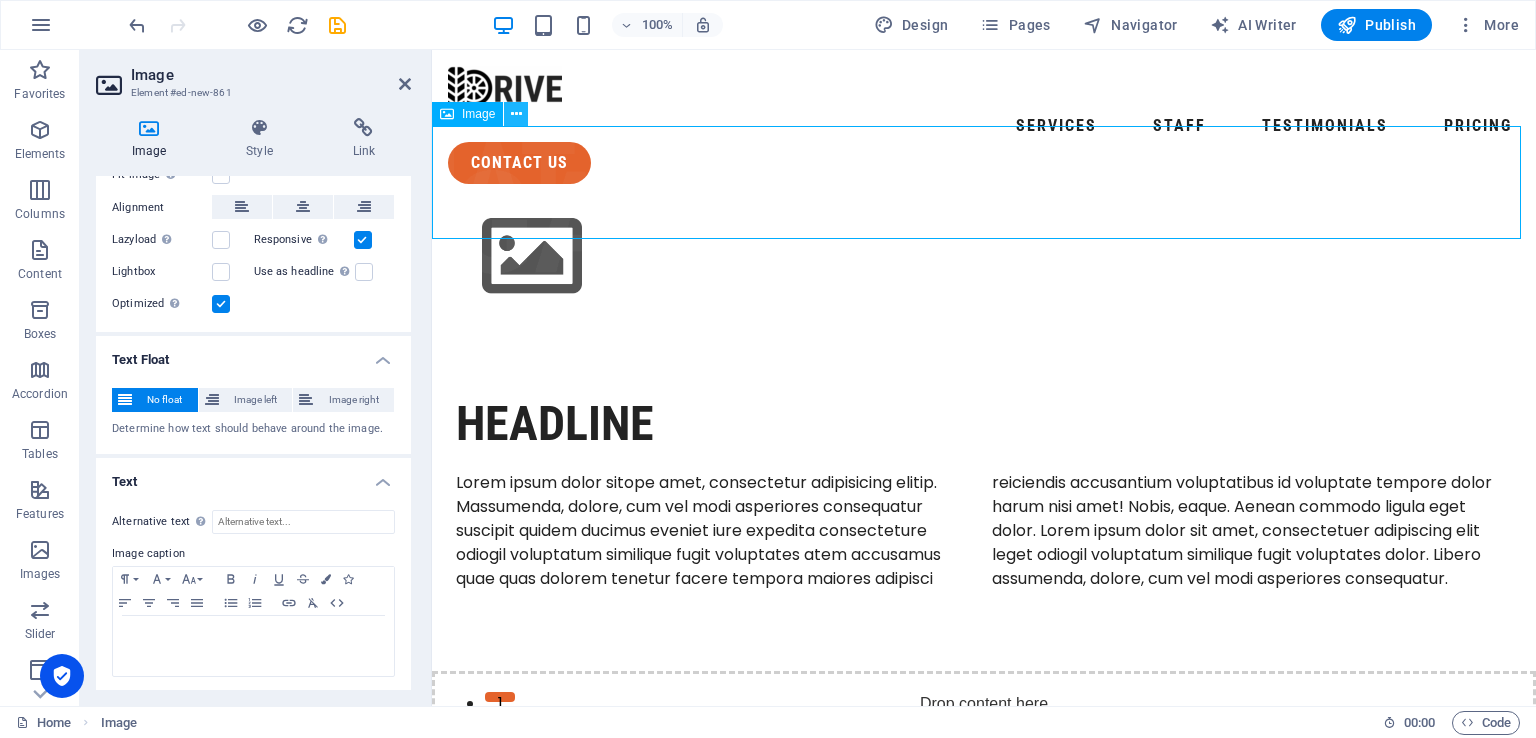 click at bounding box center [516, 114] 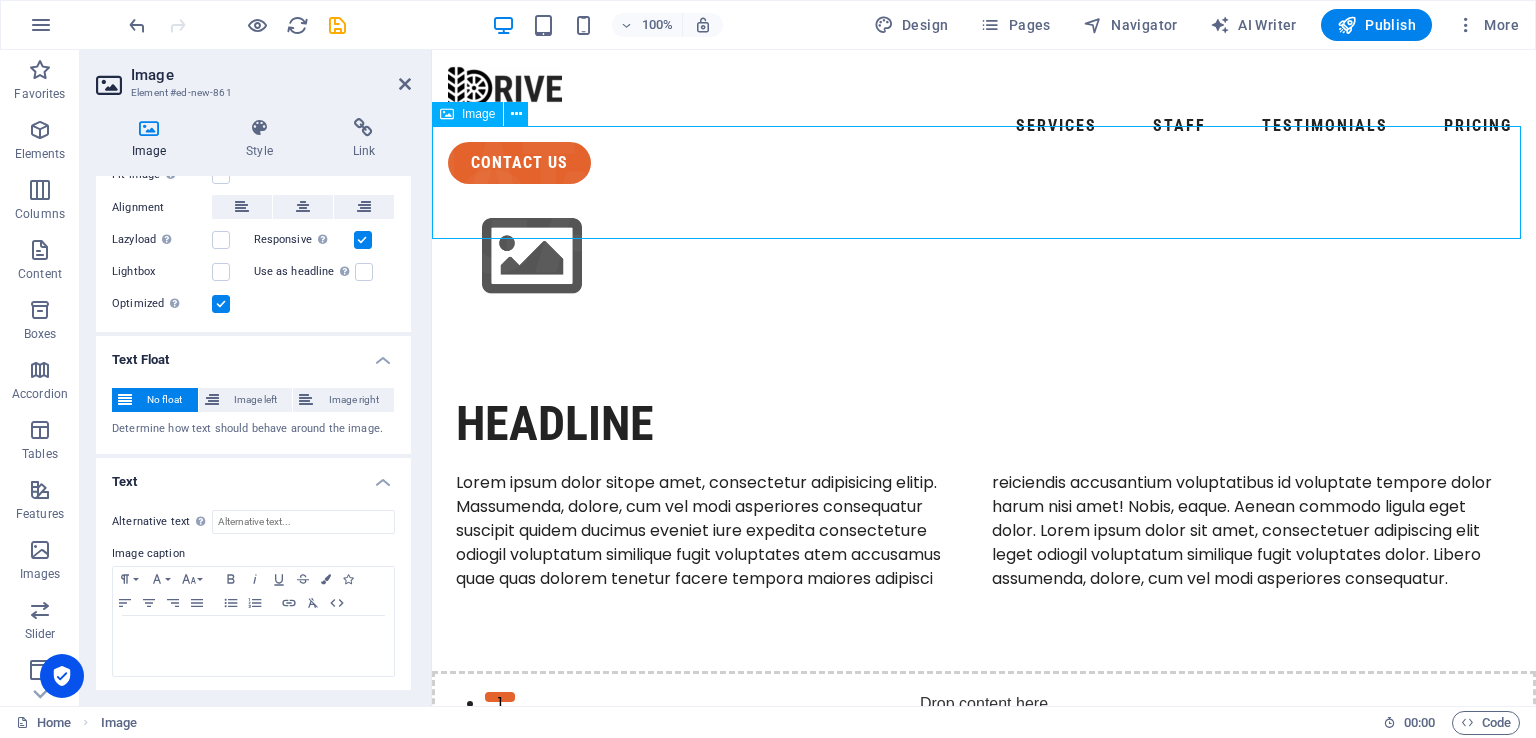 click at bounding box center [984, 256] 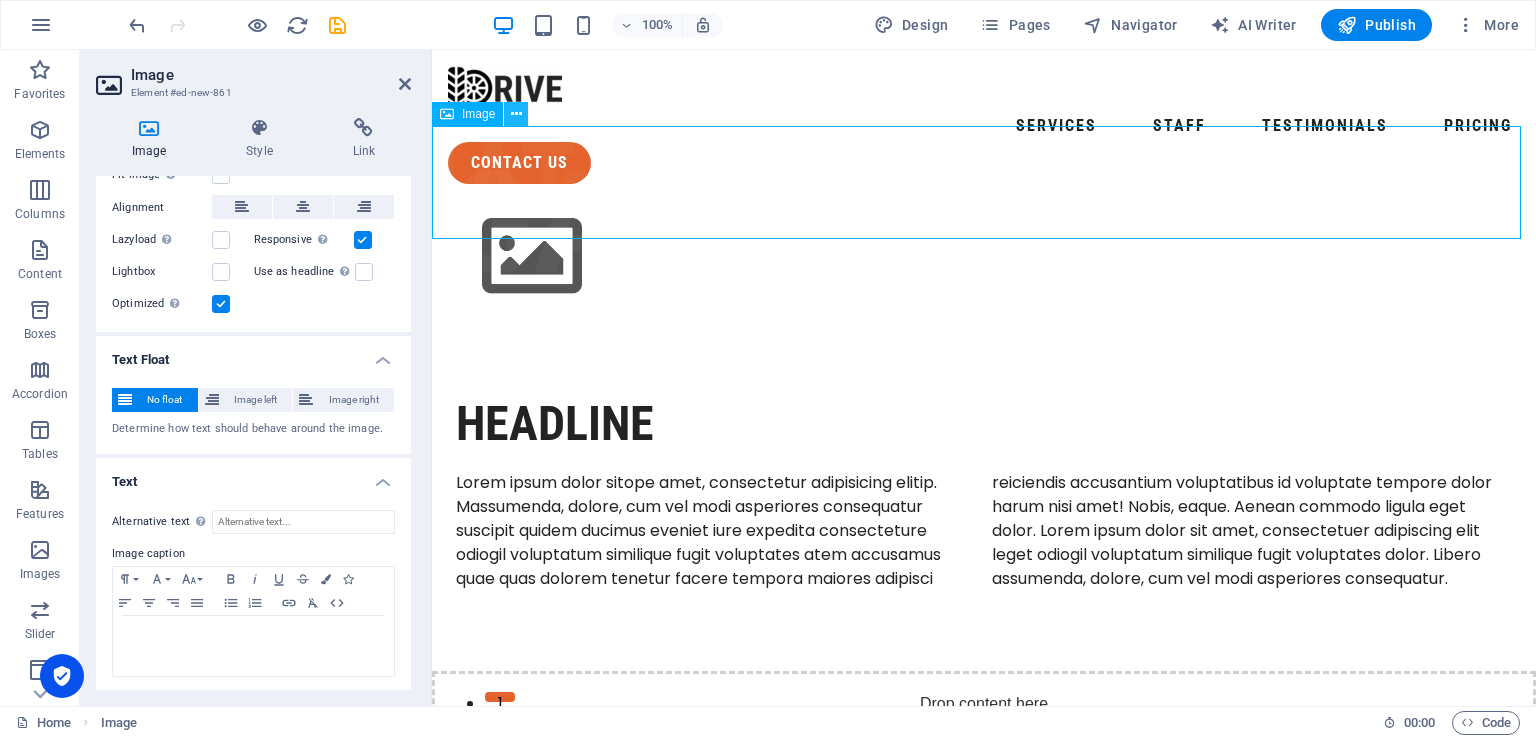click at bounding box center (516, 114) 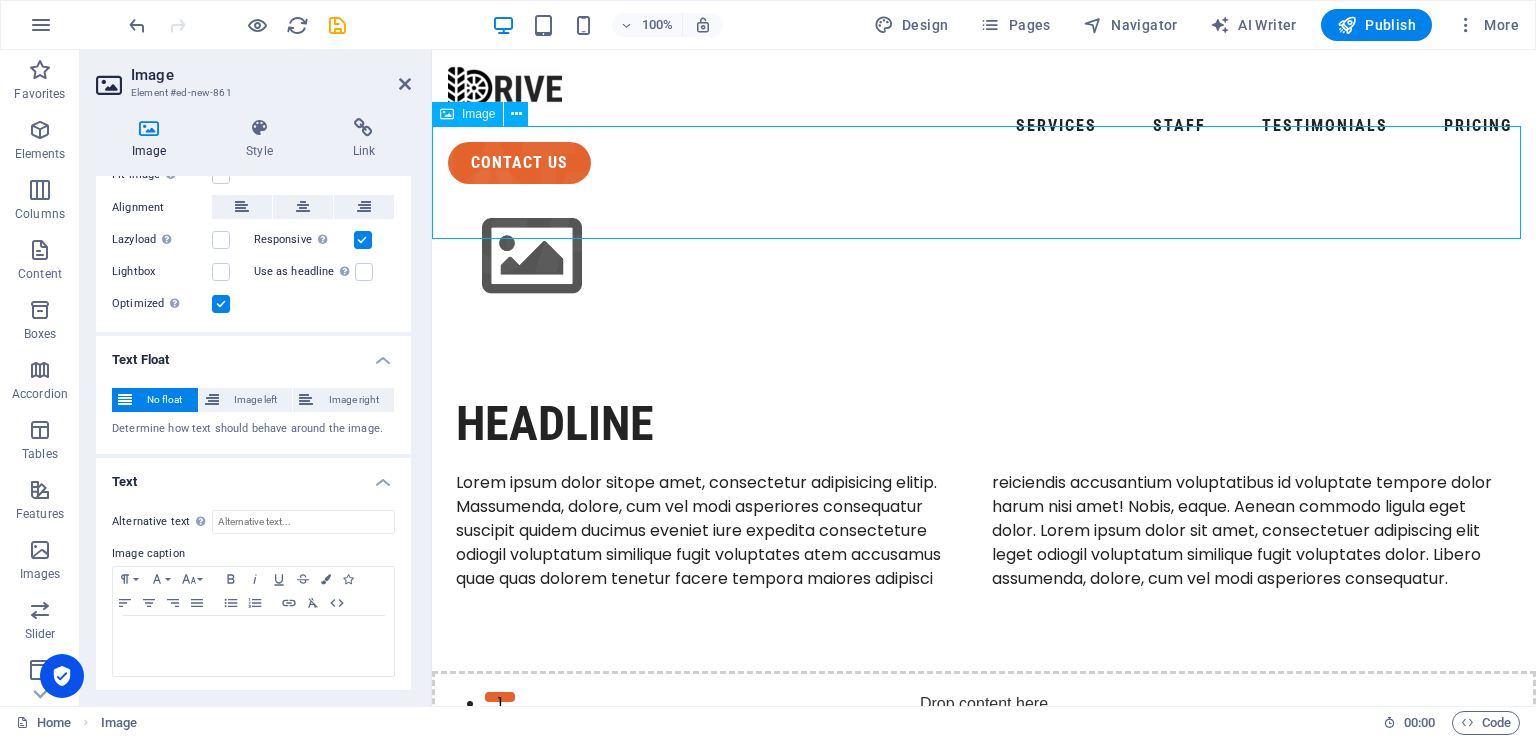 click at bounding box center (984, 256) 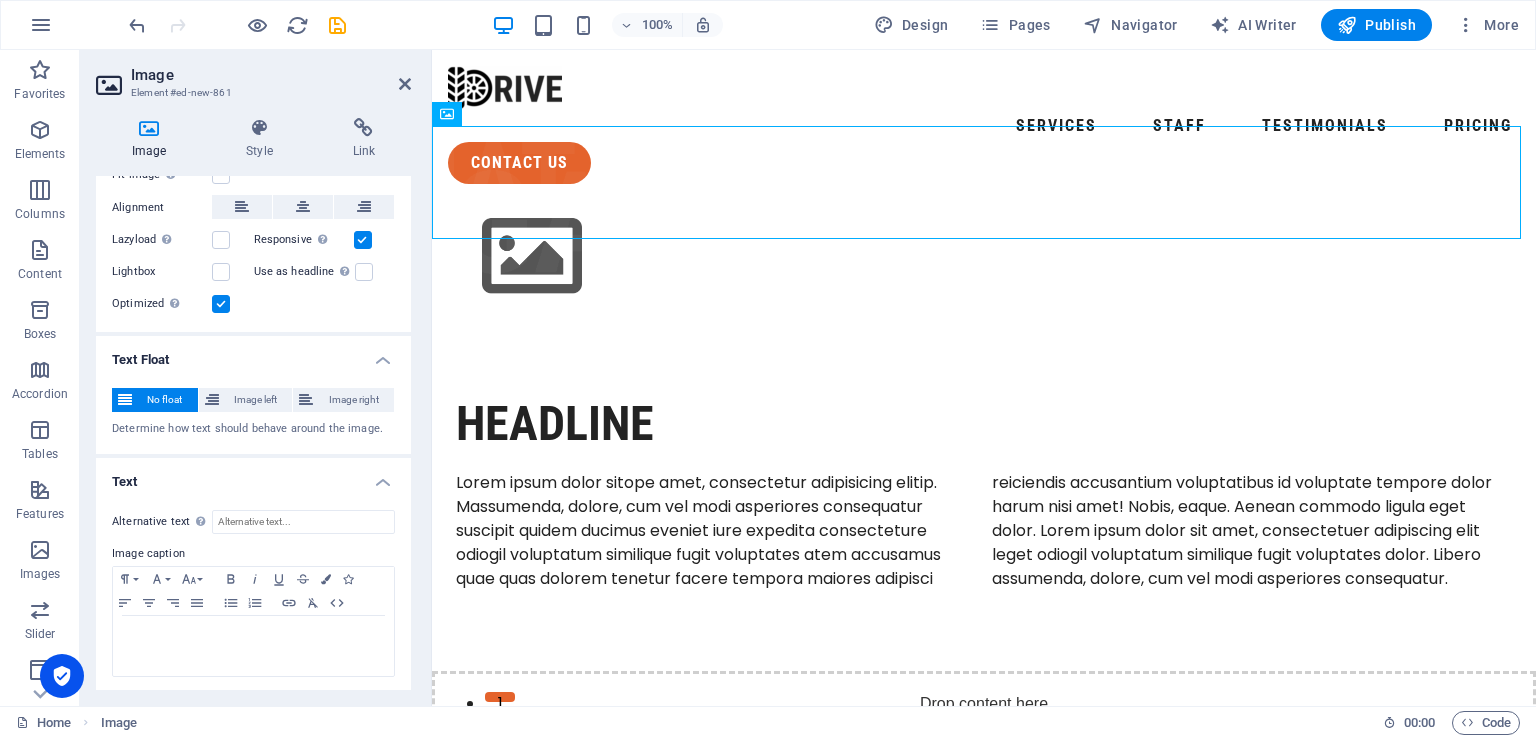 scroll, scrollTop: 0, scrollLeft: 0, axis: both 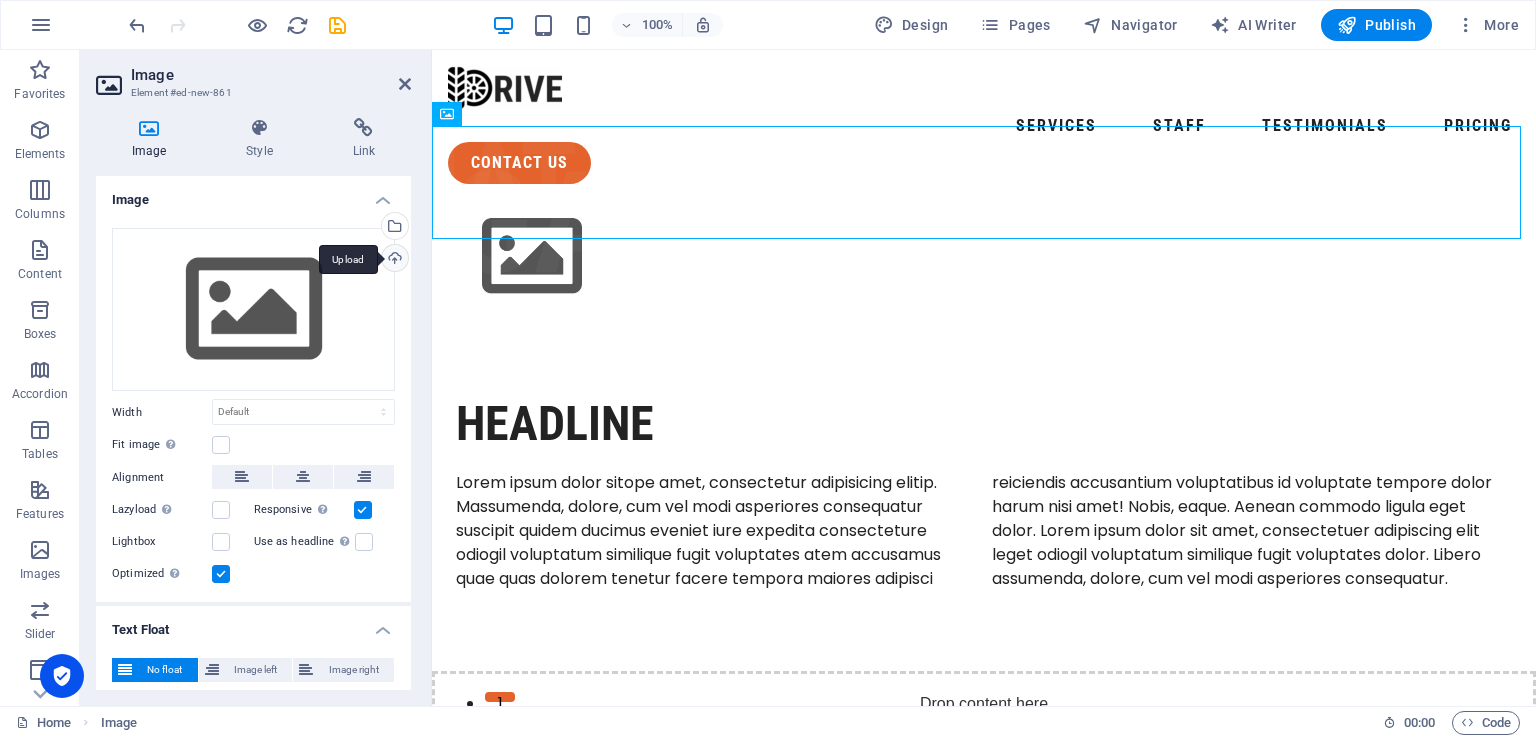 click on "Upload" at bounding box center [393, 260] 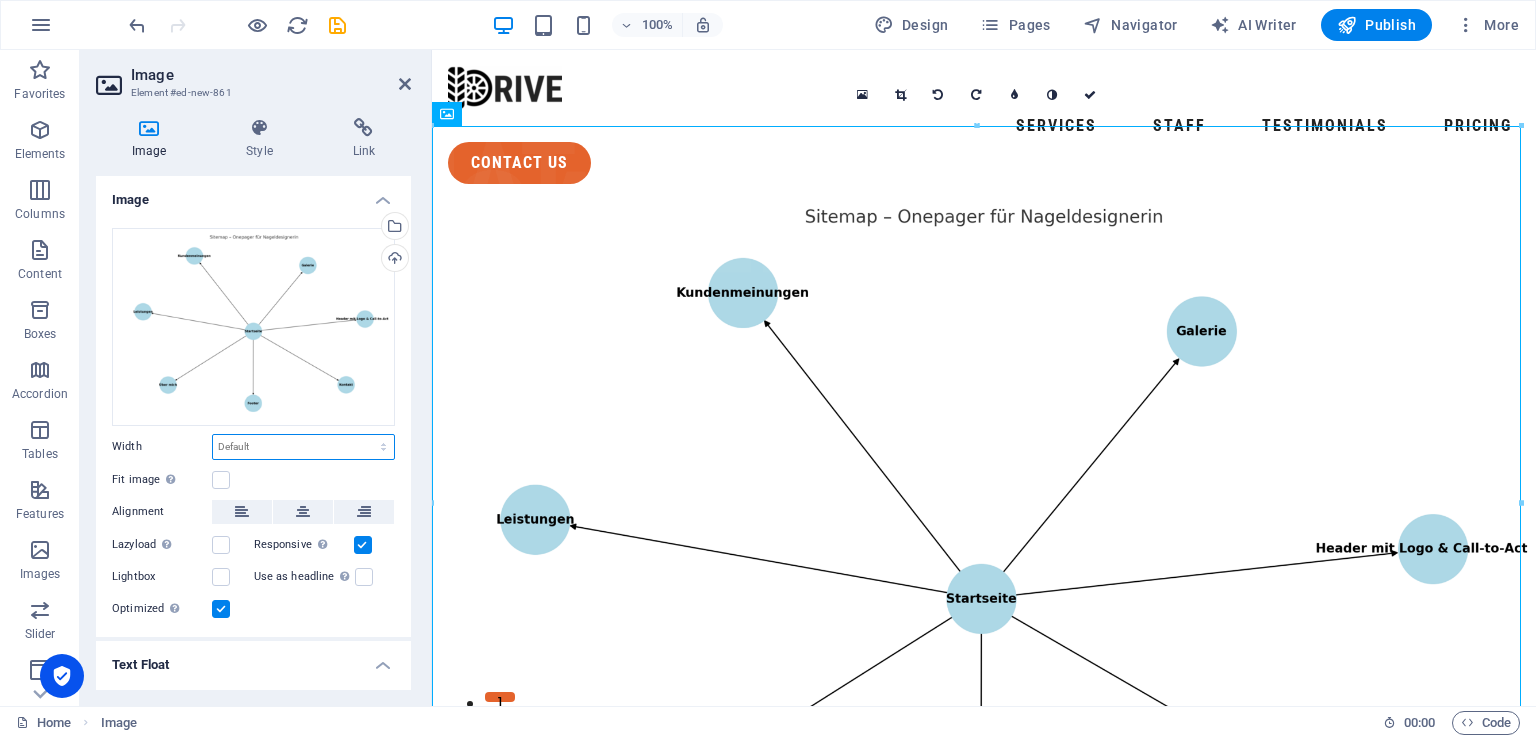 click on "Default auto px rem % em vh vw" at bounding box center (303, 447) 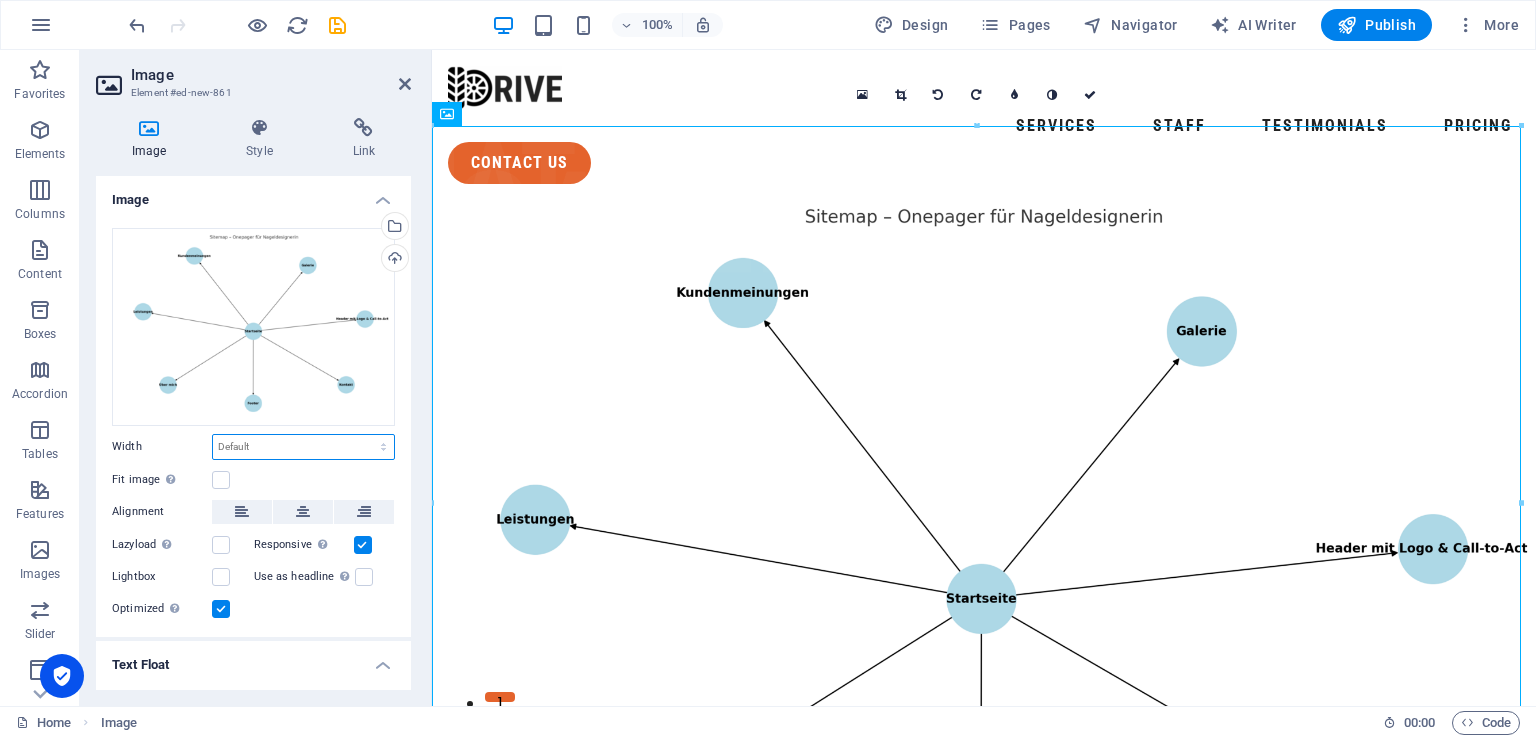 select on "rem" 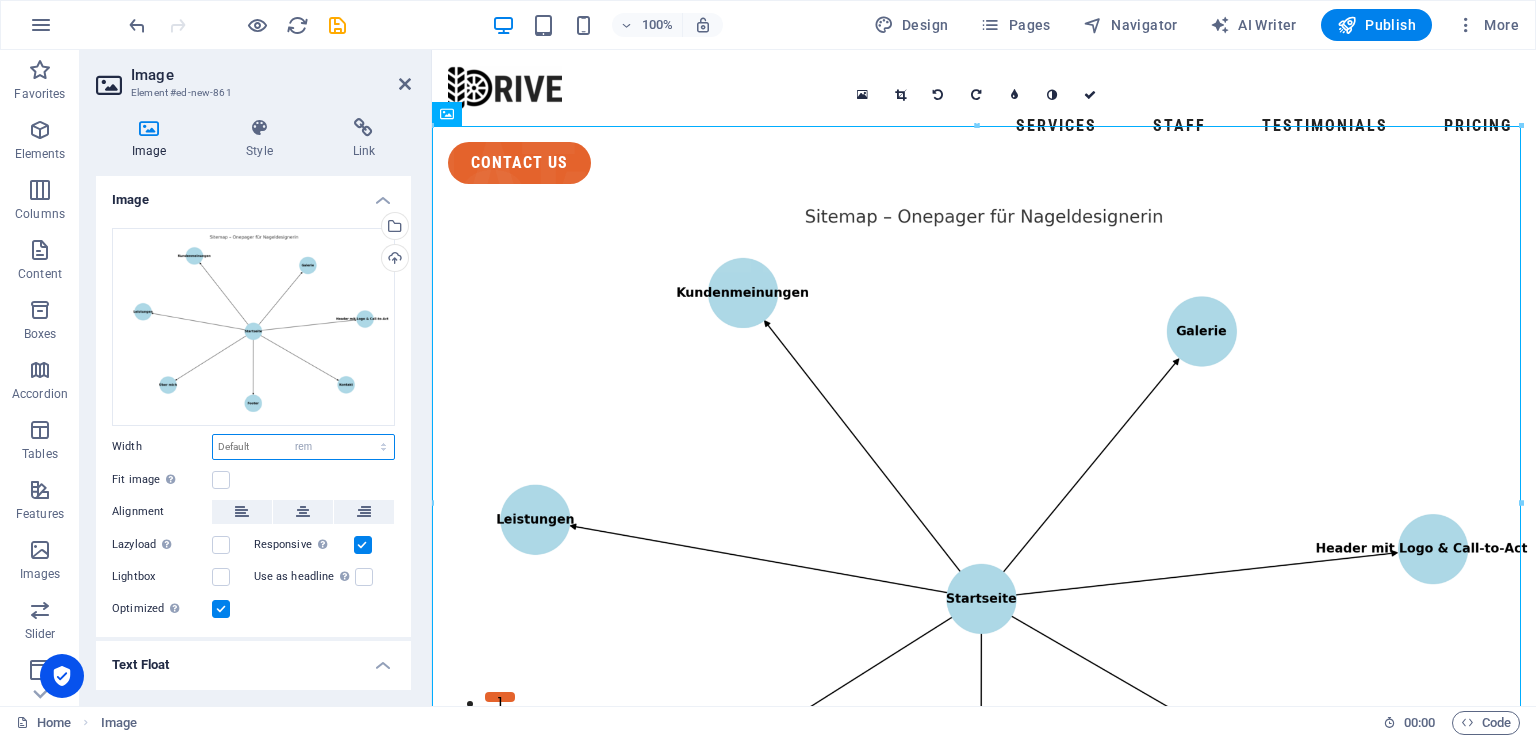 click on "Default auto px rem % em vh vw" at bounding box center (303, 447) 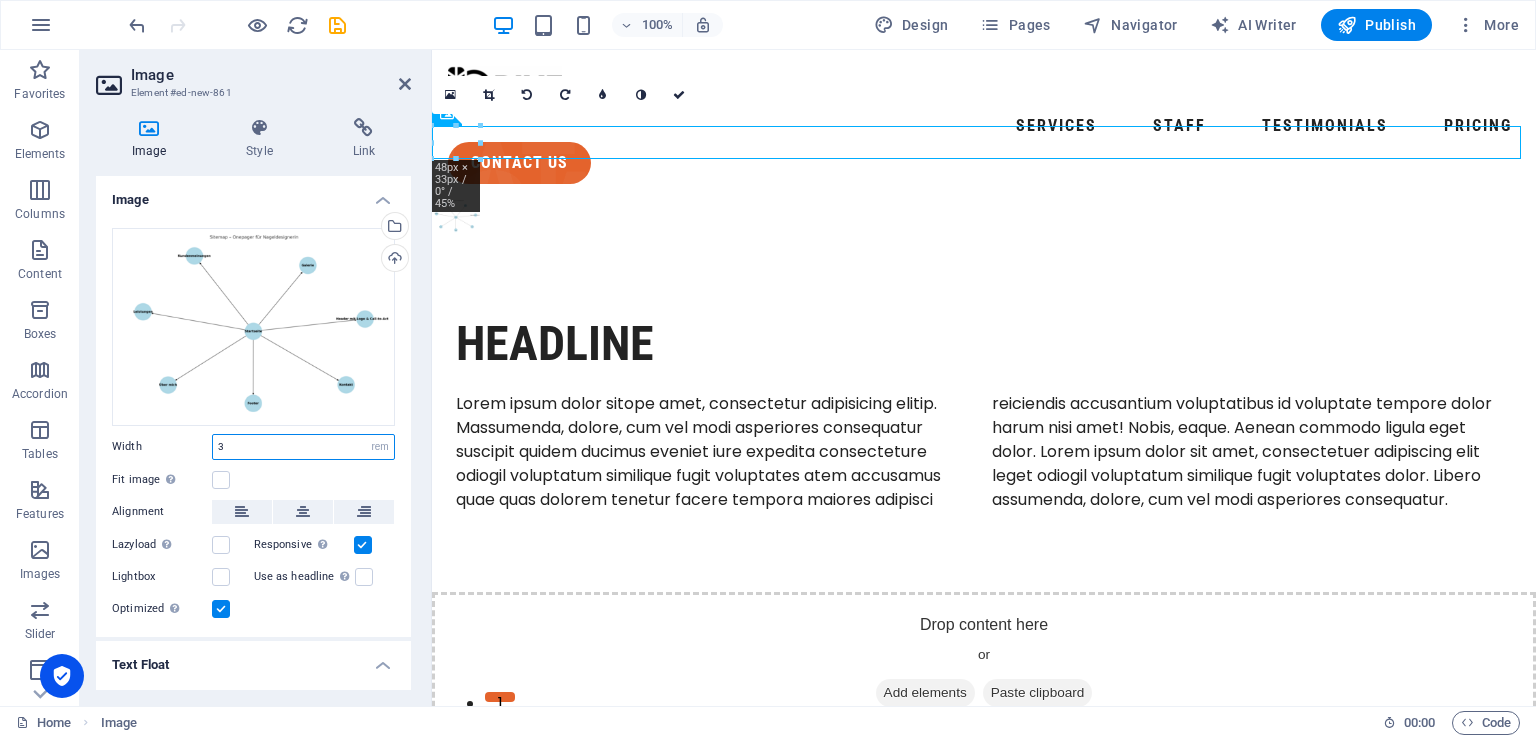 click on "3" at bounding box center [303, 447] 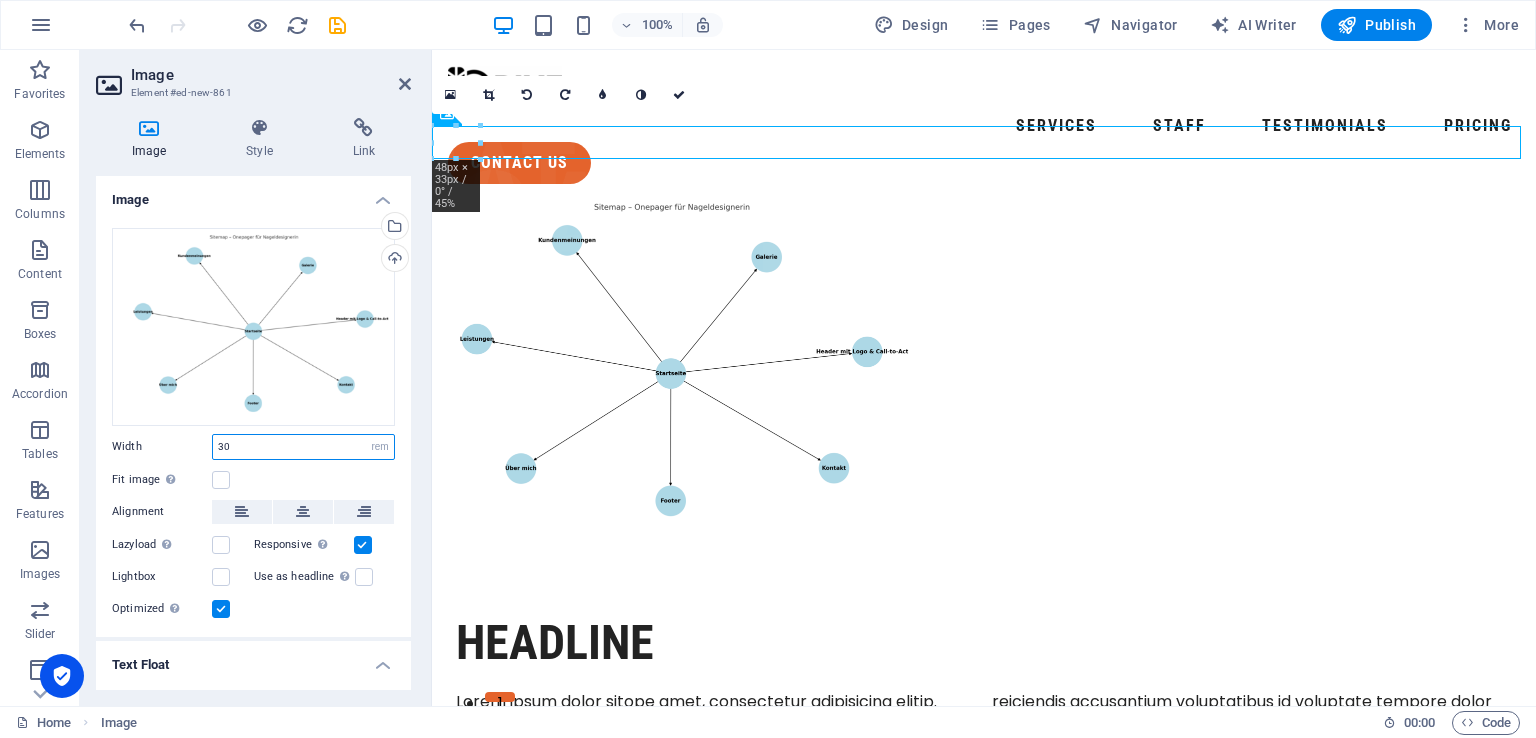 type on "30" 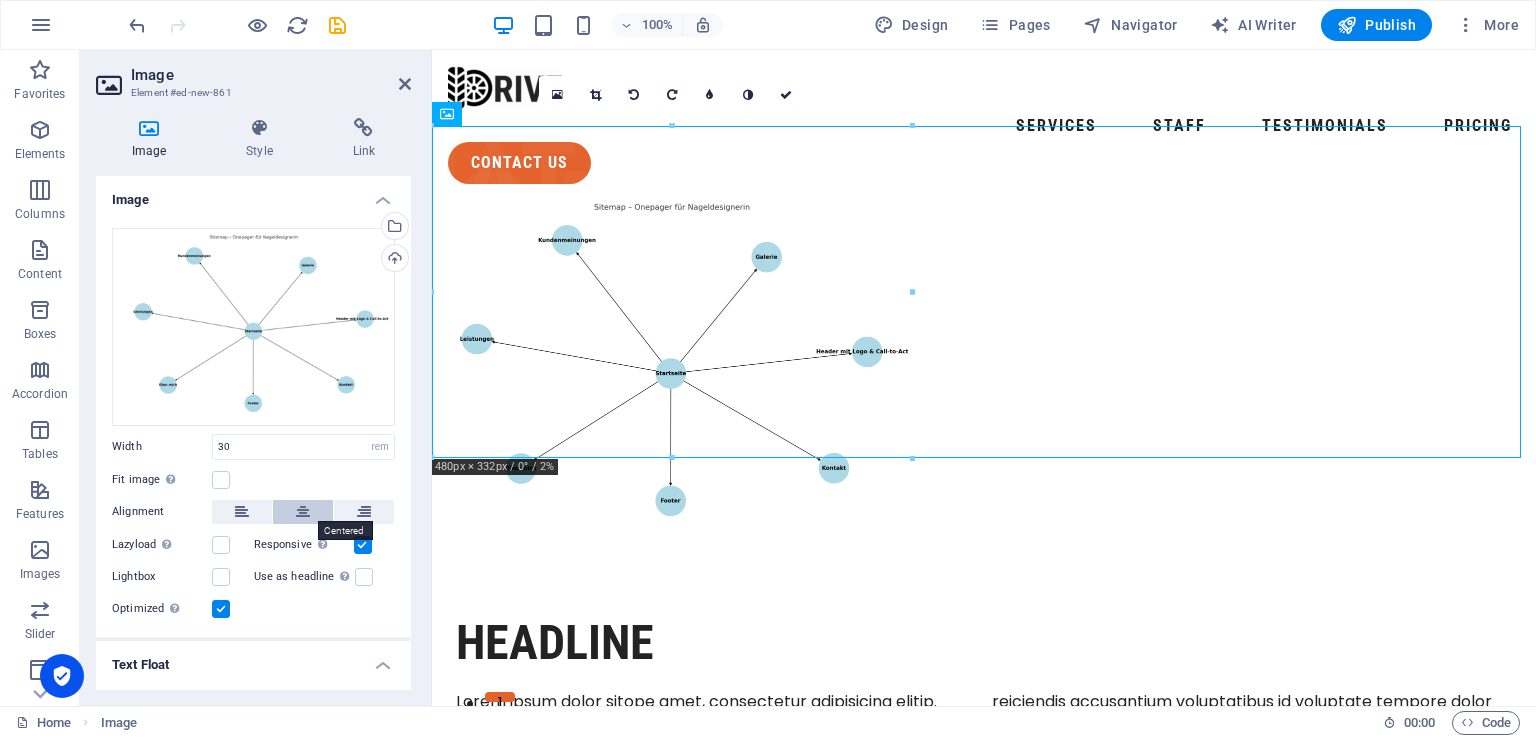 click at bounding box center [303, 512] 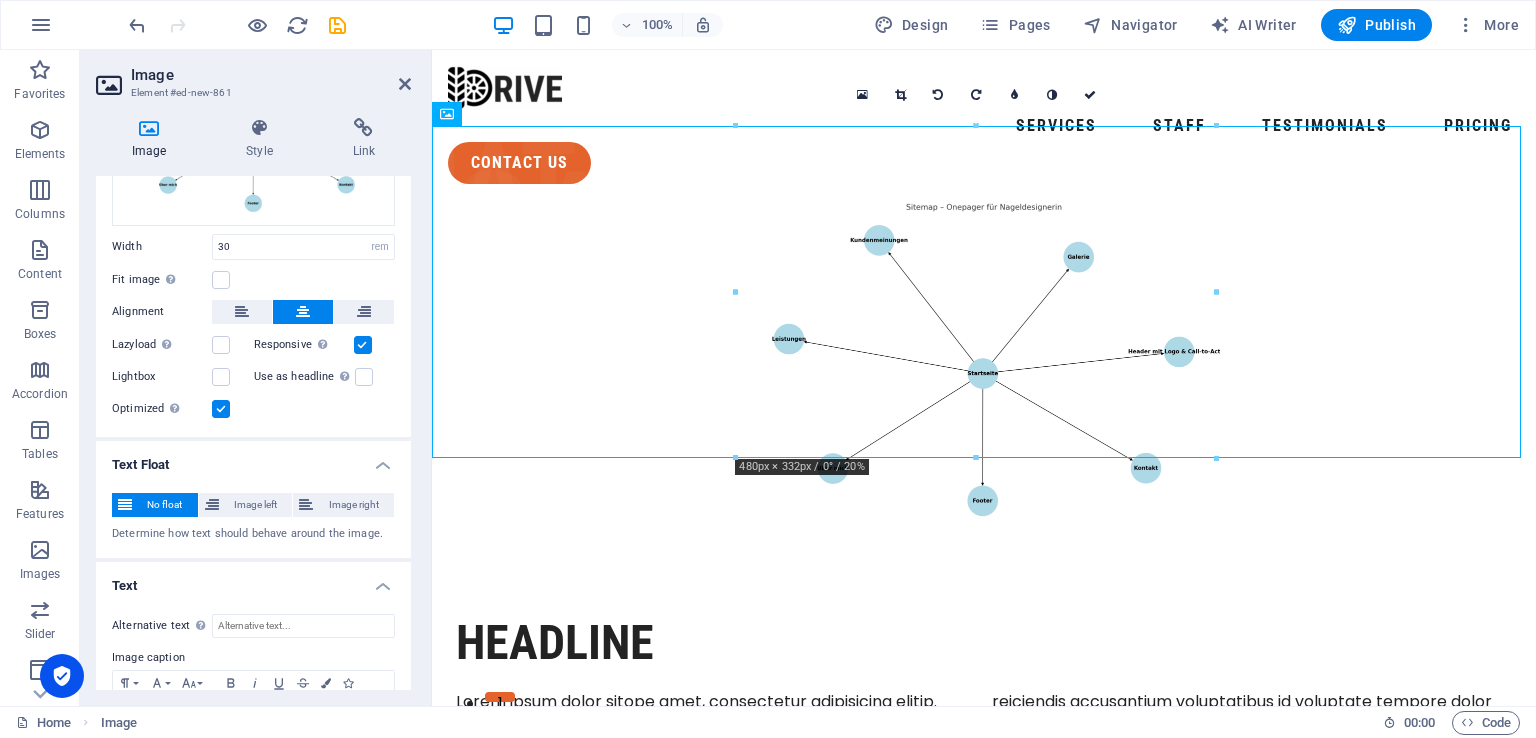 scroll, scrollTop: 300, scrollLeft: 0, axis: vertical 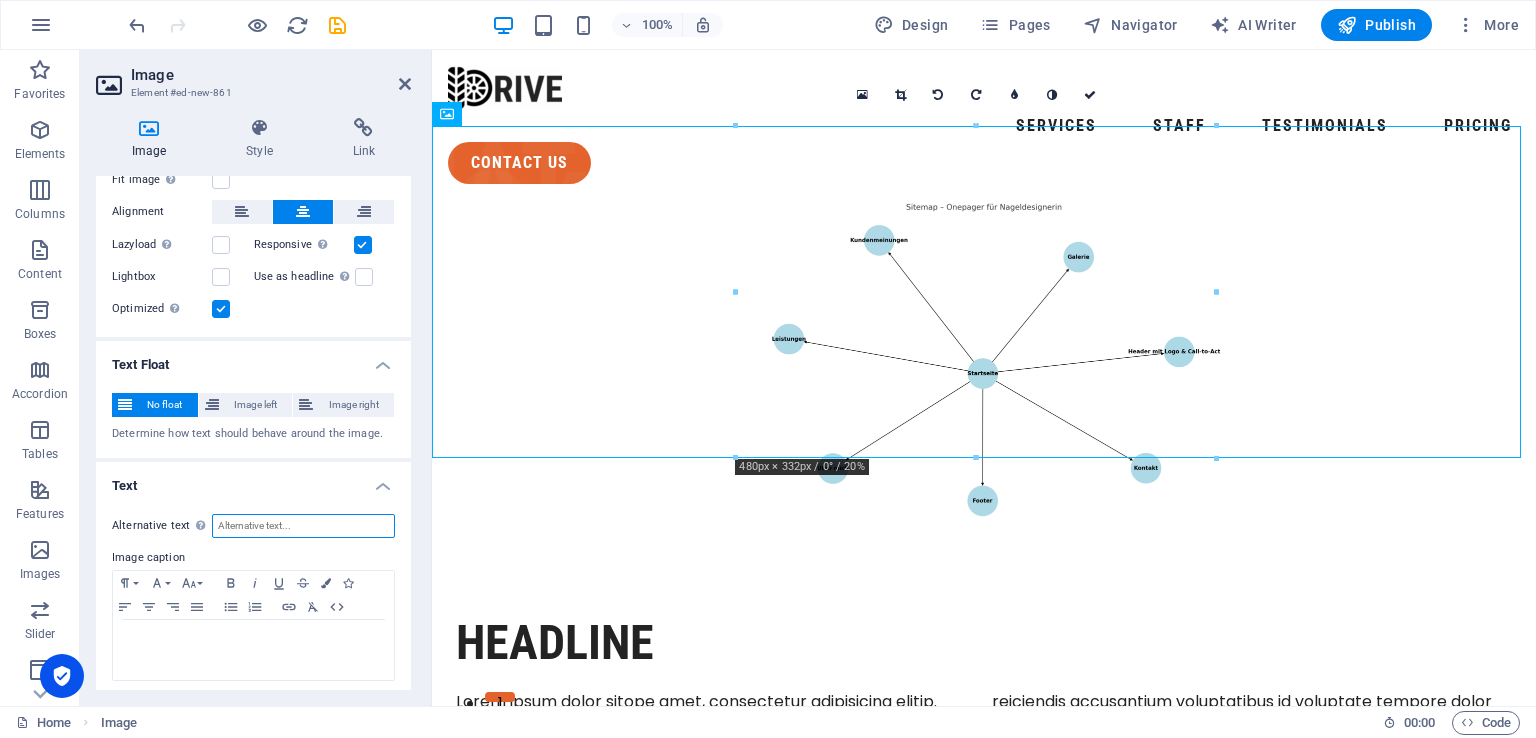 click on "Alternative text The alternative text is used by devices that cannot display images (e.g. image search engines) and should be added to every image to improve website accessibility." at bounding box center [303, 526] 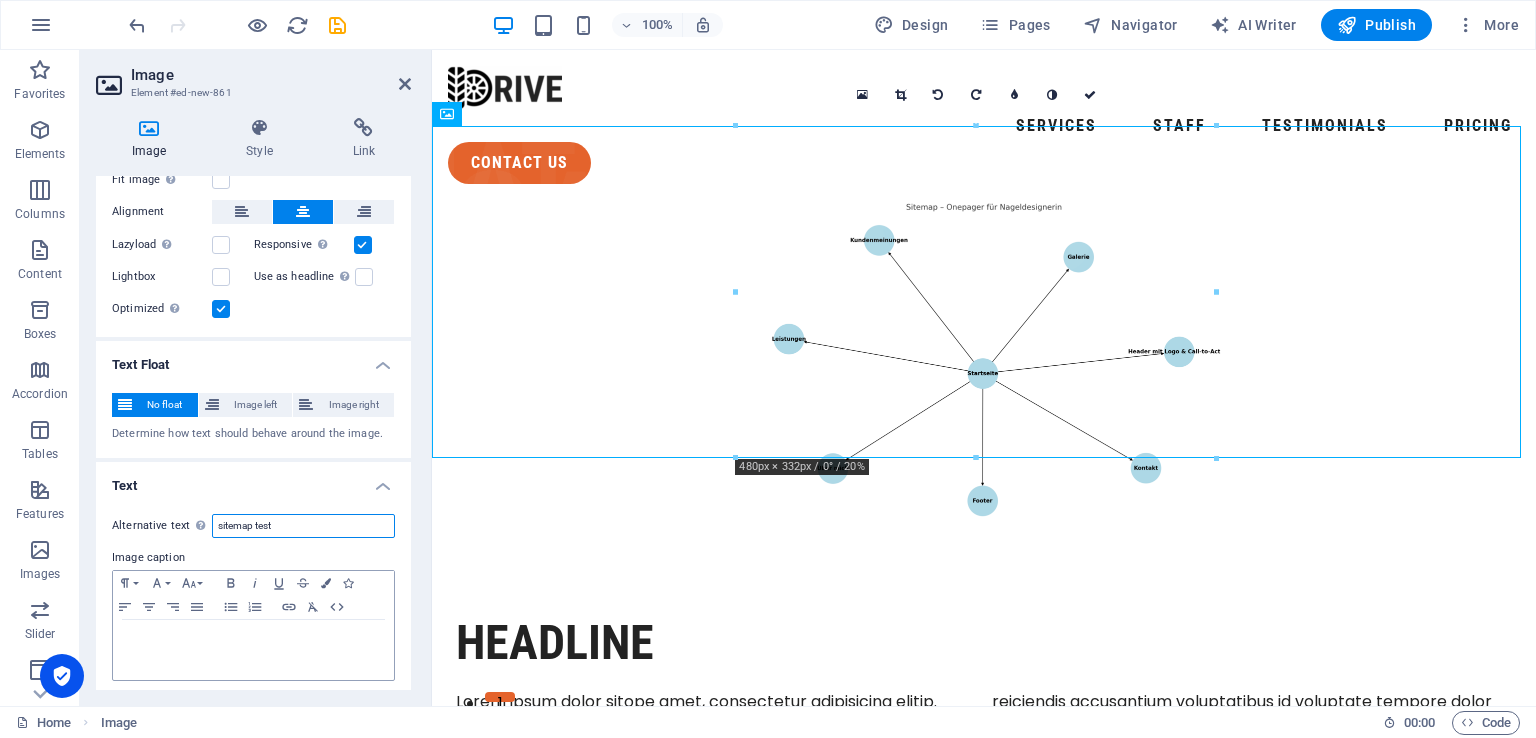 type on "sitemap test" 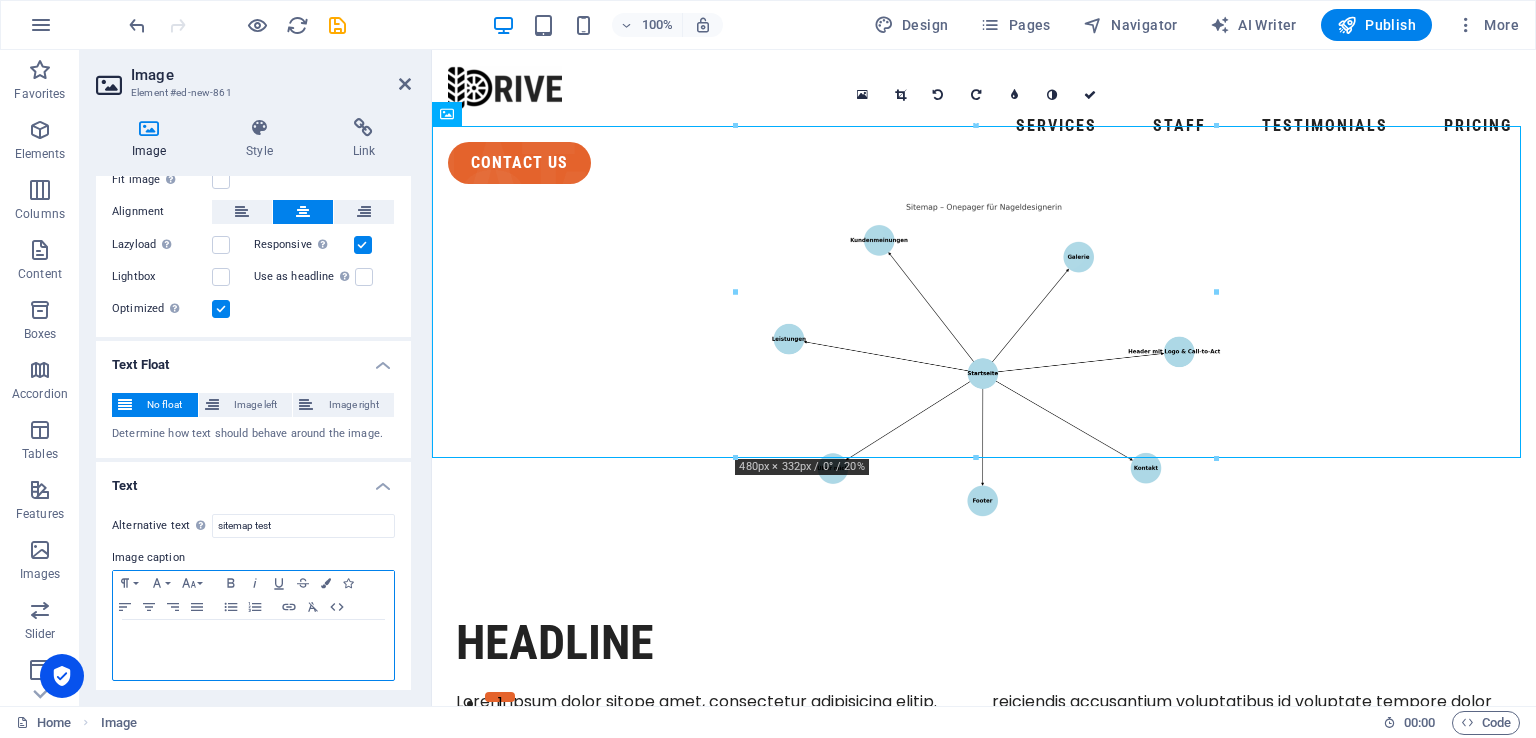 click at bounding box center [253, 639] 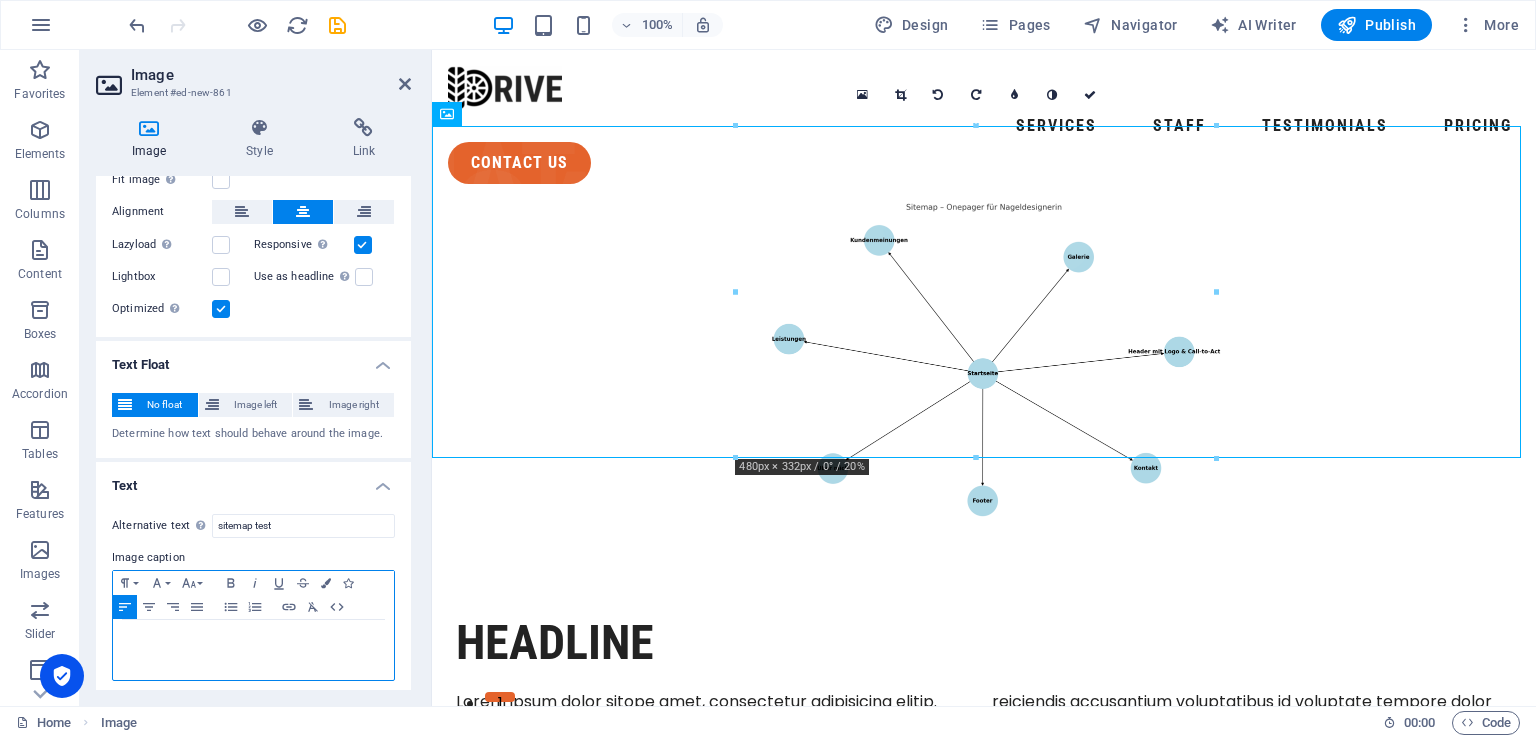 type 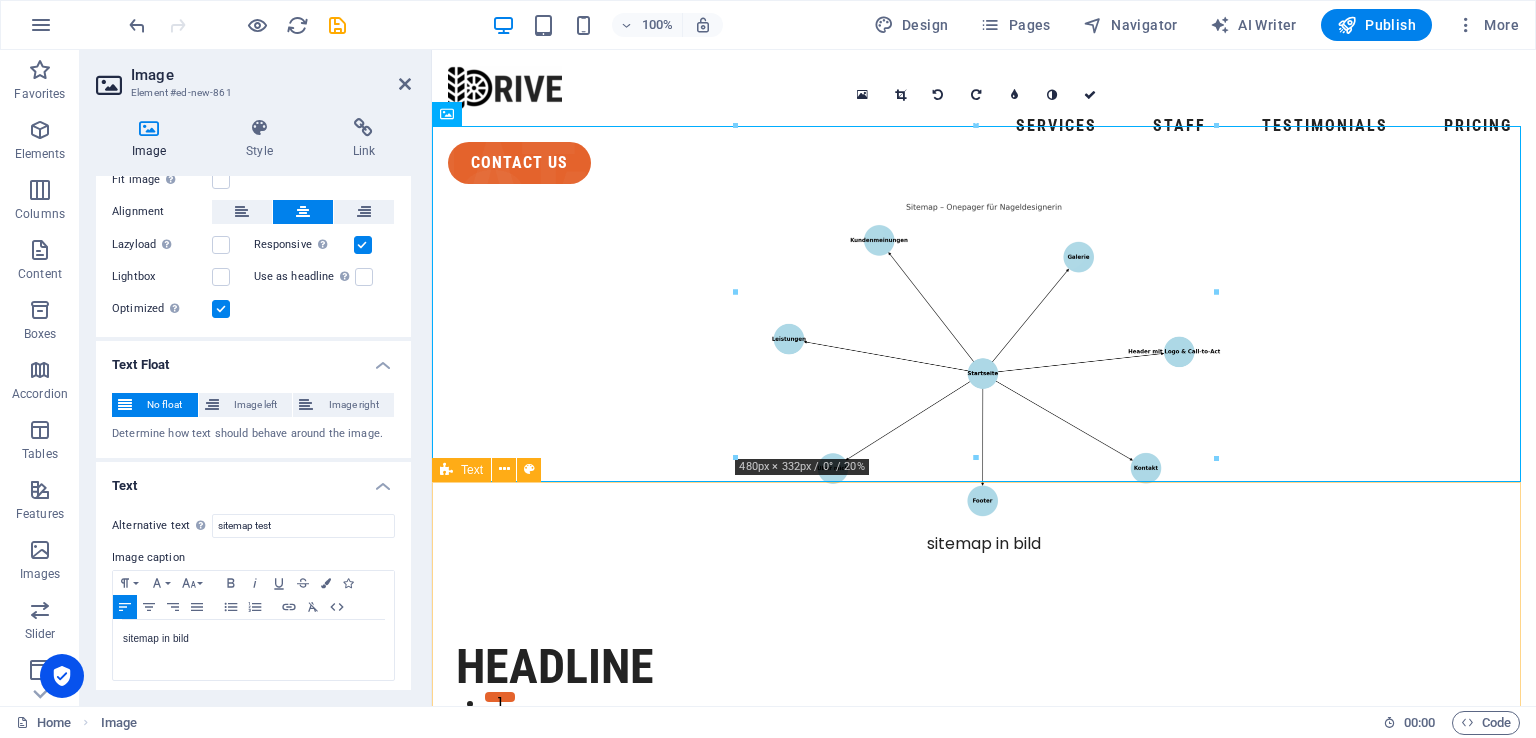 click on "Headline Lorem ipsum dolor sitope amet, consectetur adipisicing elitip. Massumenda, dolore, cum vel modi asperiores consequatur suscipit quidem ducimus eveniet iure expedita consecteture odiogil voluptatum similique fugit voluptates atem accusamus quae quas dolorem tenetur facere tempora maiores adipisci reiciendis accusantium voluptatibus id voluptate tempore dolor harum nisi amet! Nobis, eaque. Aenean commodo ligula eget dolor. Lorem ipsum dolor sit amet, consectetuer adipiscing elit leget odiogil voluptatum similique fugit voluptates dolor. Libero assumenda, dolore, cum vel modi asperiores consequatur." at bounding box center (984, 735) 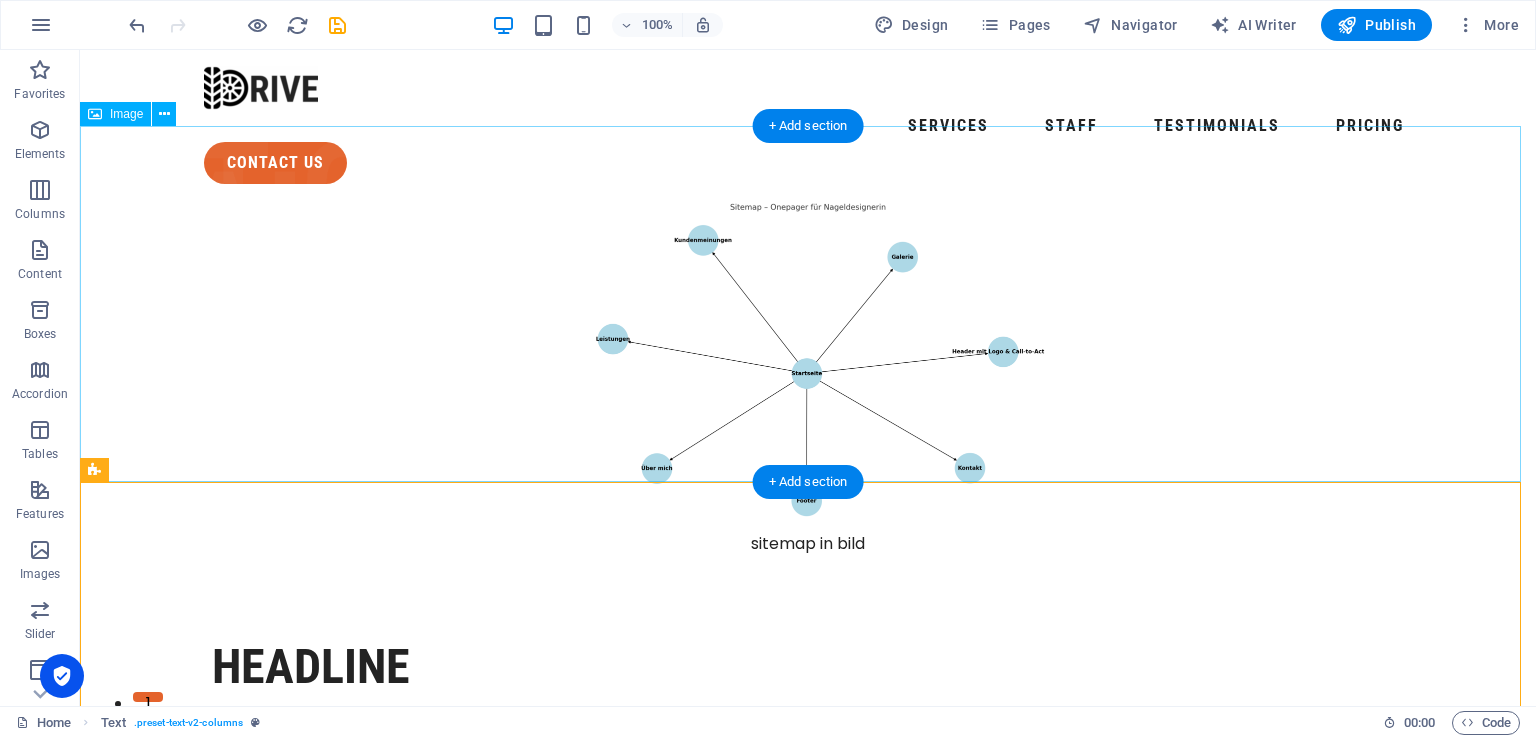 click on "sitemap in bild" at bounding box center (808, 378) 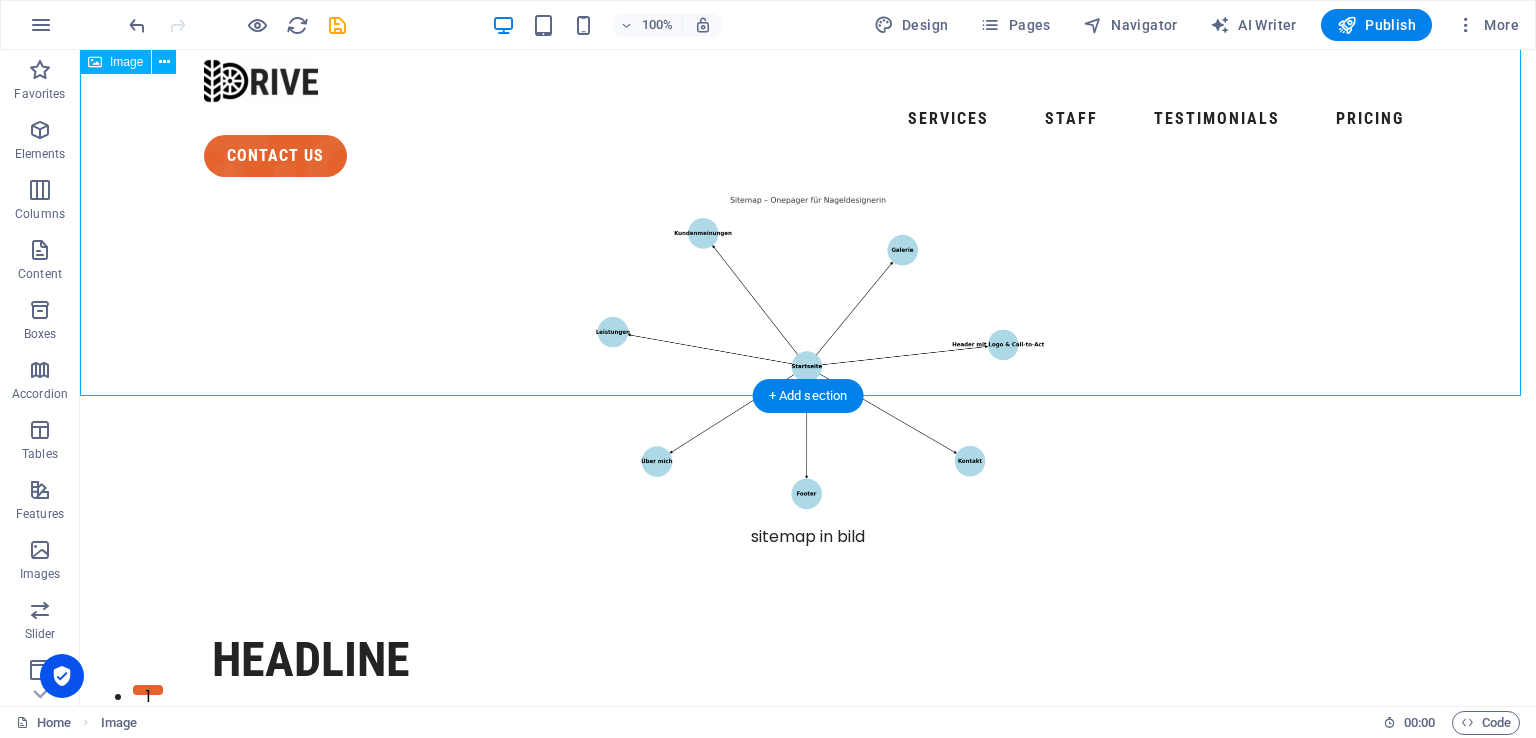 scroll, scrollTop: 0, scrollLeft: 0, axis: both 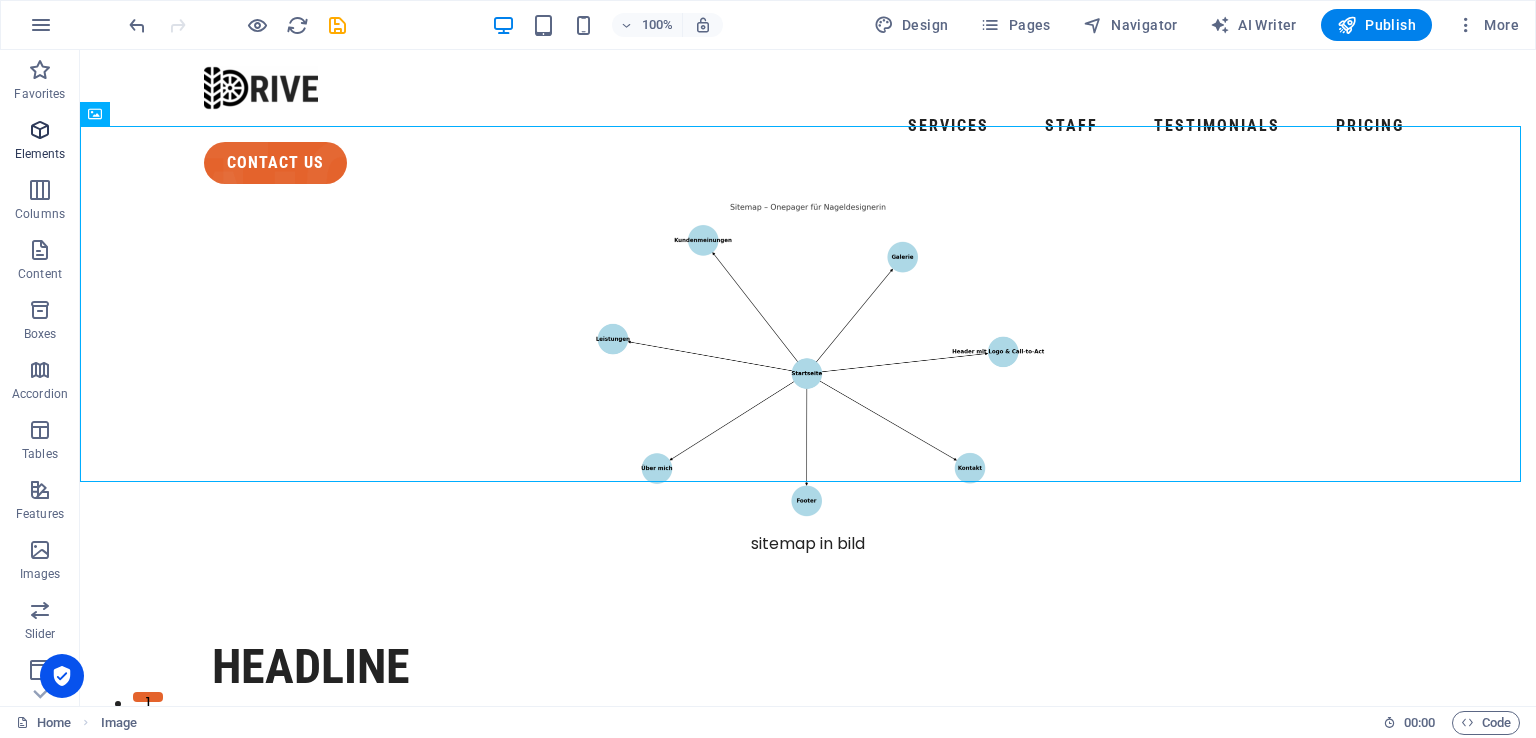 click on "Elements" at bounding box center (40, 154) 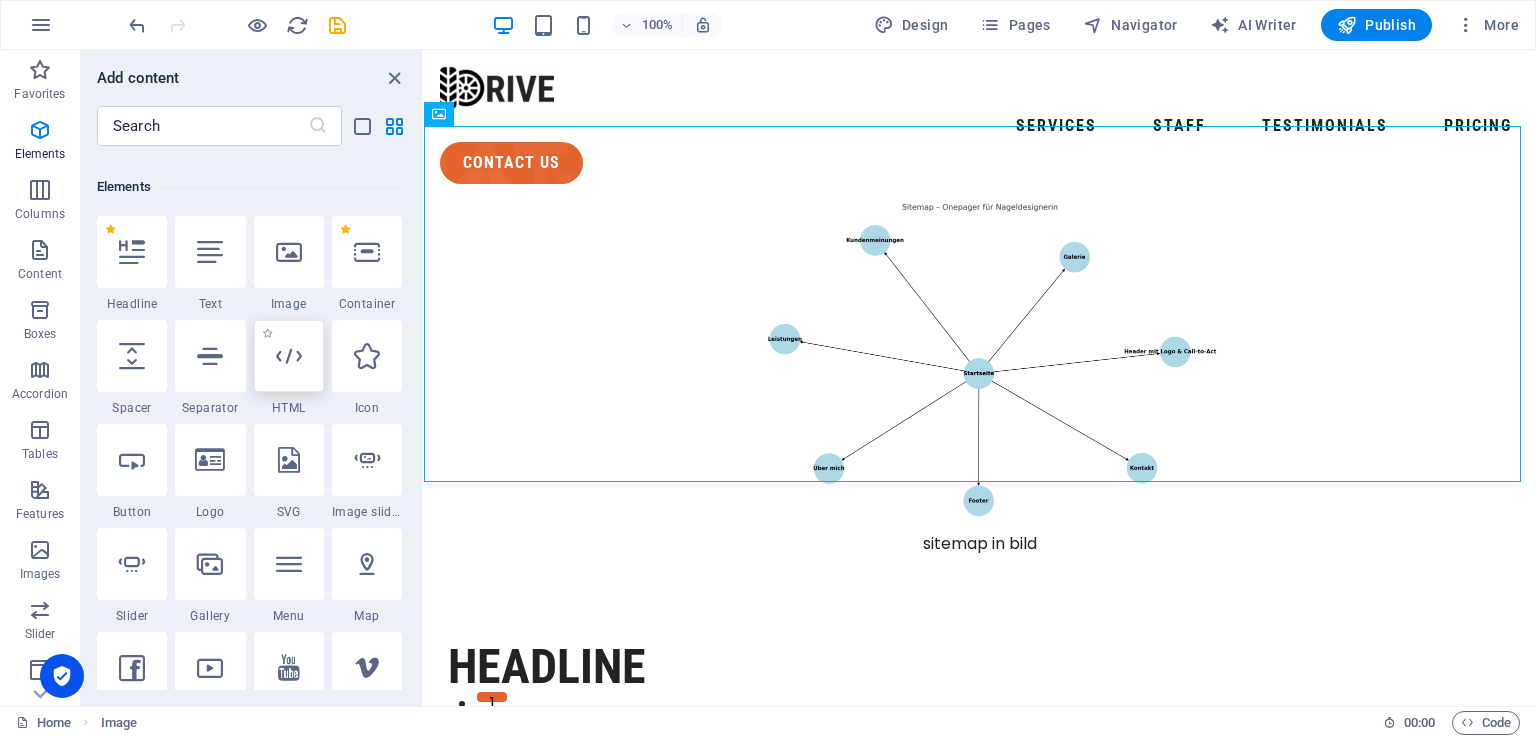 scroll, scrollTop: 212, scrollLeft: 0, axis: vertical 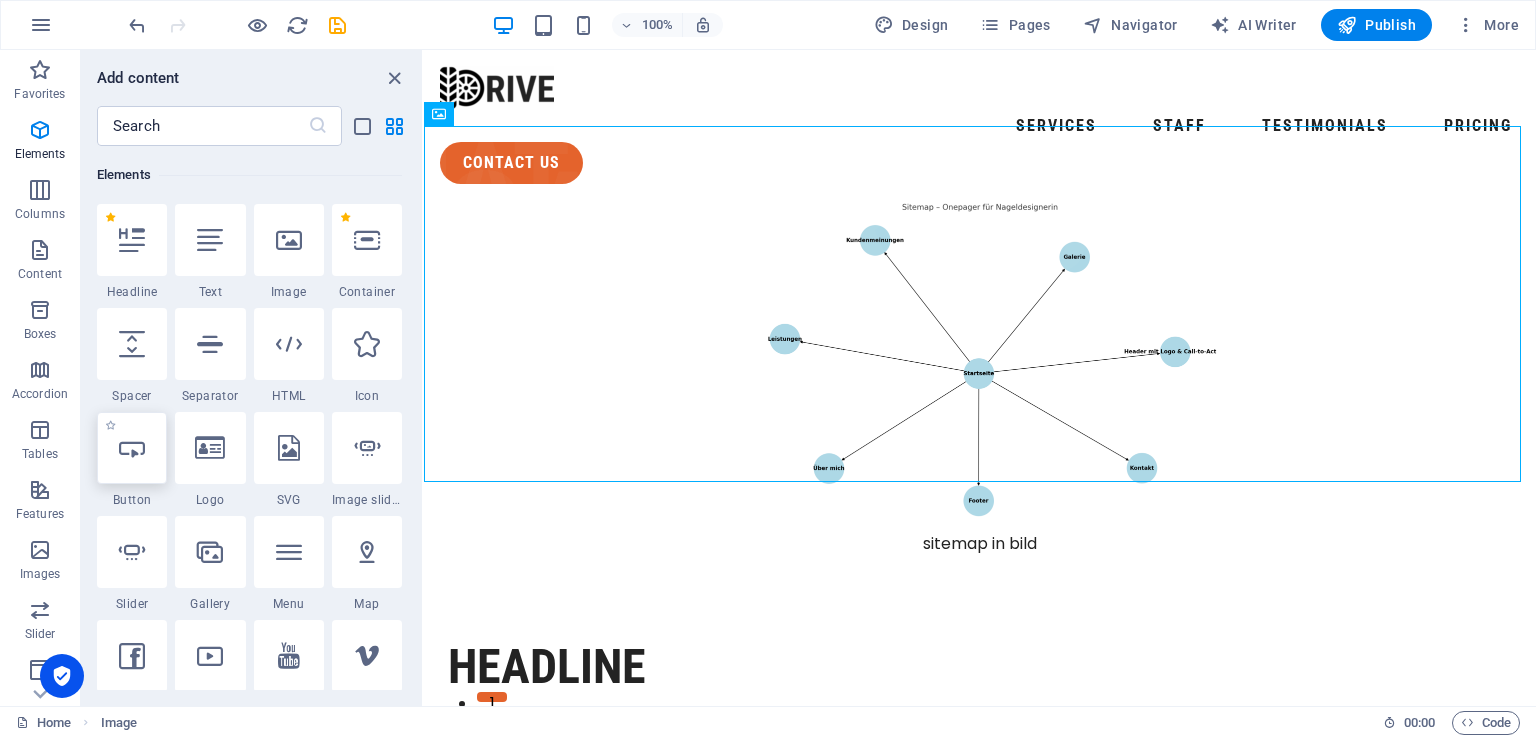 drag, startPoint x: 152, startPoint y: 453, endPoint x: 209, endPoint y: 241, distance: 219.52904 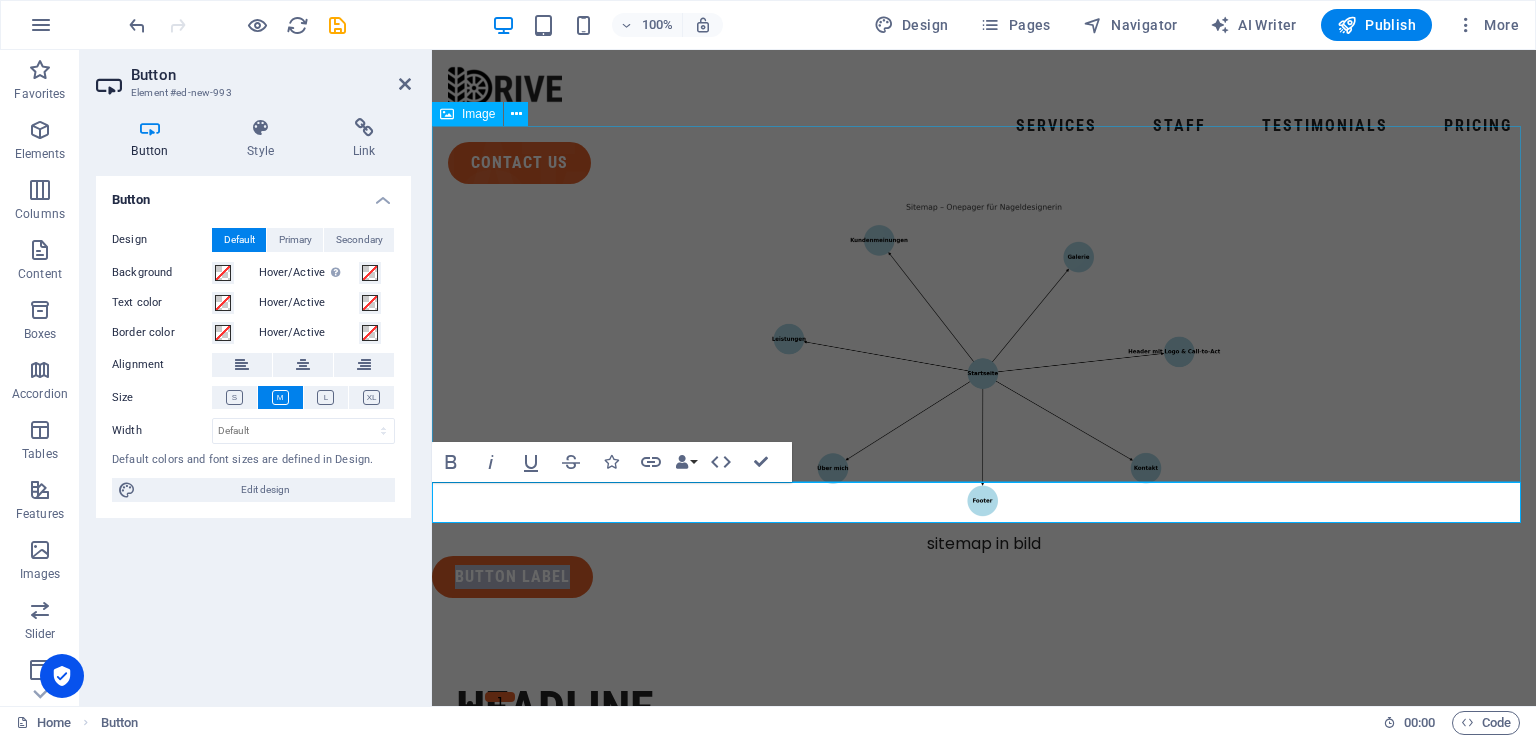 drag, startPoint x: 853, startPoint y: 403, endPoint x: 650, endPoint y: 296, distance: 229.47331 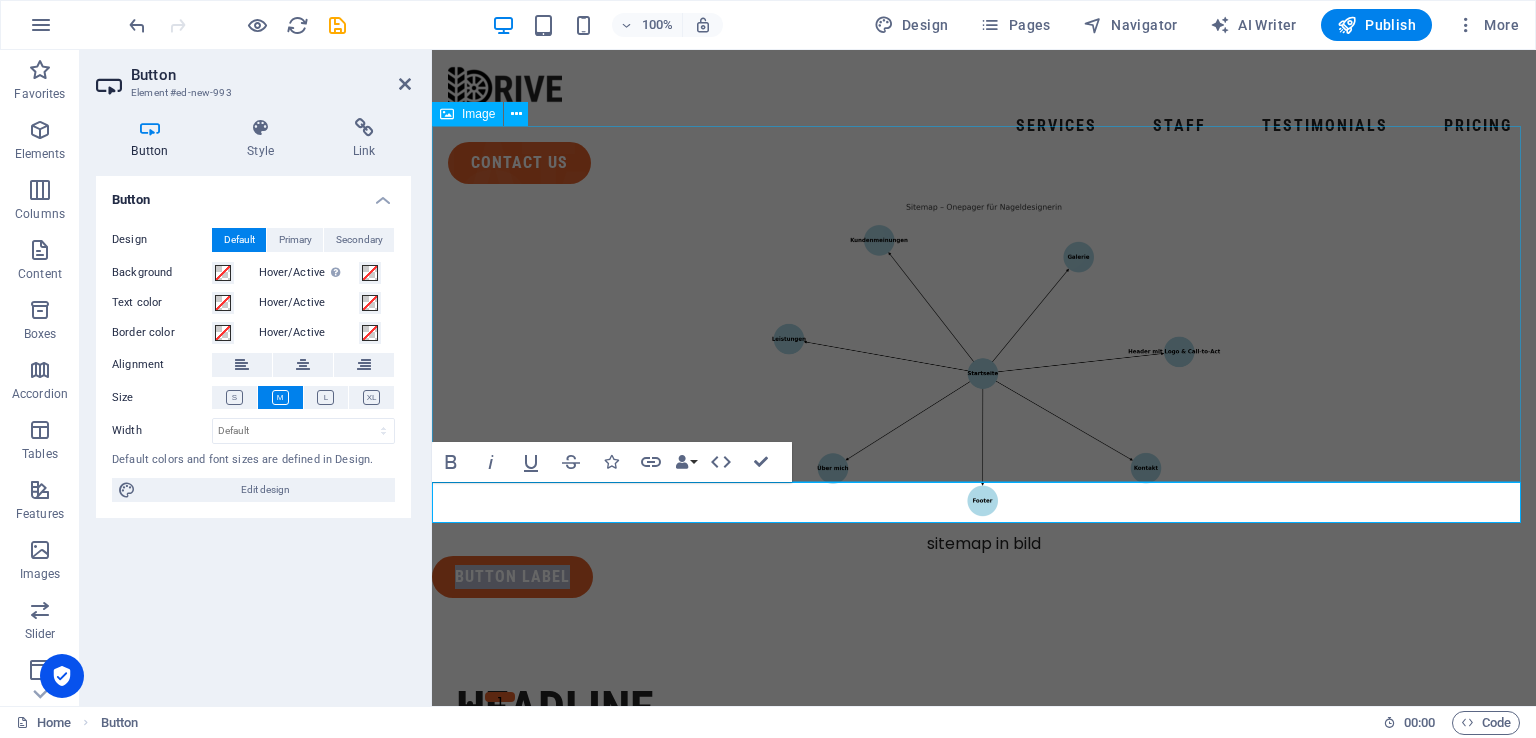 click on "sitemap in bild" at bounding box center [984, 378] 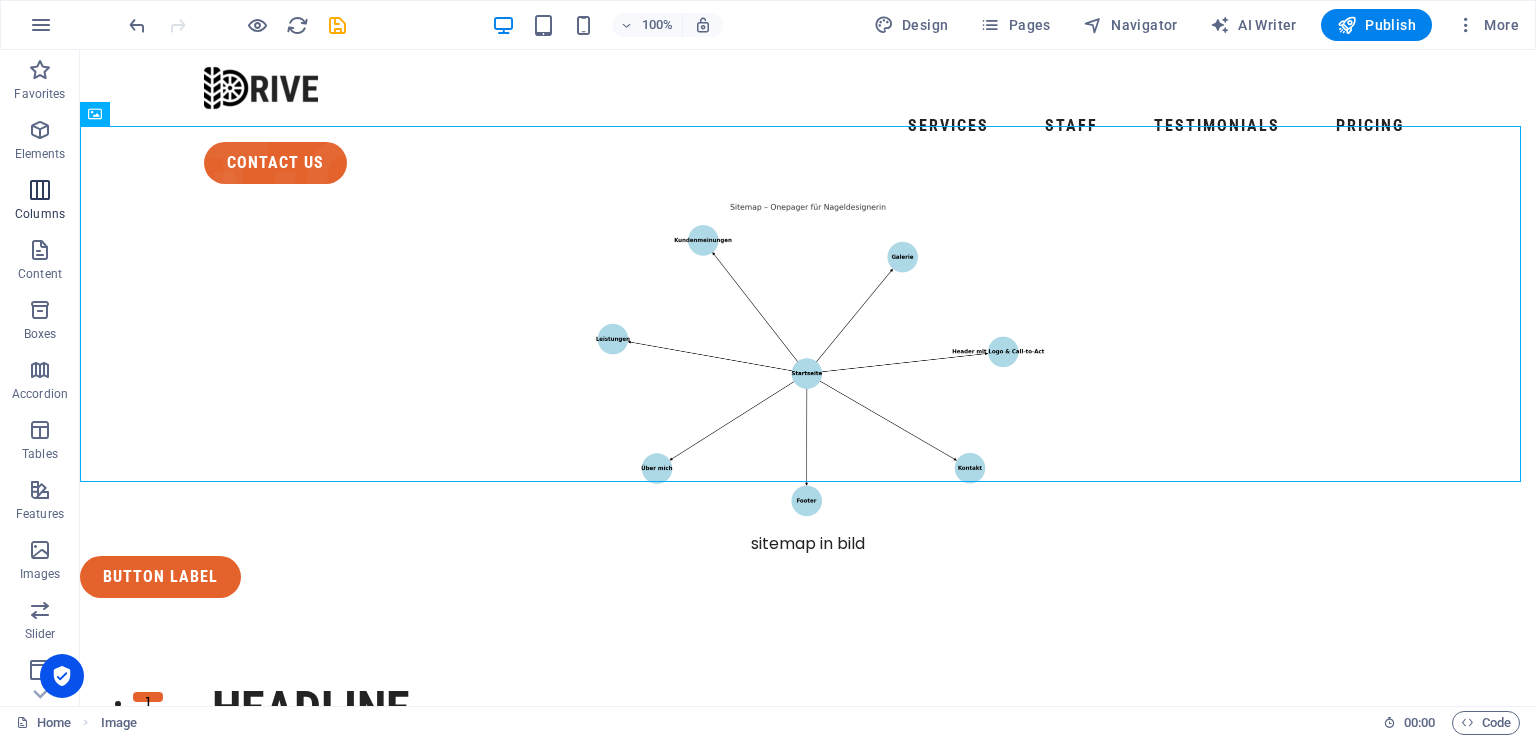 click on "Columns" at bounding box center [40, 202] 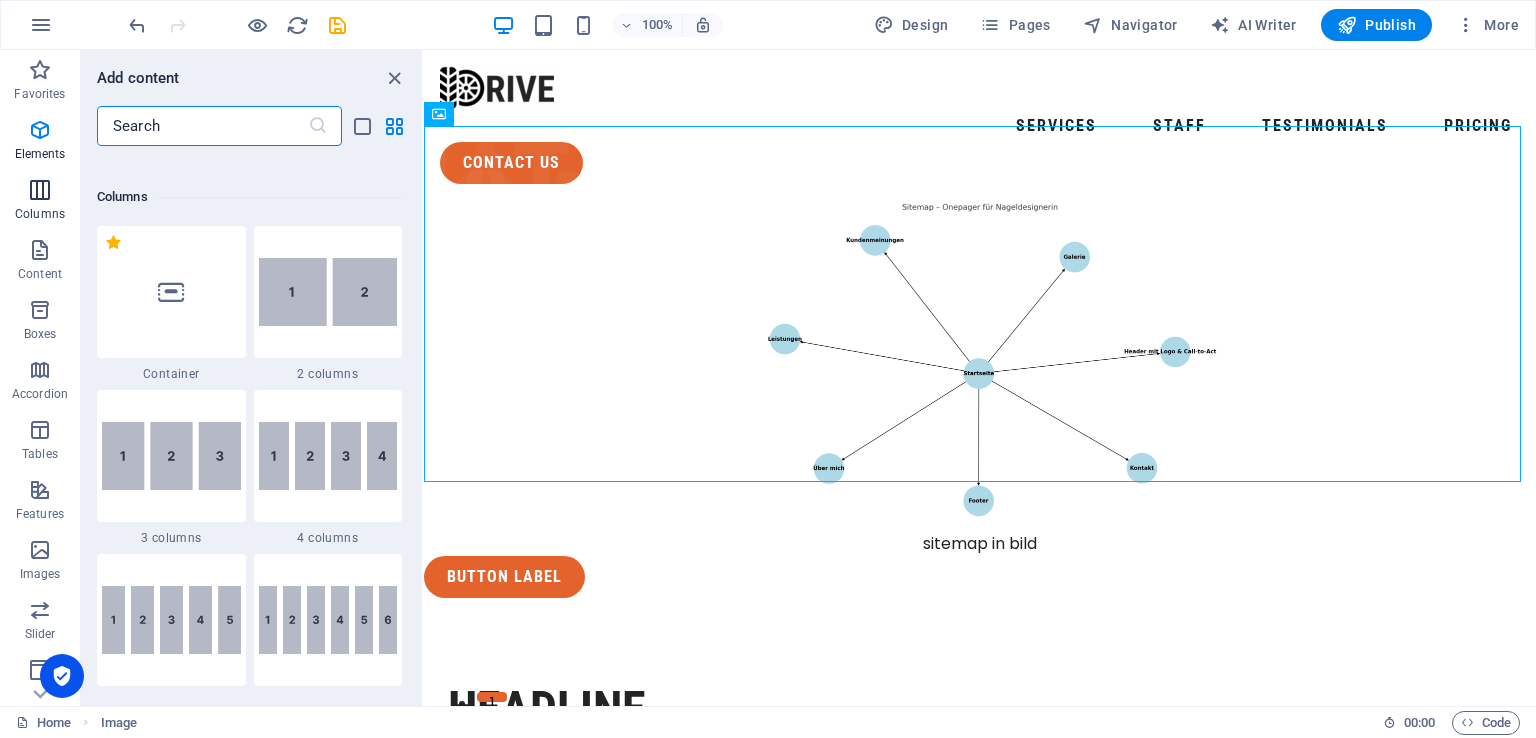 scroll, scrollTop: 990, scrollLeft: 0, axis: vertical 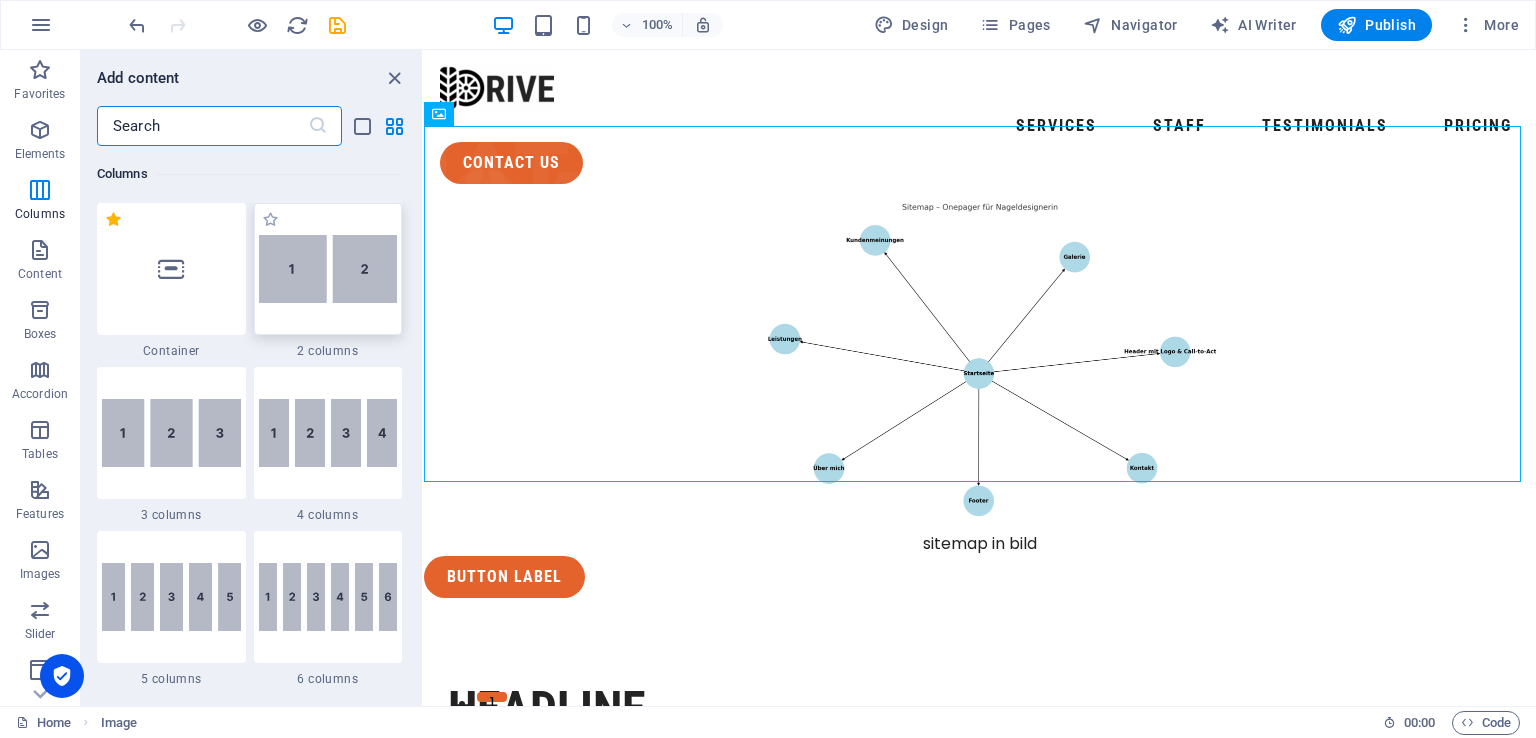 click at bounding box center (328, 269) 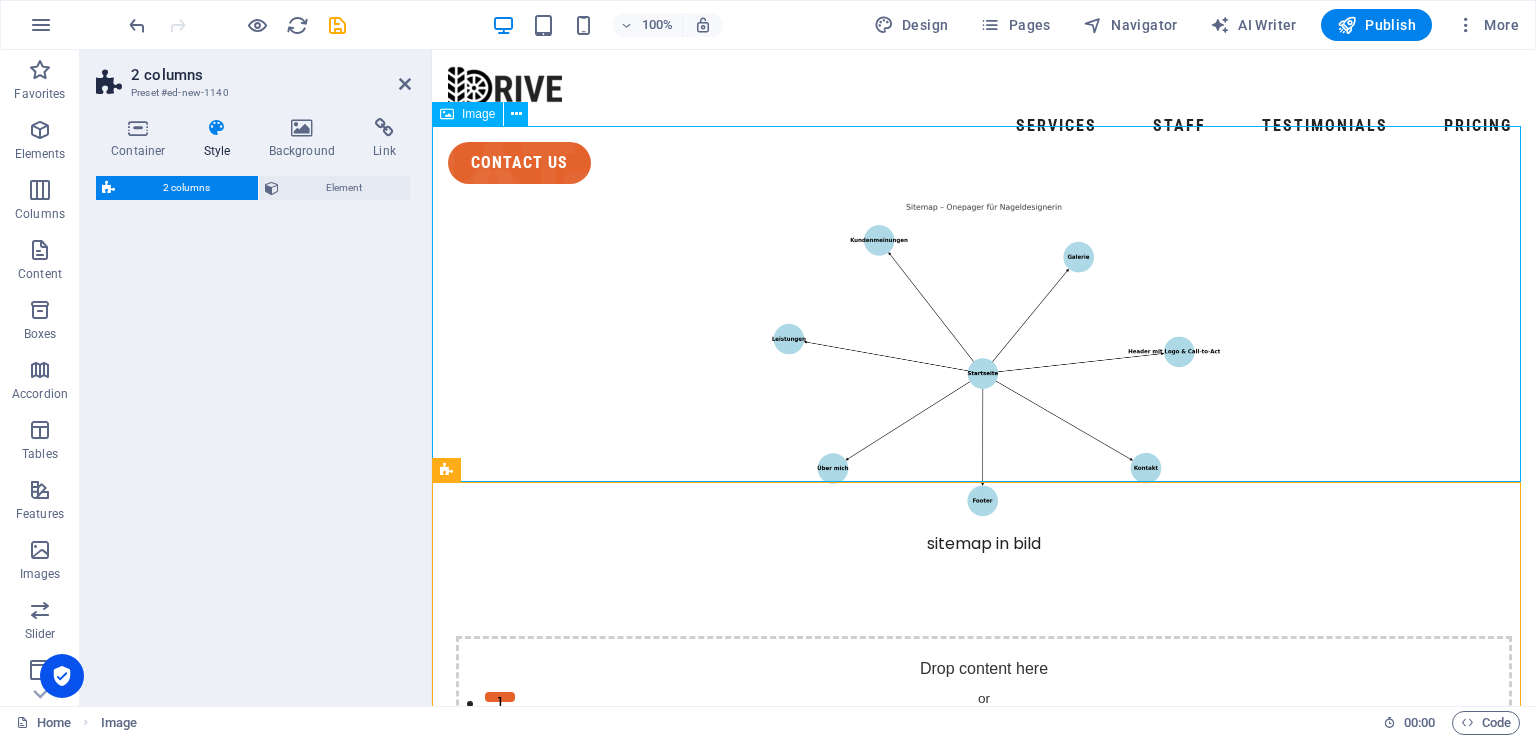 select on "rem" 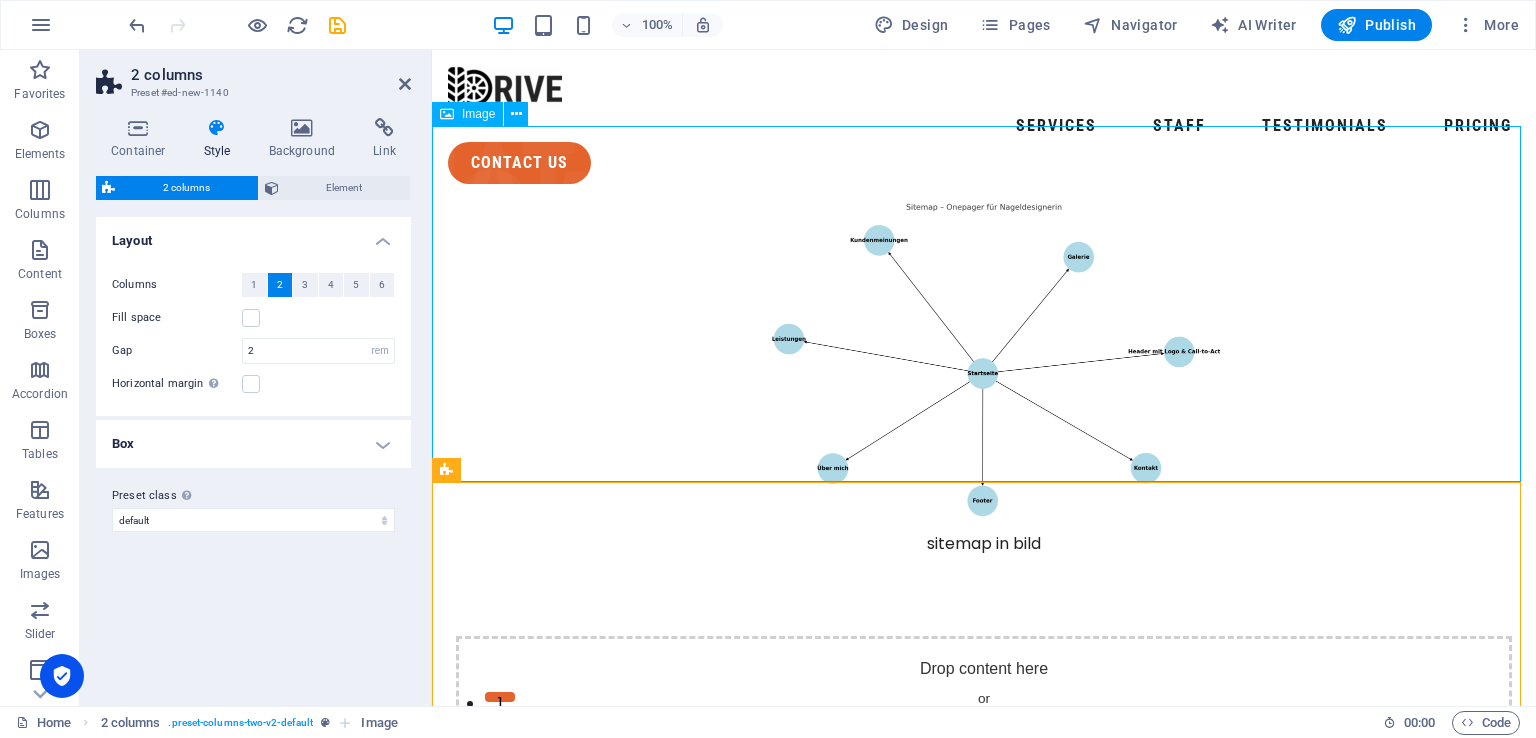 drag, startPoint x: 984, startPoint y: 289, endPoint x: 872, endPoint y: 188, distance: 150.81445 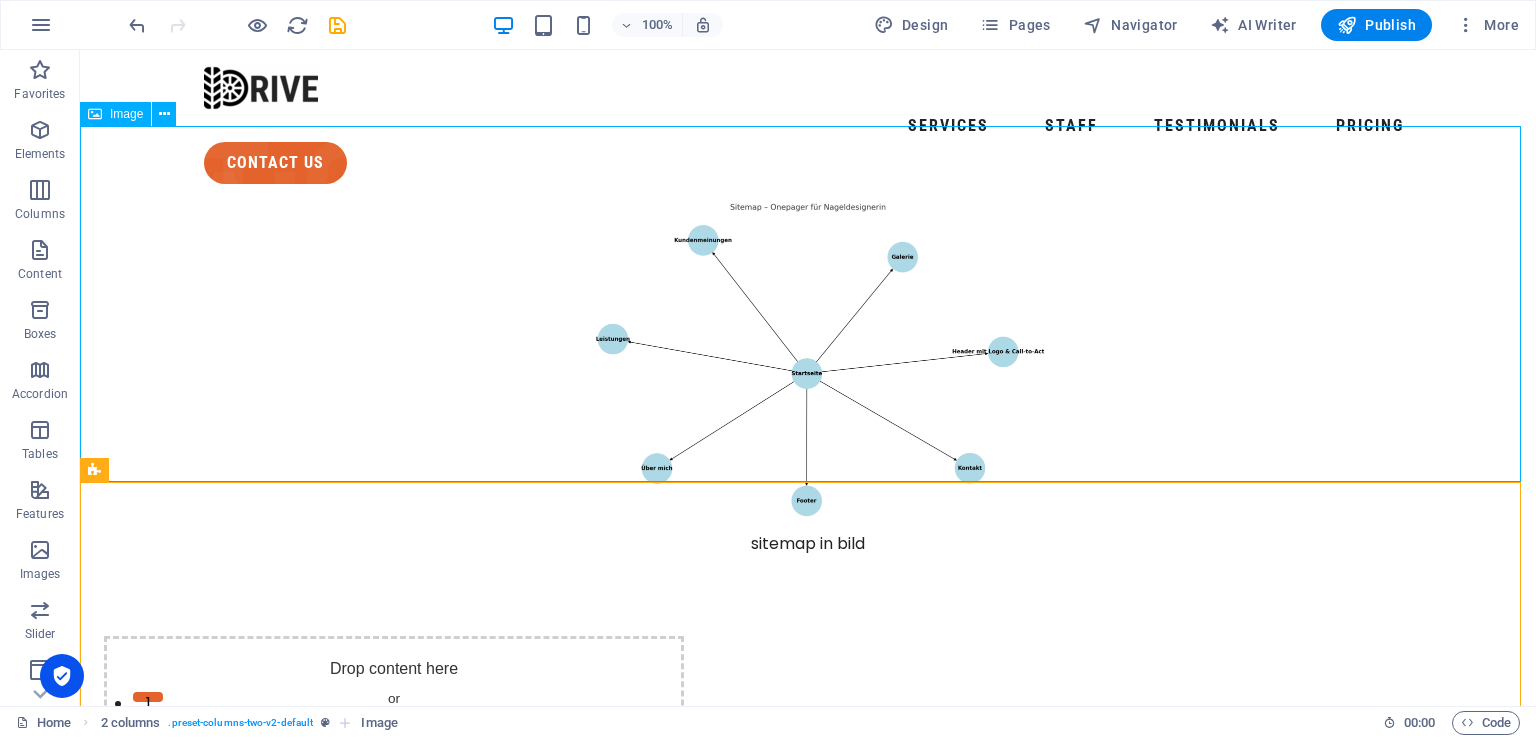 click on "sitemap in bild" at bounding box center [808, 378] 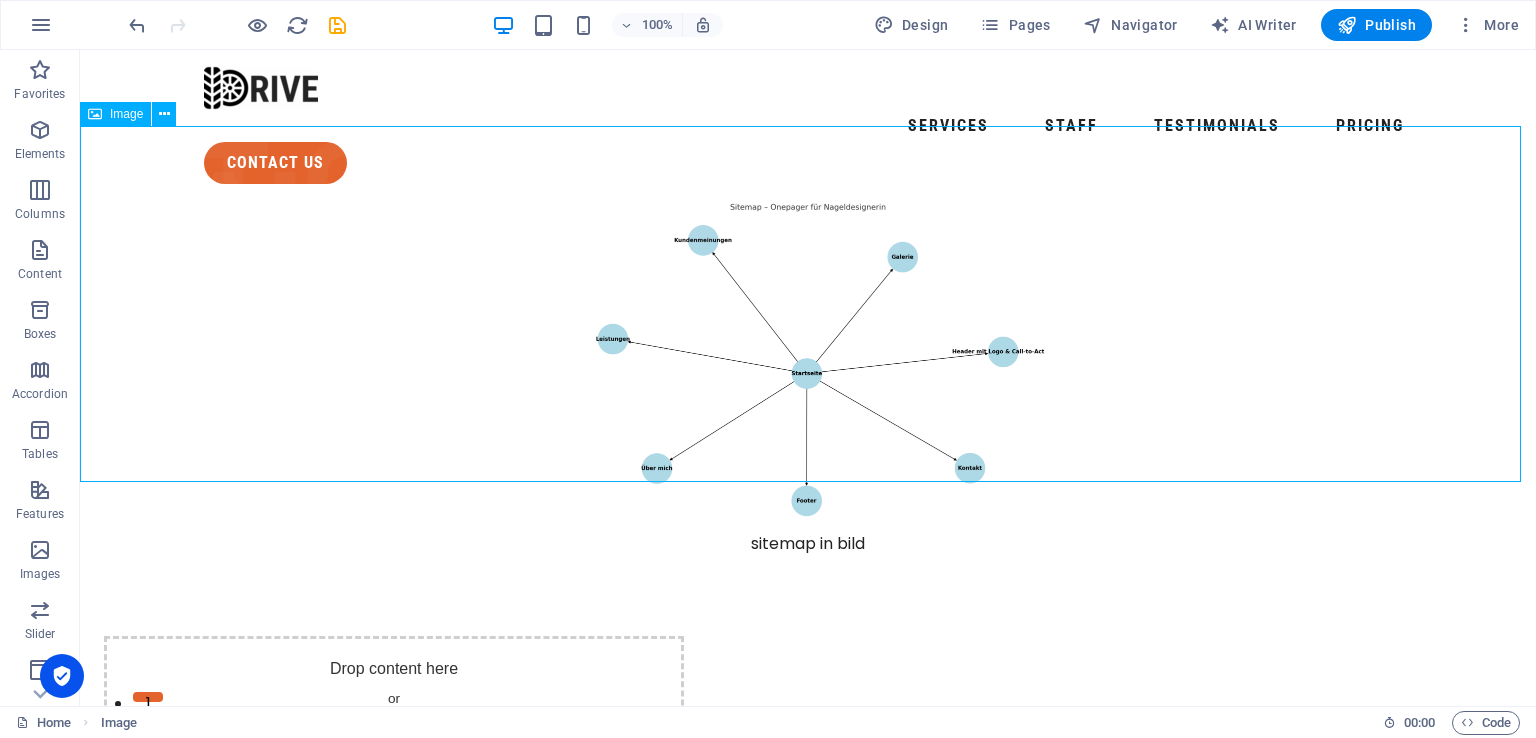 click at bounding box center (95, 114) 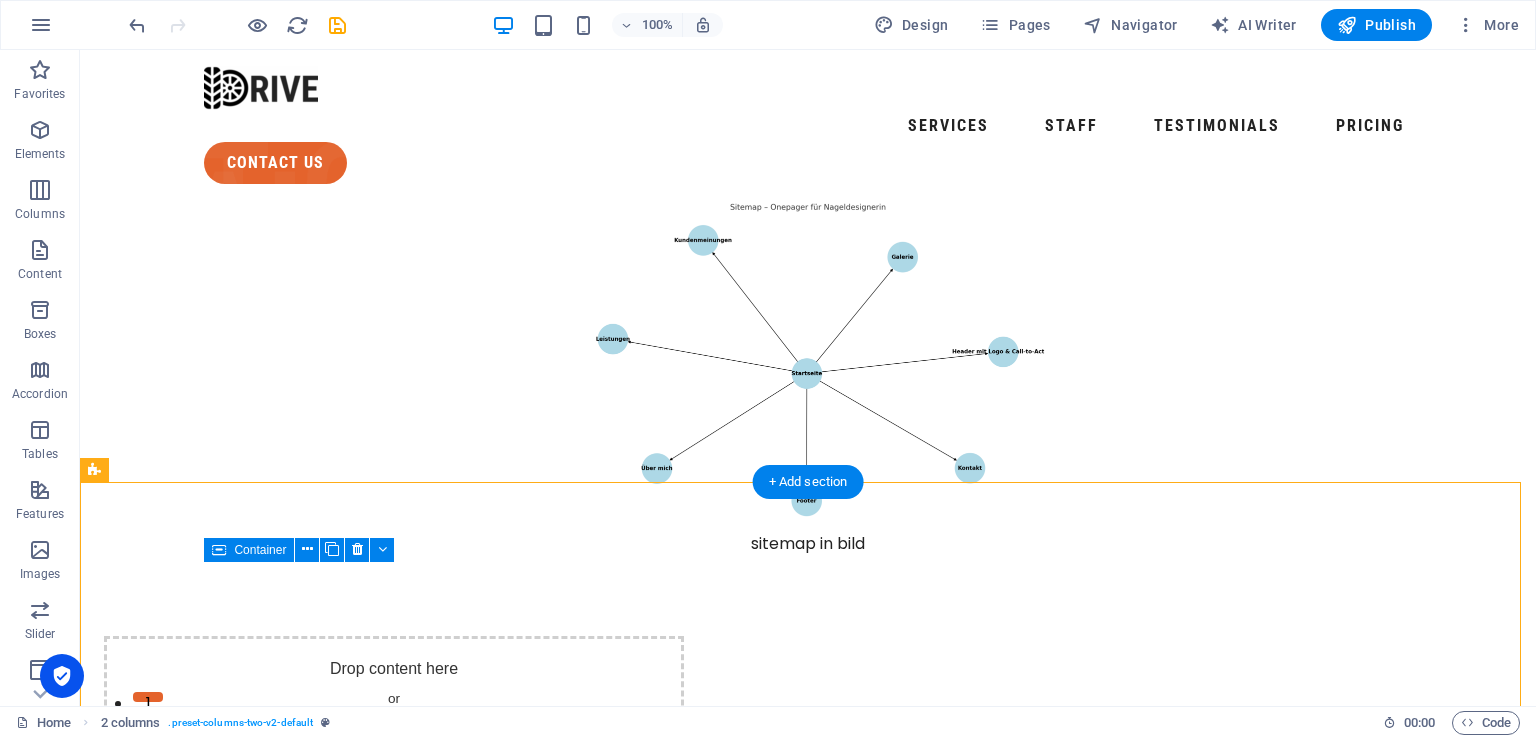 drag, startPoint x: 453, startPoint y: 569, endPoint x: 451, endPoint y: 599, distance: 30.066593 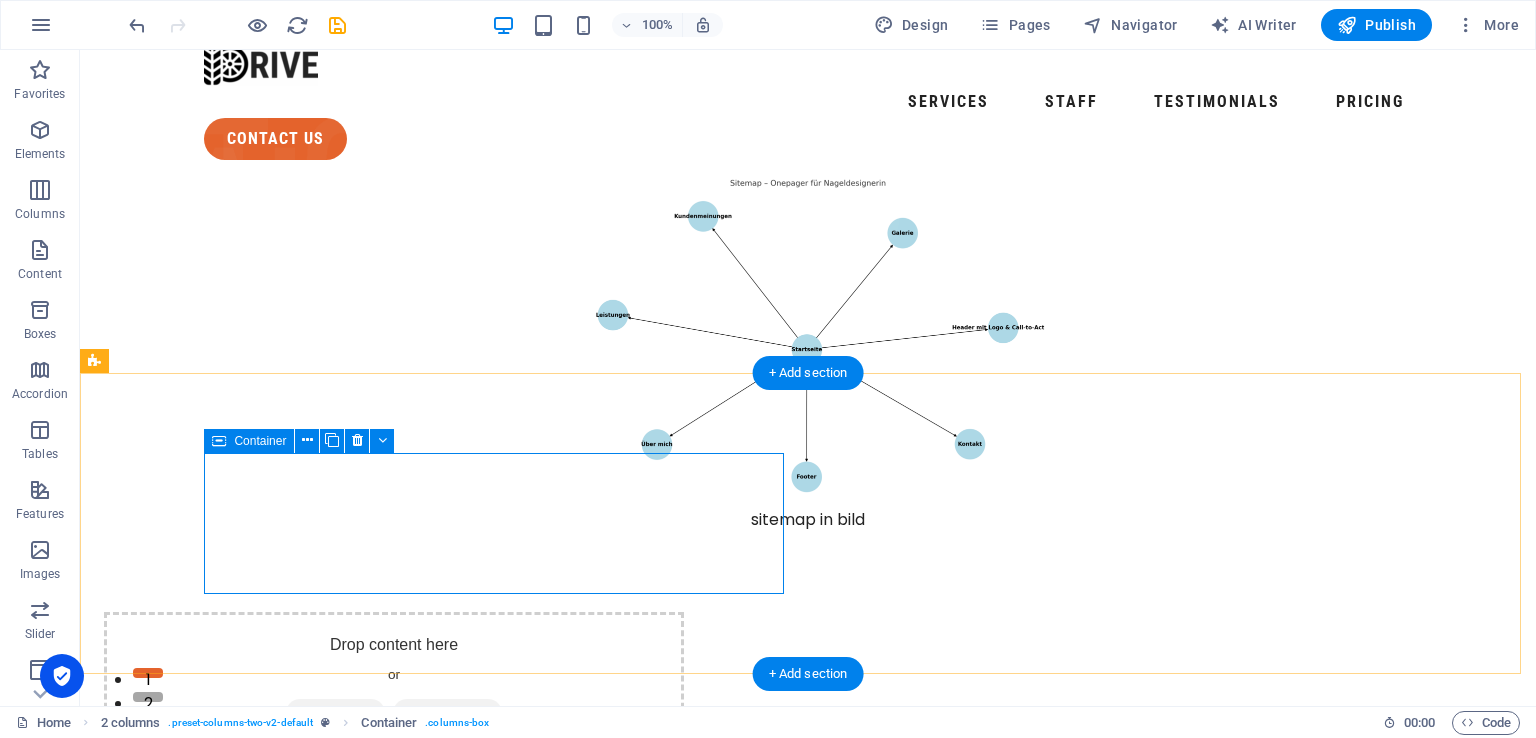 scroll, scrollTop: 0, scrollLeft: 0, axis: both 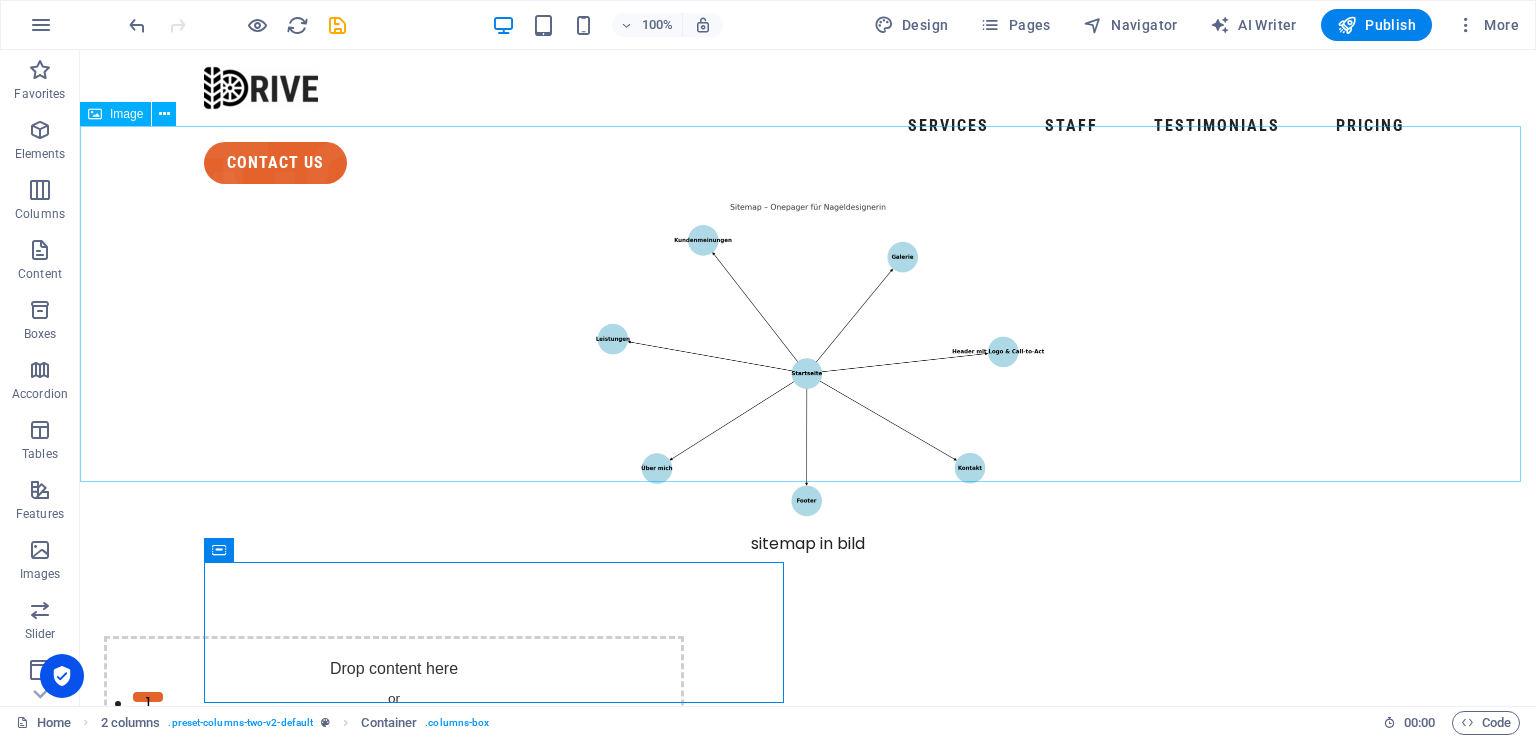 click at bounding box center (95, 114) 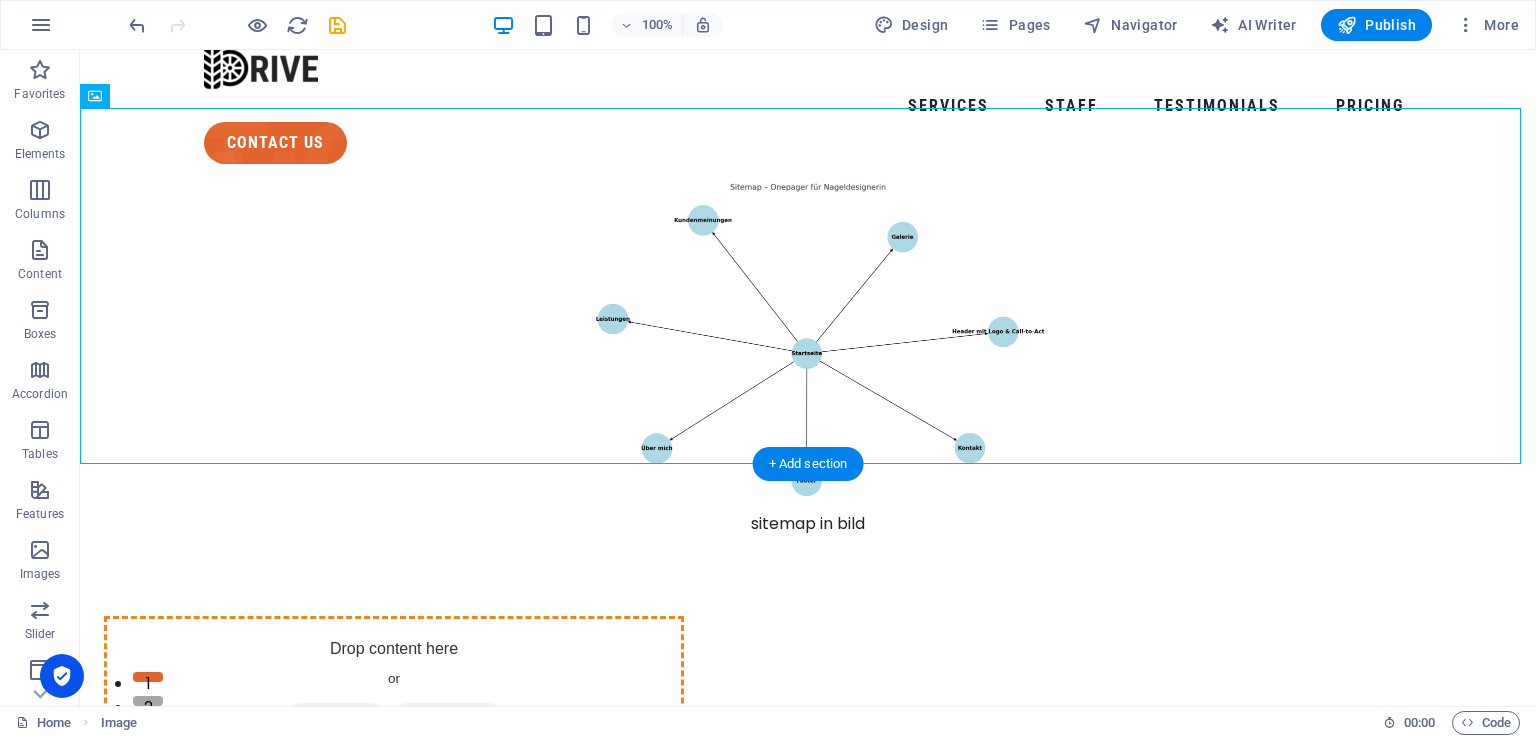 drag, startPoint x: 592, startPoint y: 578, endPoint x: 568, endPoint y: 615, distance: 44.102154 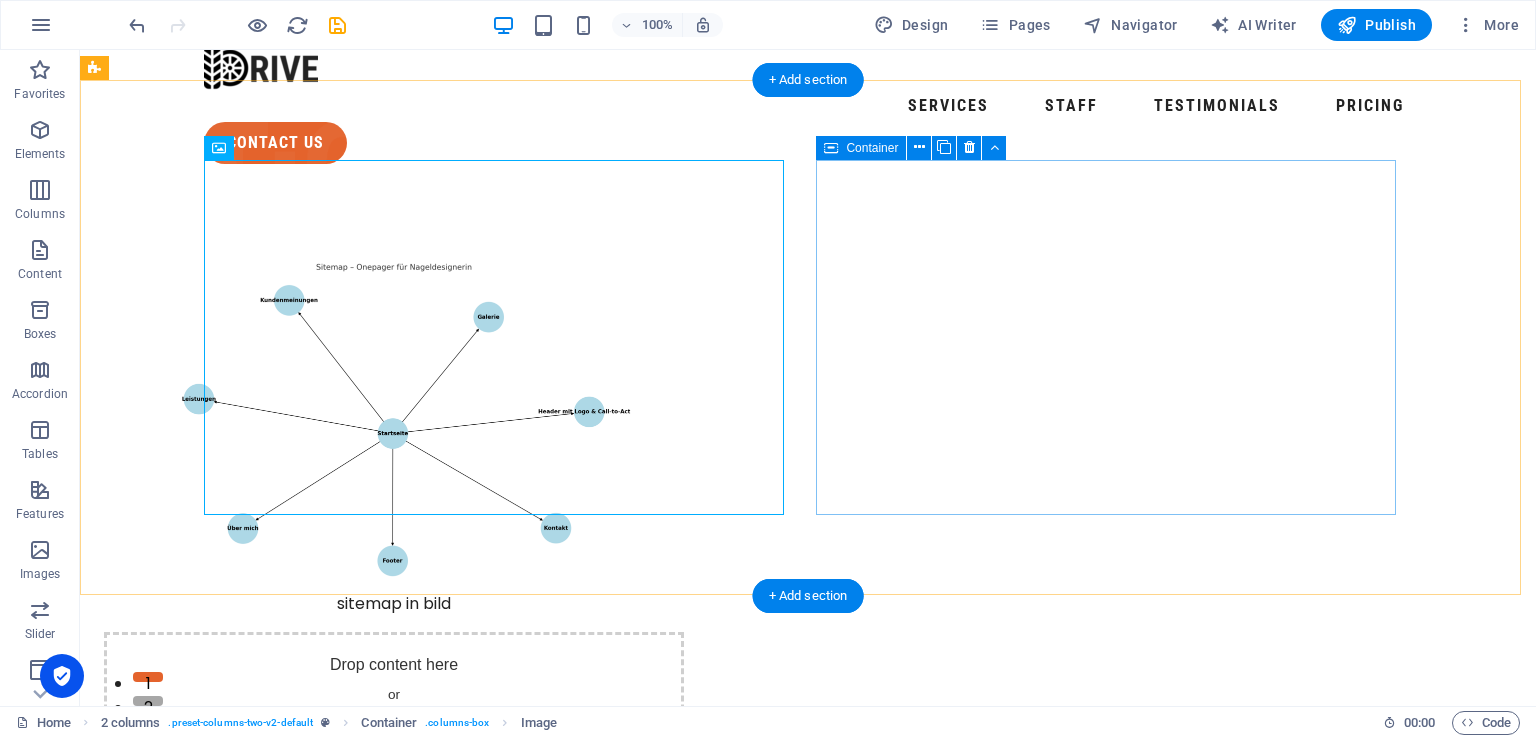 scroll, scrollTop: 220, scrollLeft: 0, axis: vertical 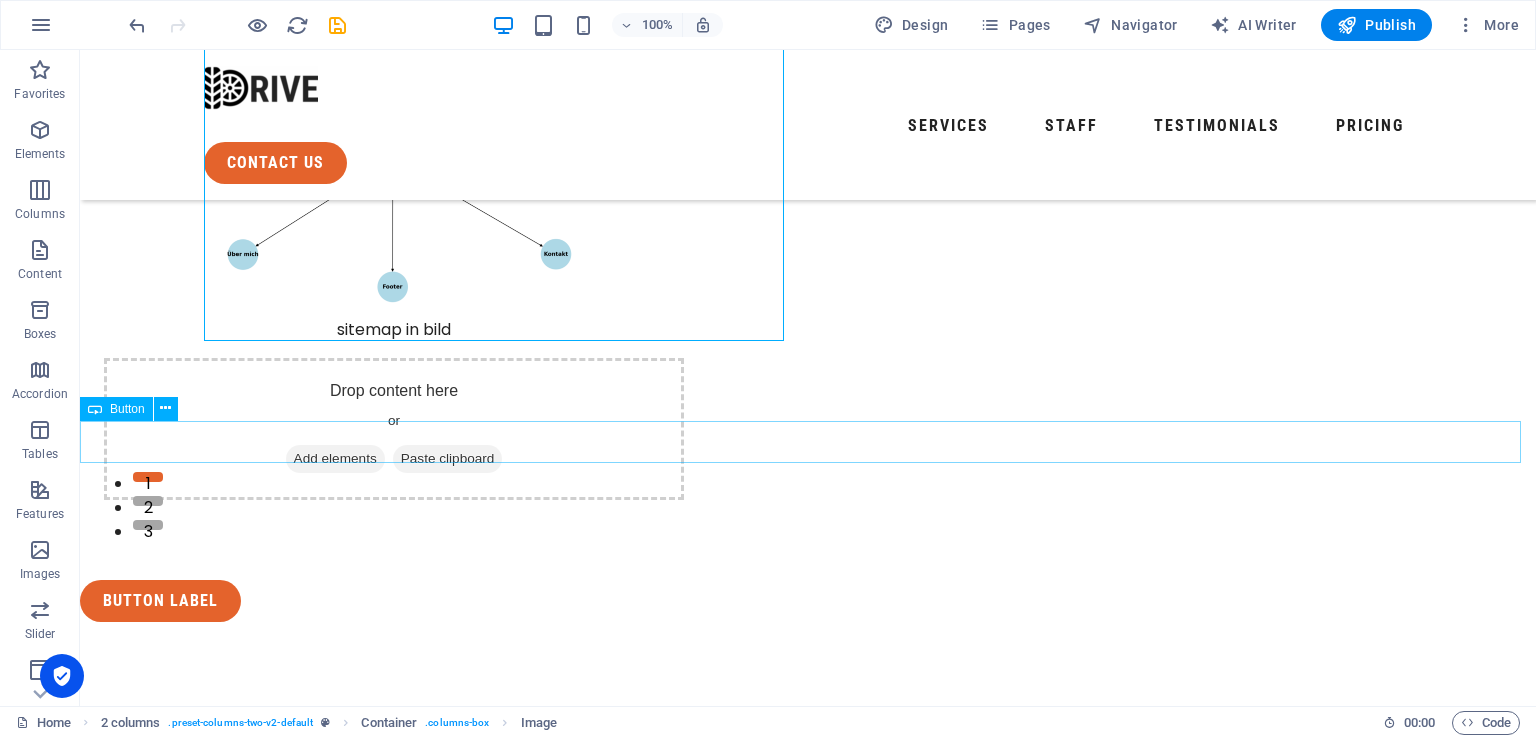 click at bounding box center [95, 409] 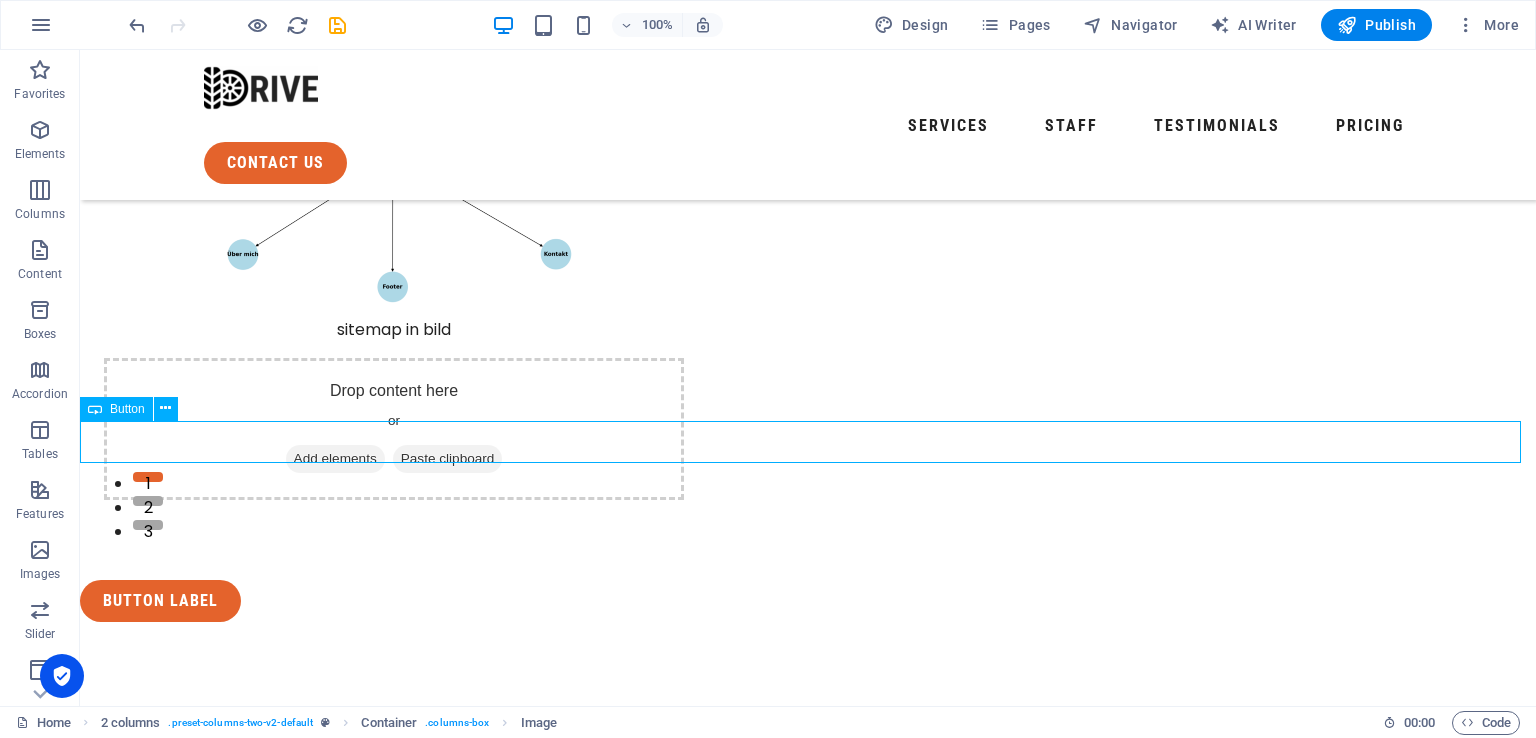 click at bounding box center (95, 409) 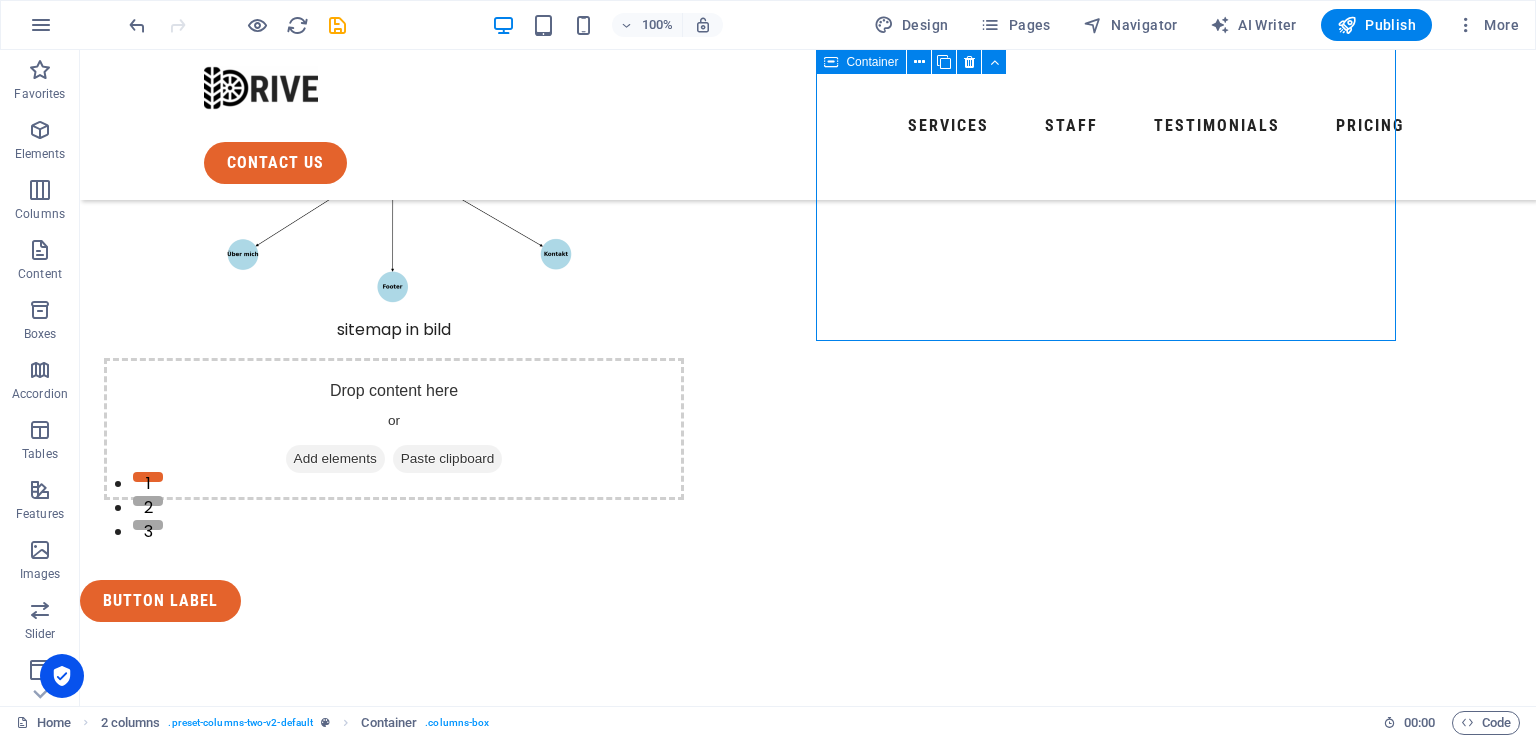 drag, startPoint x: 1121, startPoint y: 183, endPoint x: 1109, endPoint y: 221, distance: 39.849716 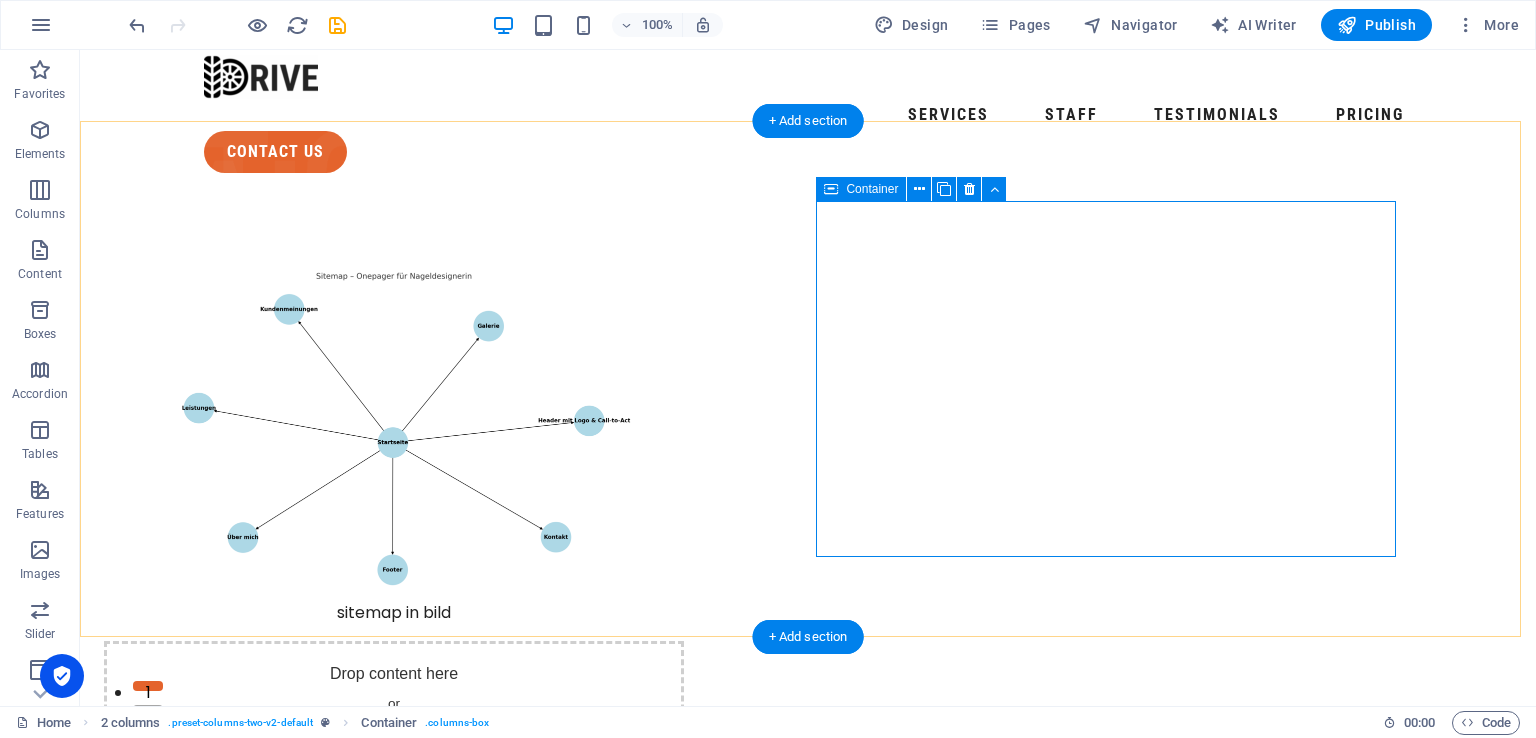 scroll, scrollTop: 0, scrollLeft: 0, axis: both 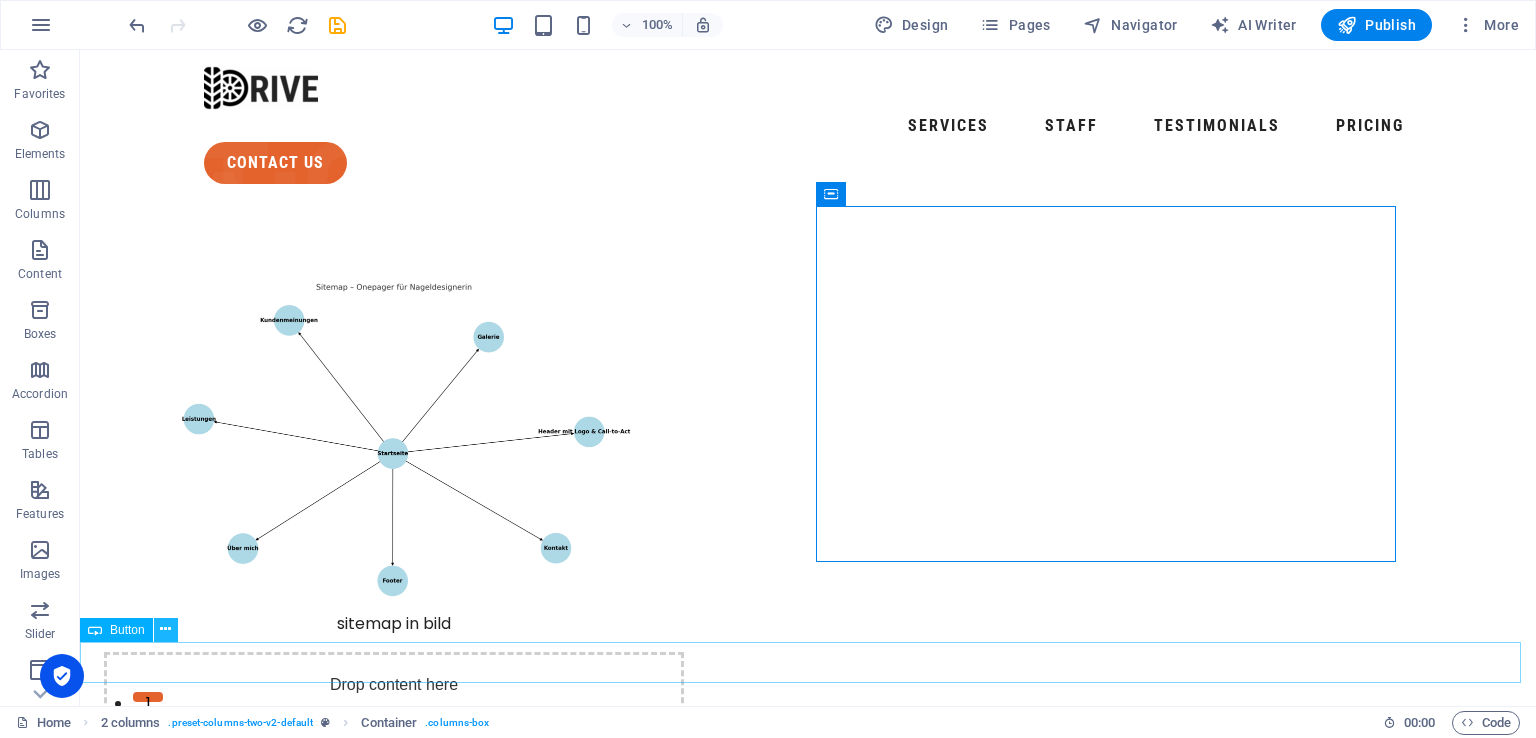 click at bounding box center (165, 629) 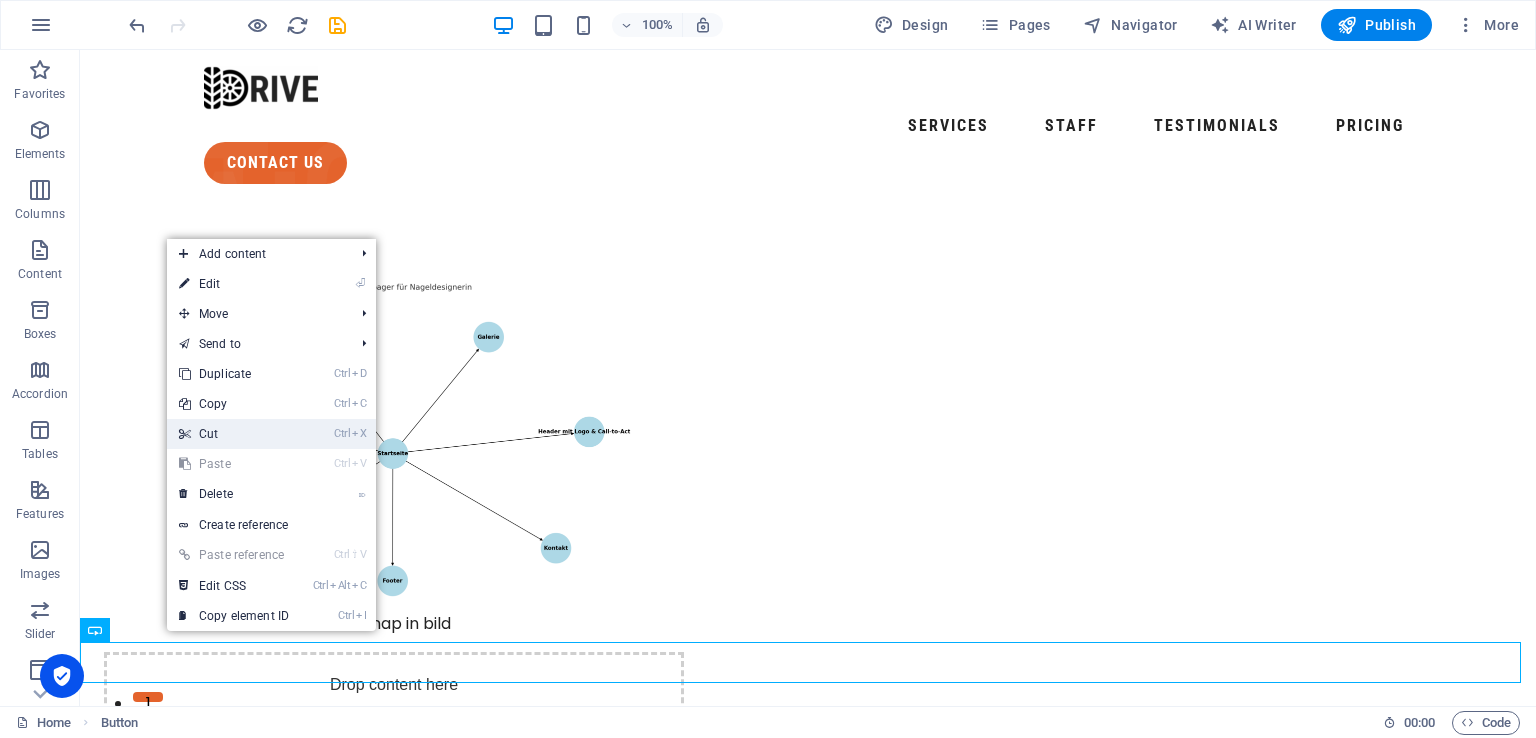 click on "Ctrl X  Cut" at bounding box center (234, 434) 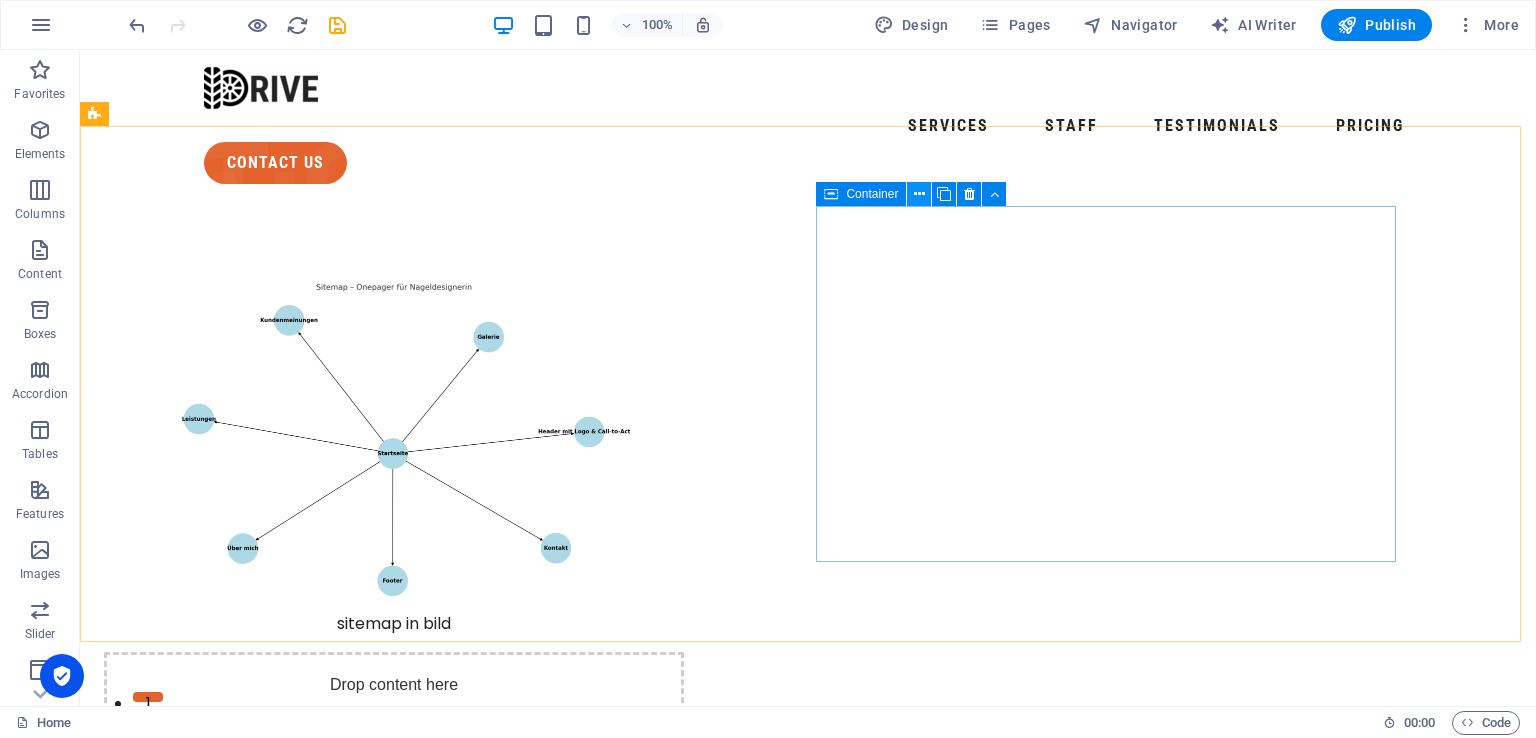 click at bounding box center (919, 194) 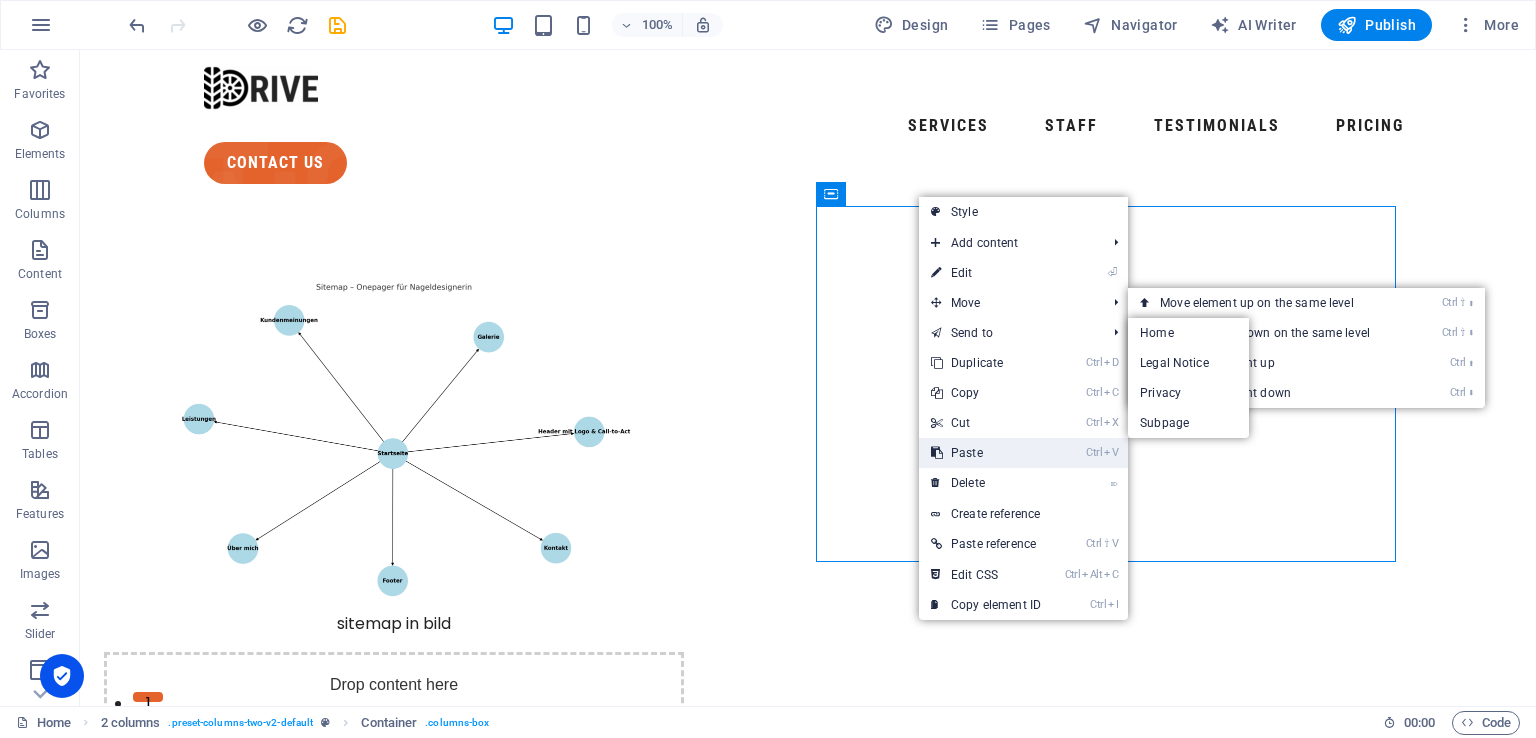 click on "Ctrl V  Paste" at bounding box center (1023, 453) 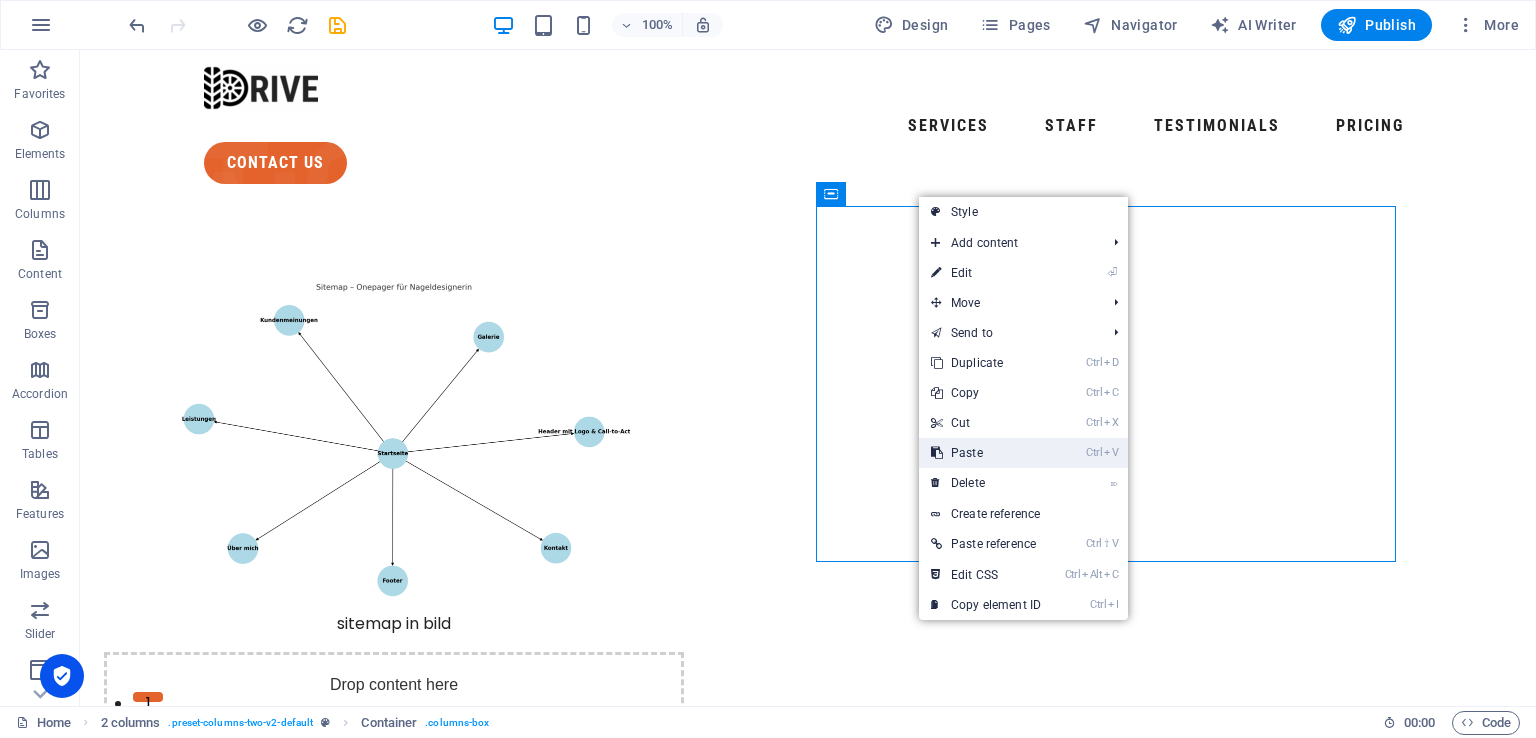 click on "Ctrl V  Paste" at bounding box center (1023, 453) 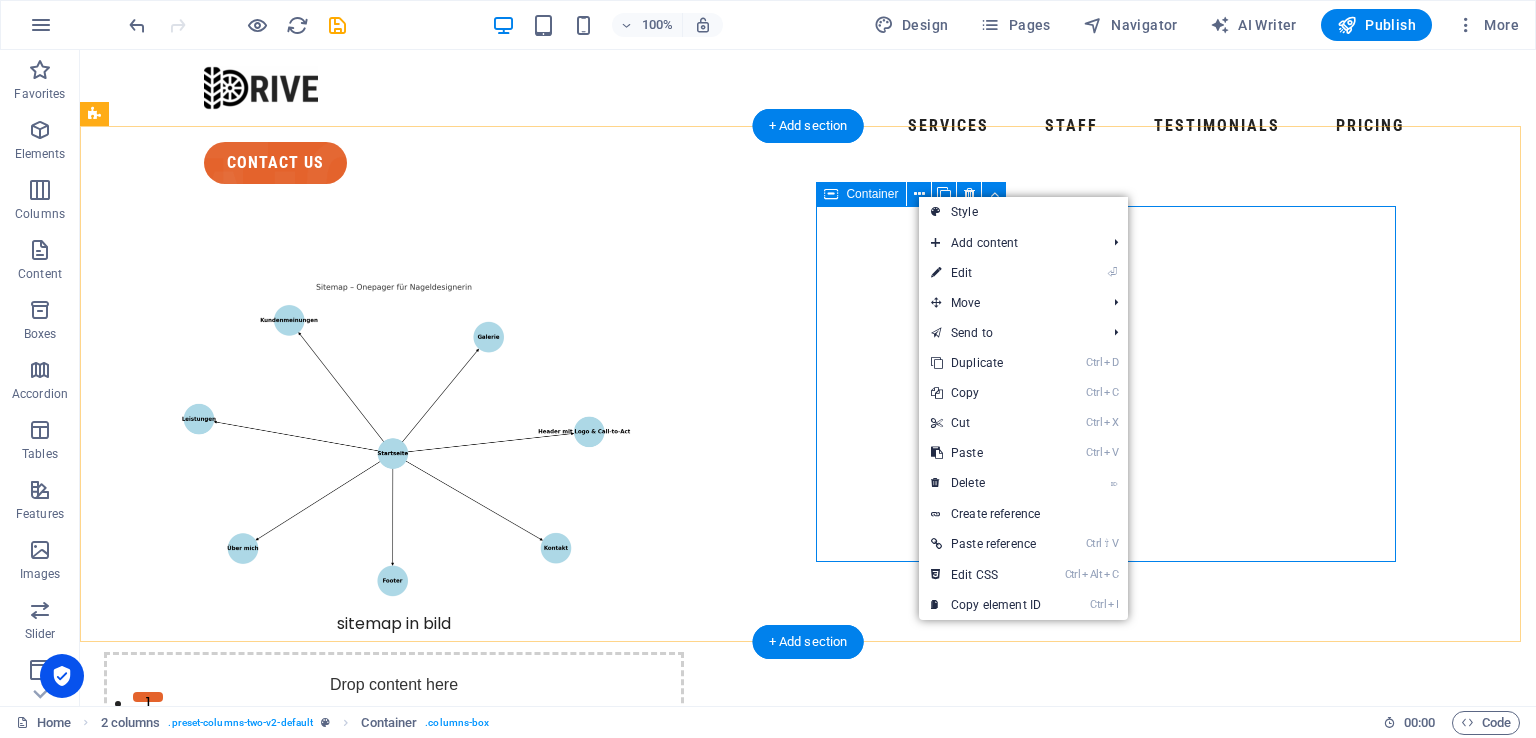click on "Drop content here or  Add elements  Paste clipboard" at bounding box center (394, 723) 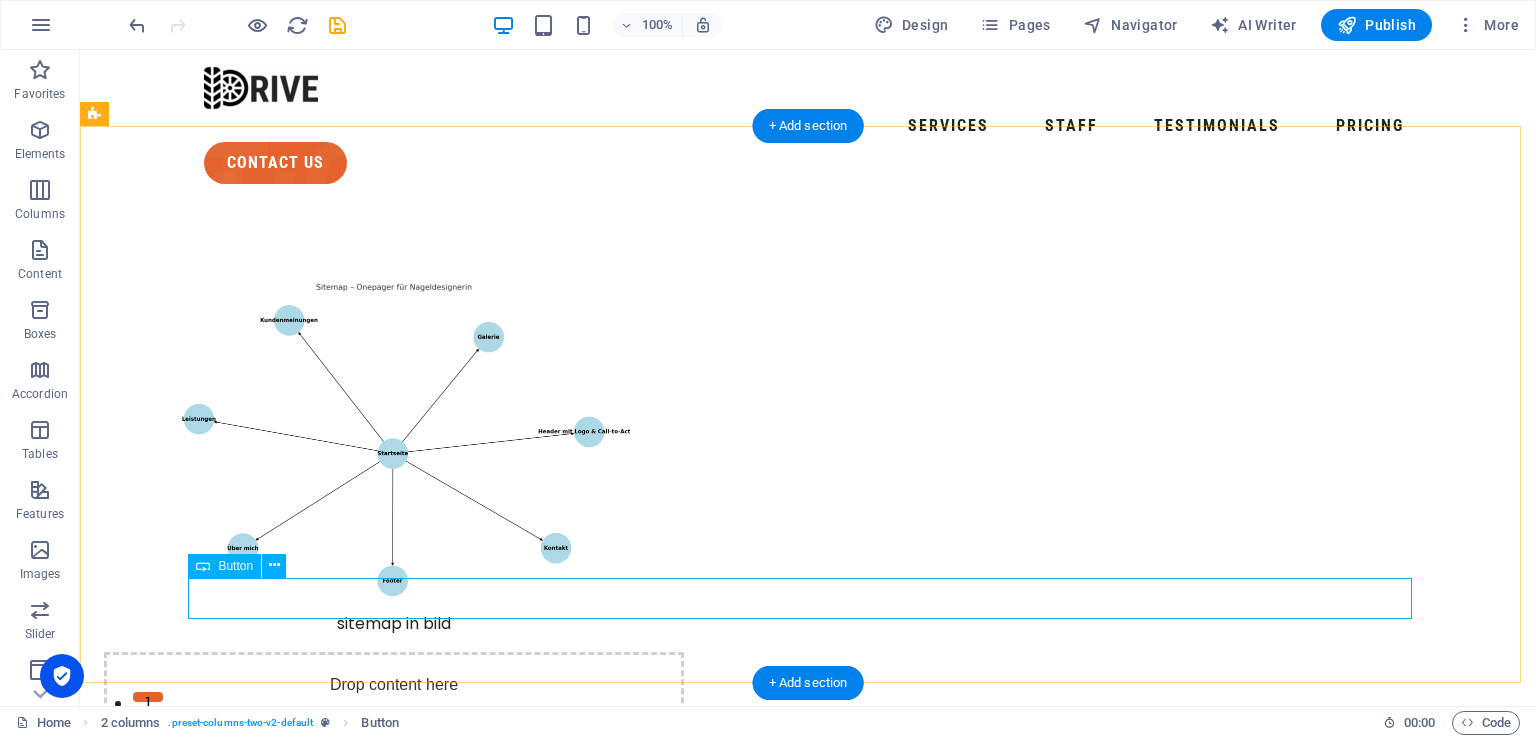 click on "Button label" at bounding box center [700, 831] 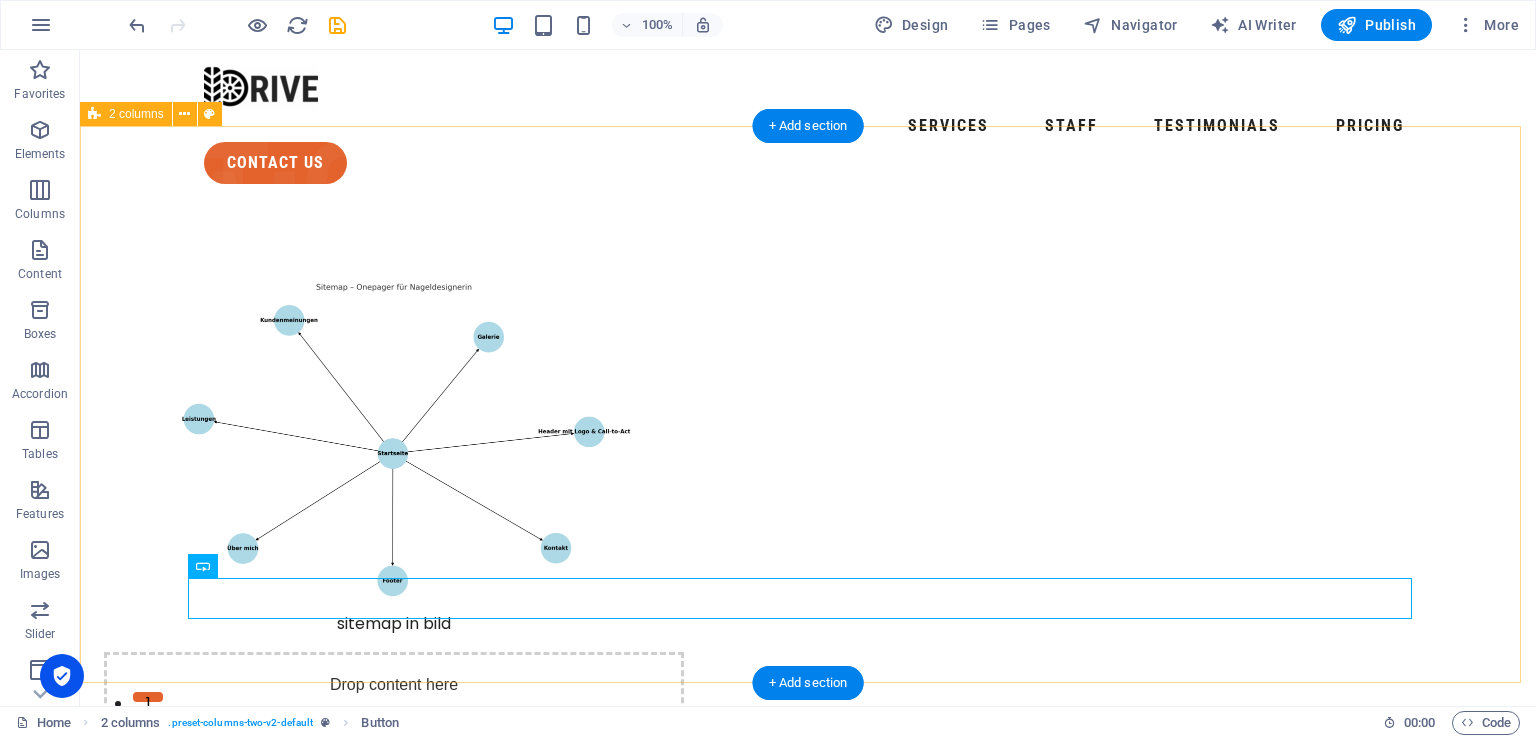 click on "sitemap in bild Drop content here or  Add elements  Paste clipboard Button label" at bounding box center (808, 558) 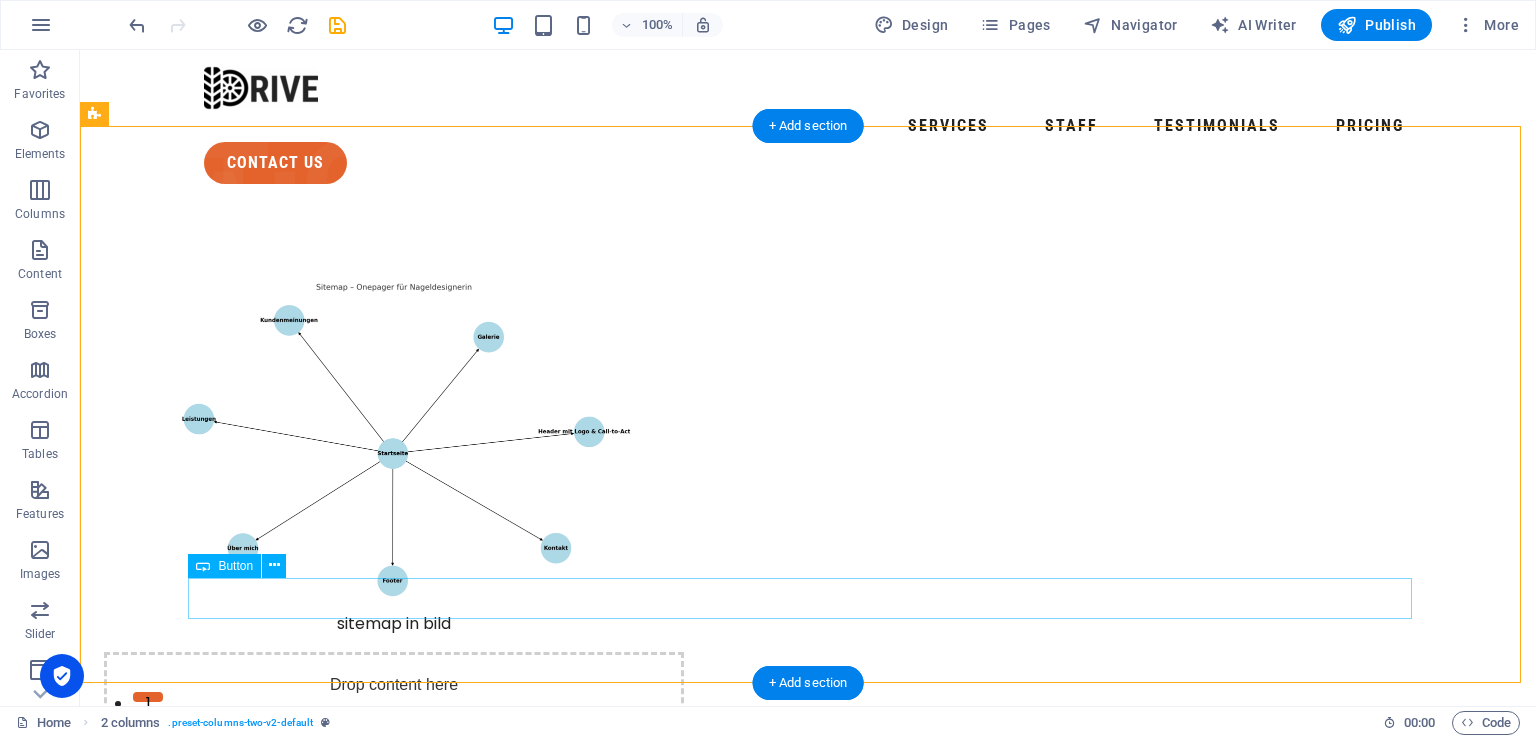 click on "Button label" at bounding box center [700, 831] 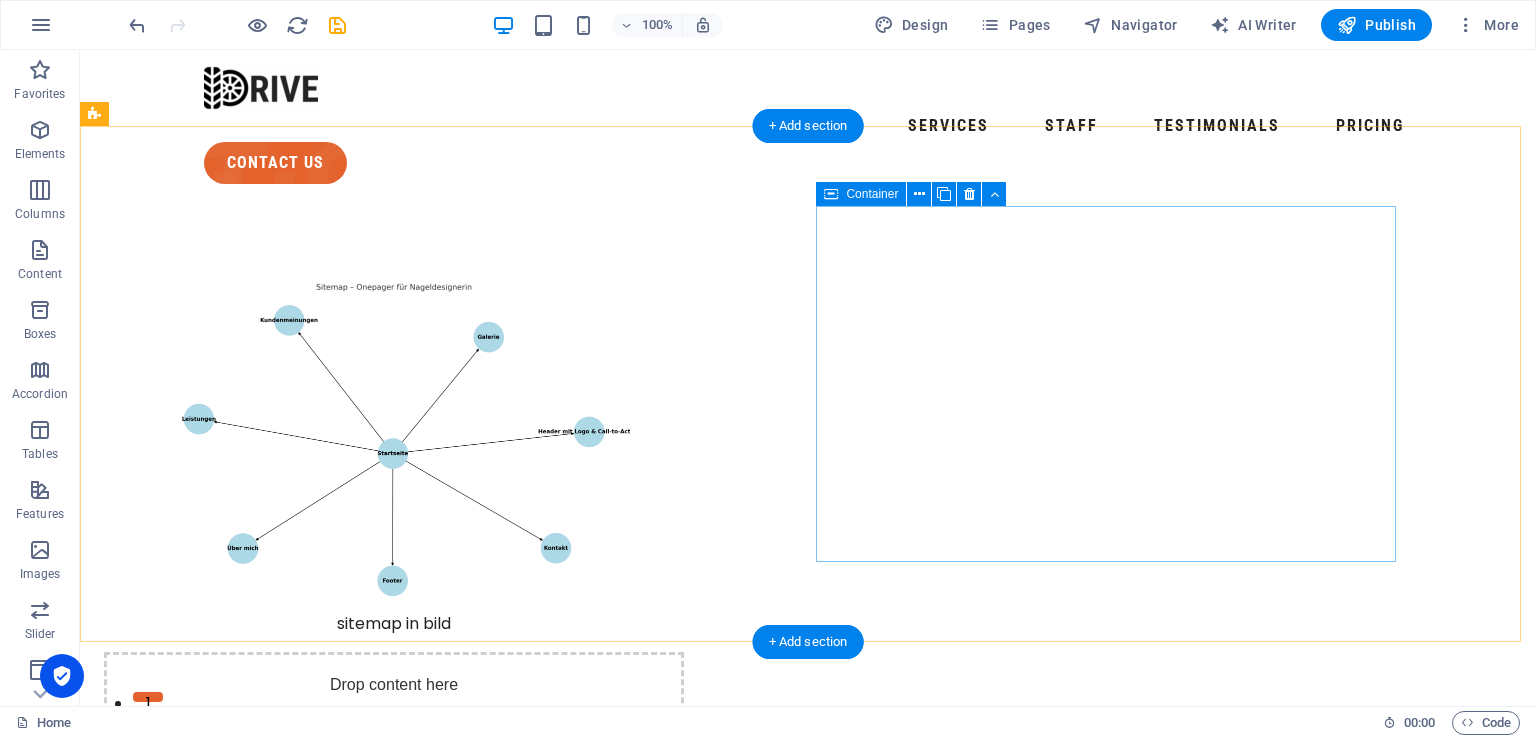 click on "Drop content here or  Add elements  Paste clipboard" at bounding box center (394, 723) 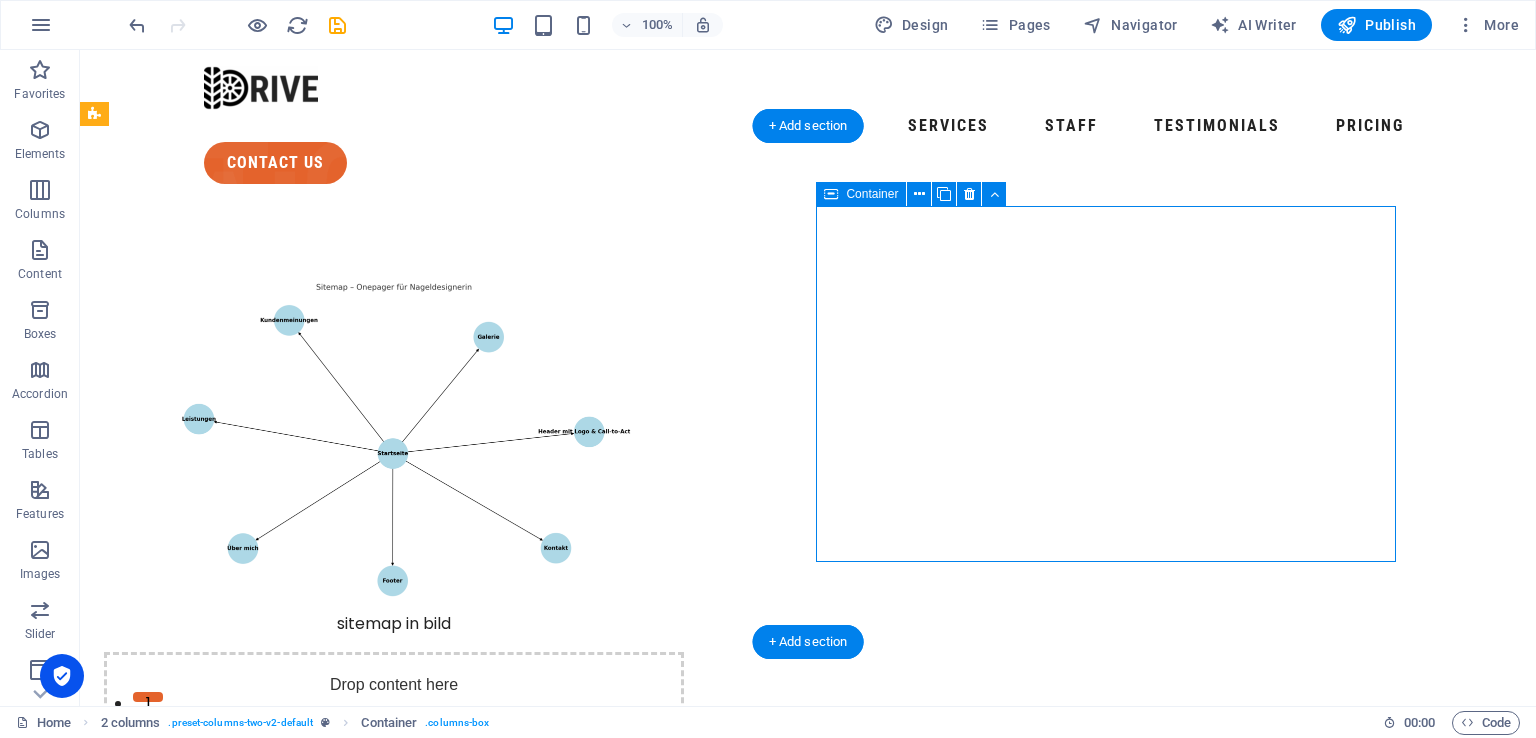 click on "Drop content here or  Add elements  Paste clipboard" at bounding box center (394, 723) 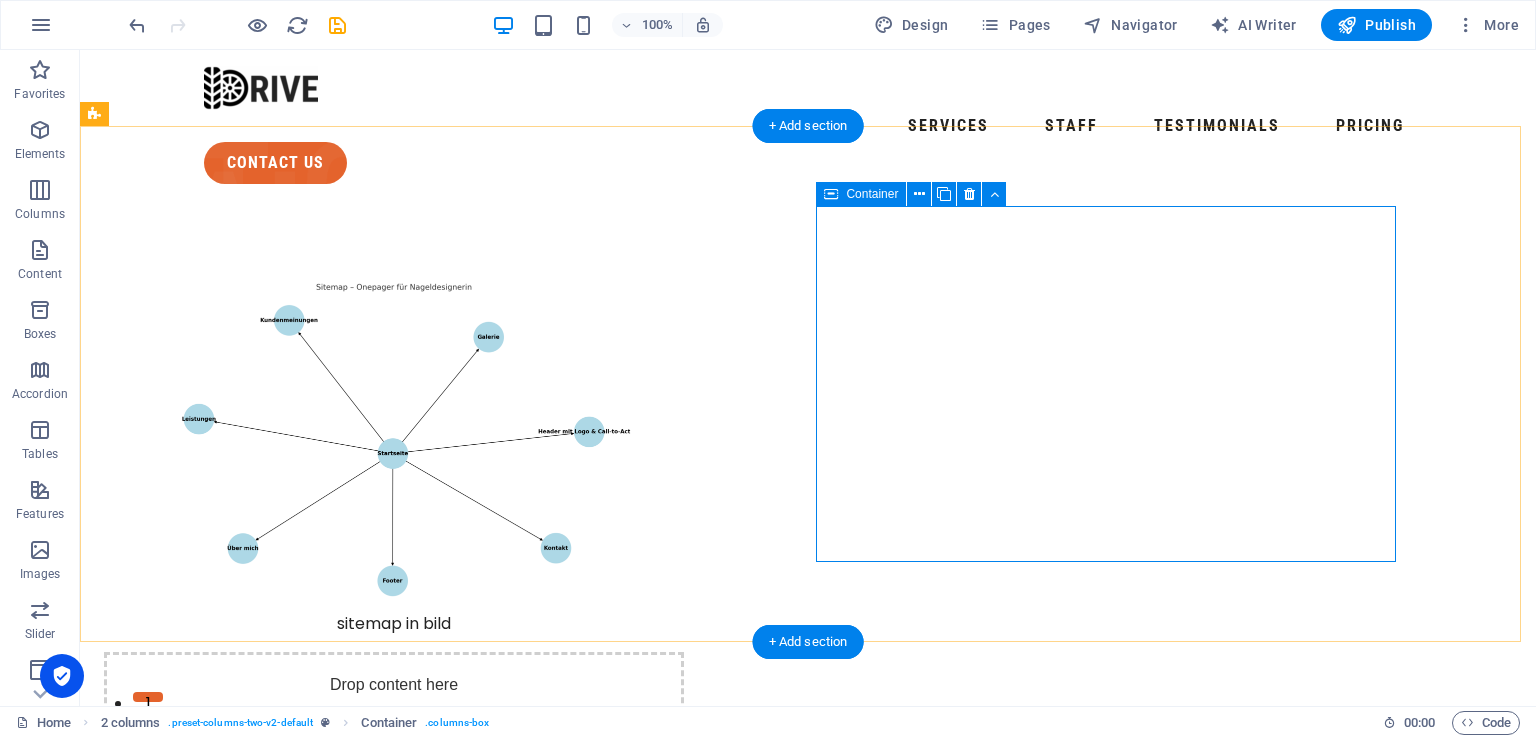 click on "Drop content here or  Add elements  Paste clipboard" at bounding box center [394, 723] 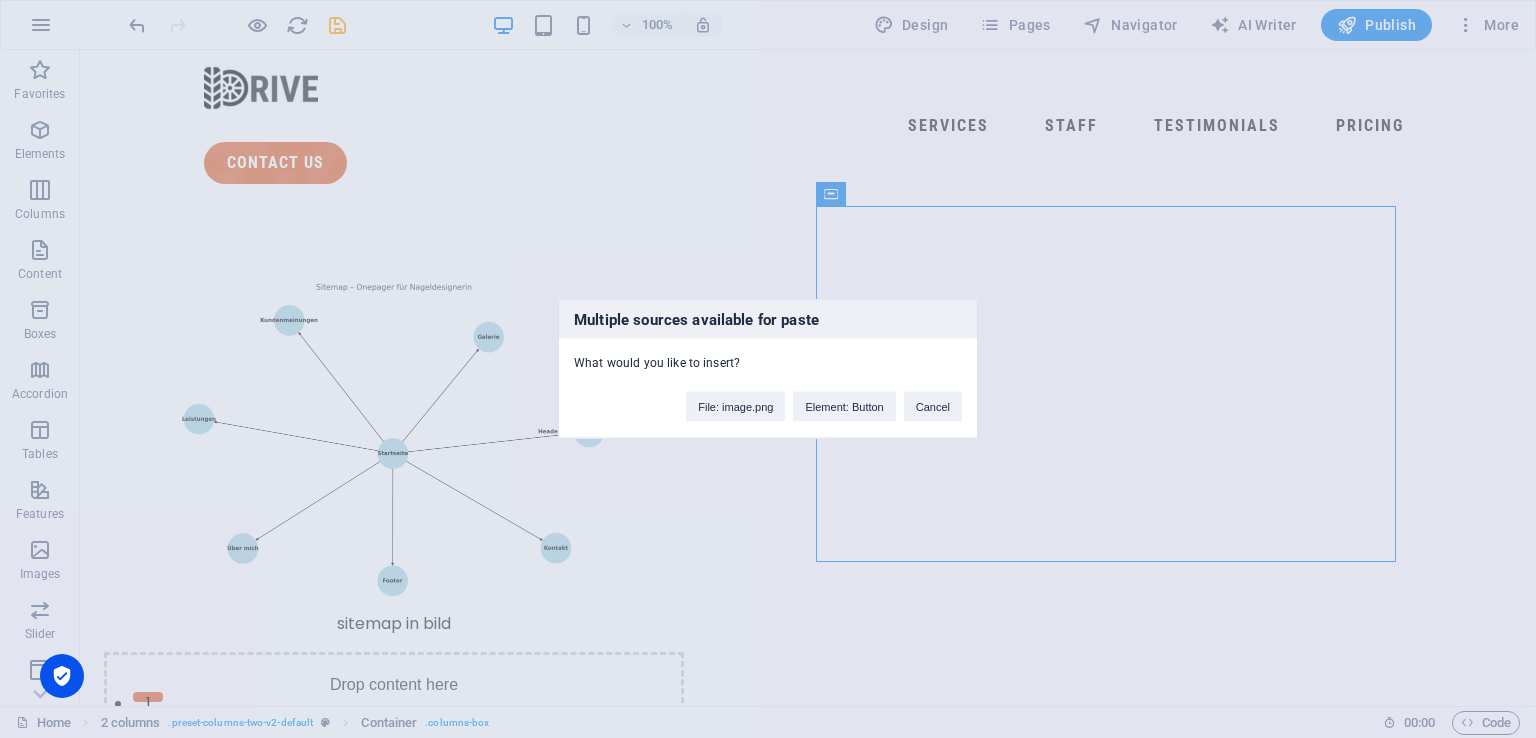 type 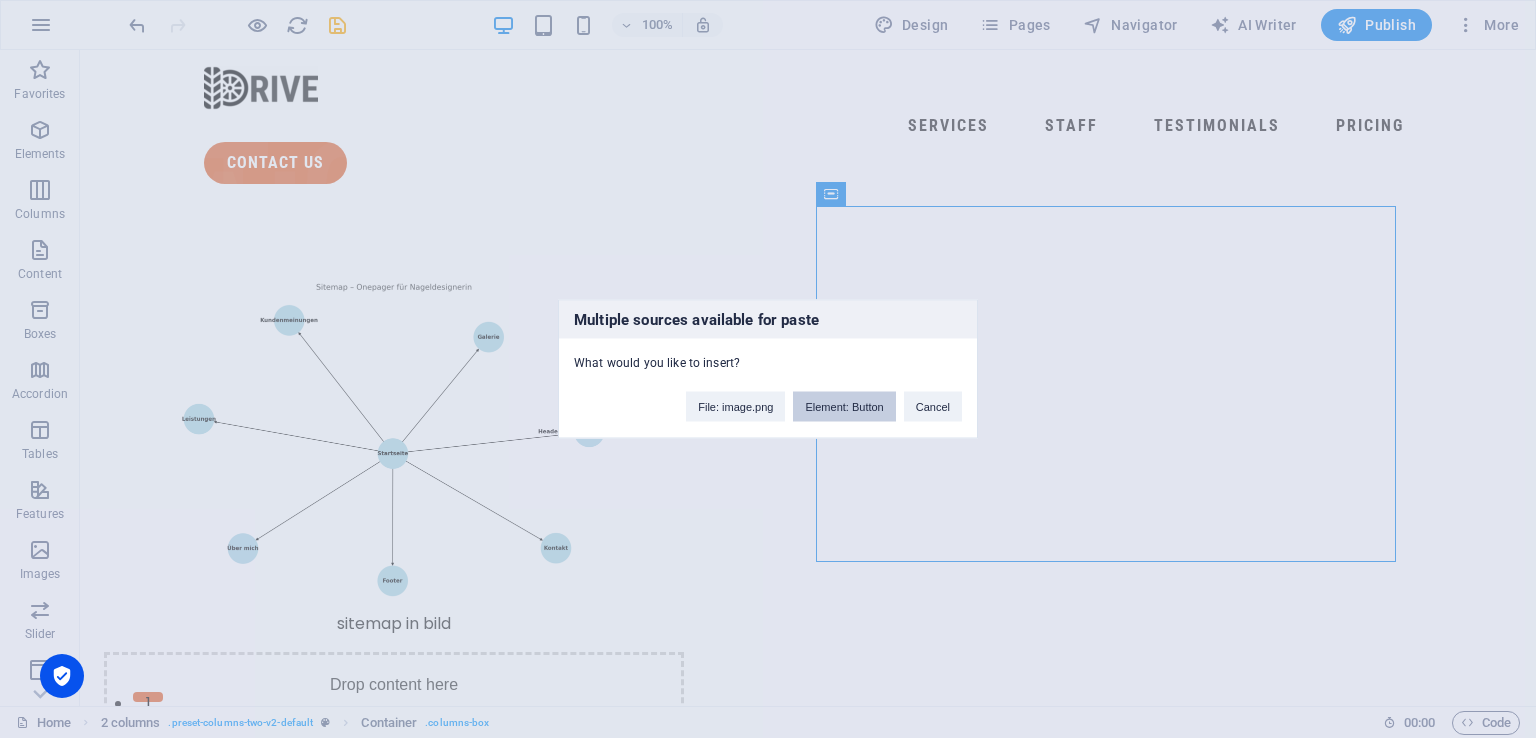 click on "Element: Button" at bounding box center (844, 407) 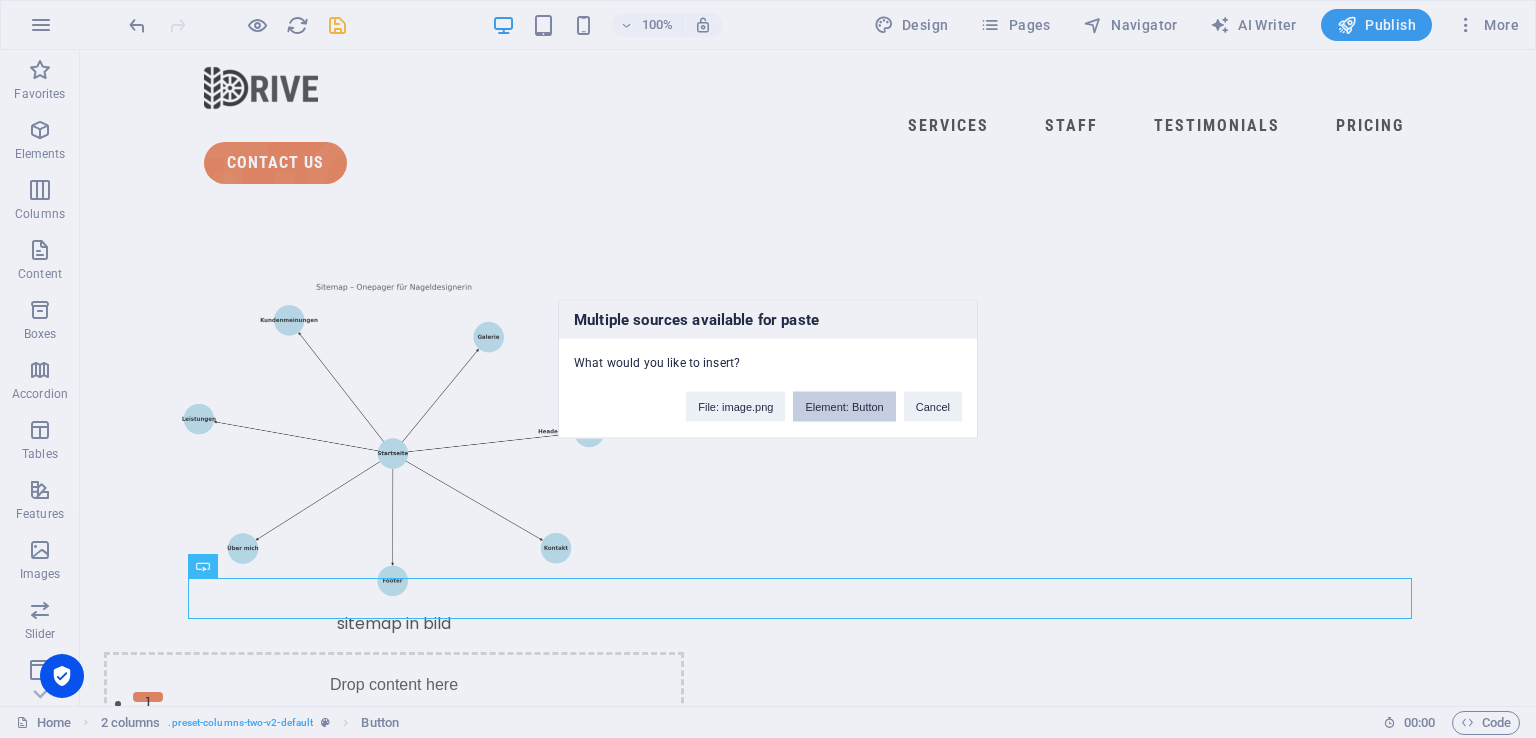 click on "Element: Button" at bounding box center [844, 407] 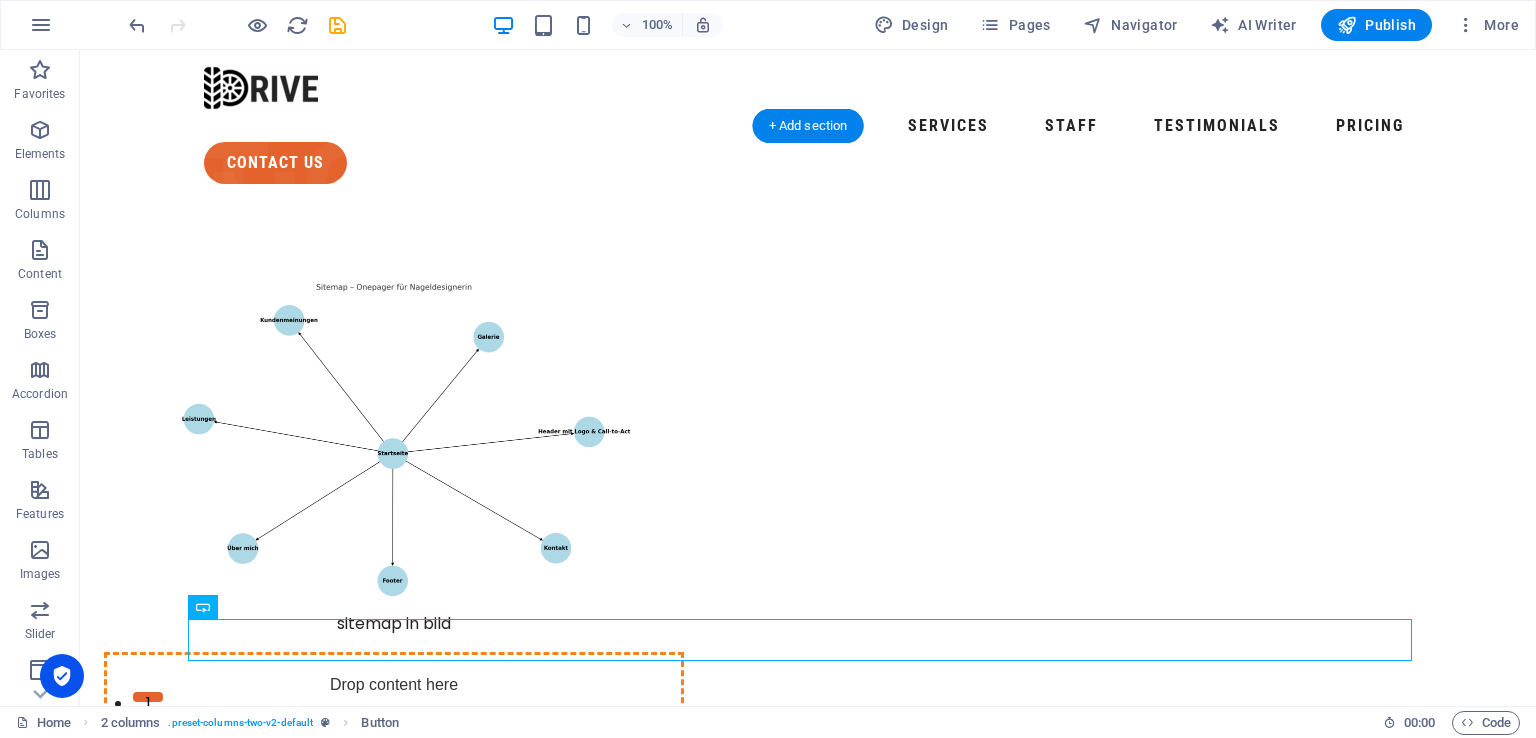 drag, startPoint x: 280, startPoint y: 664, endPoint x: 980, endPoint y: 298, distance: 789.9089 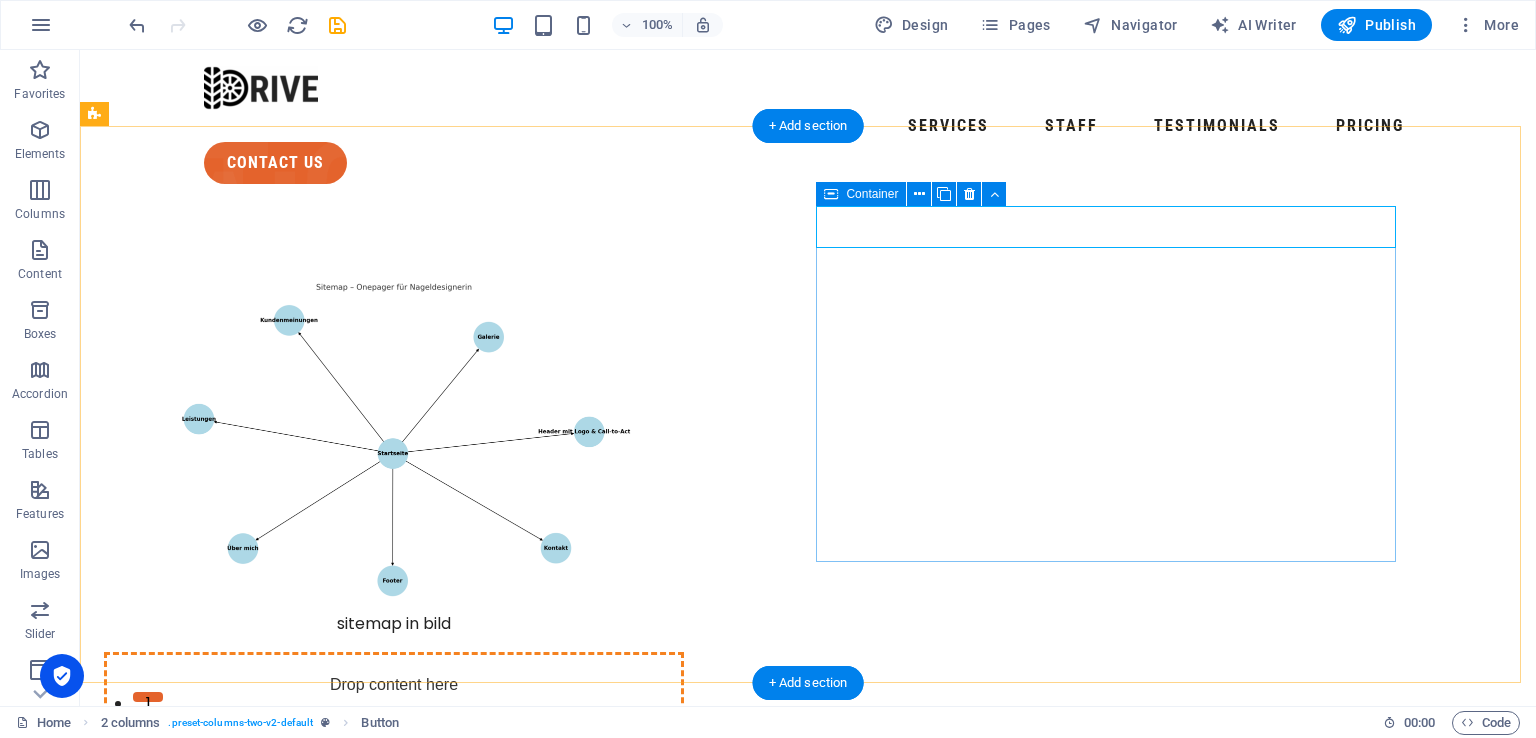 click on "Drop content here or  Add elements  Paste clipboard" at bounding box center [394, 723] 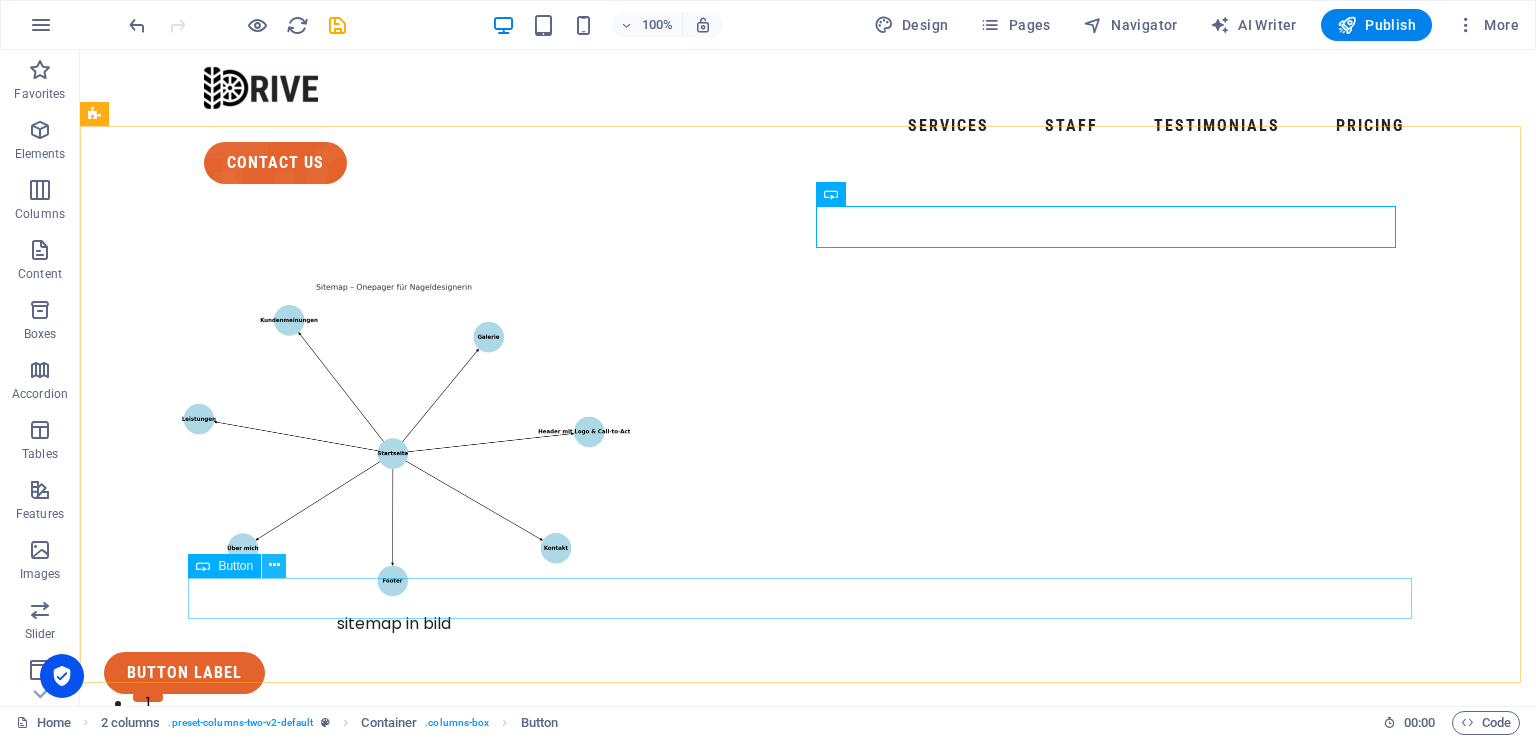 click at bounding box center [274, 565] 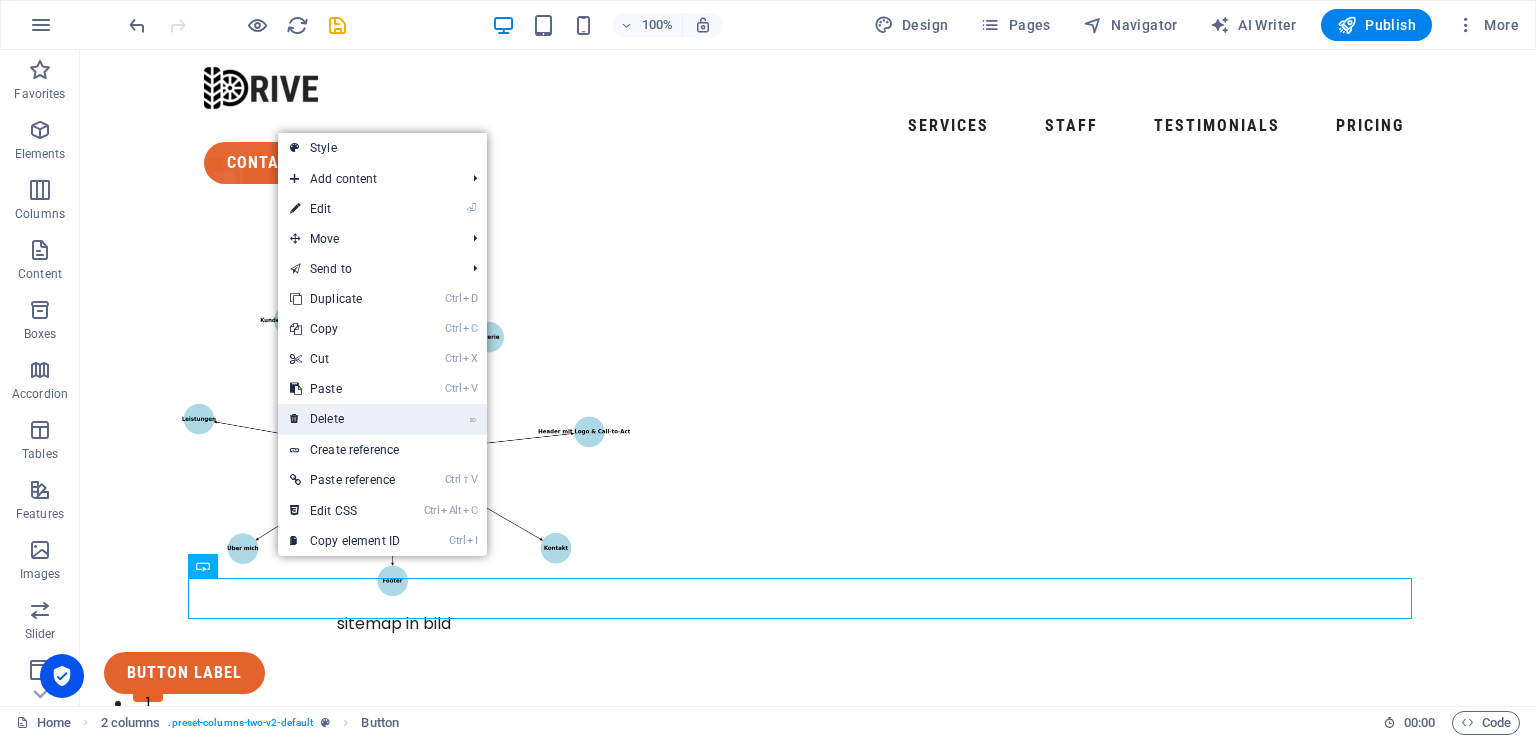 click on "⌦  Delete" at bounding box center [345, 419] 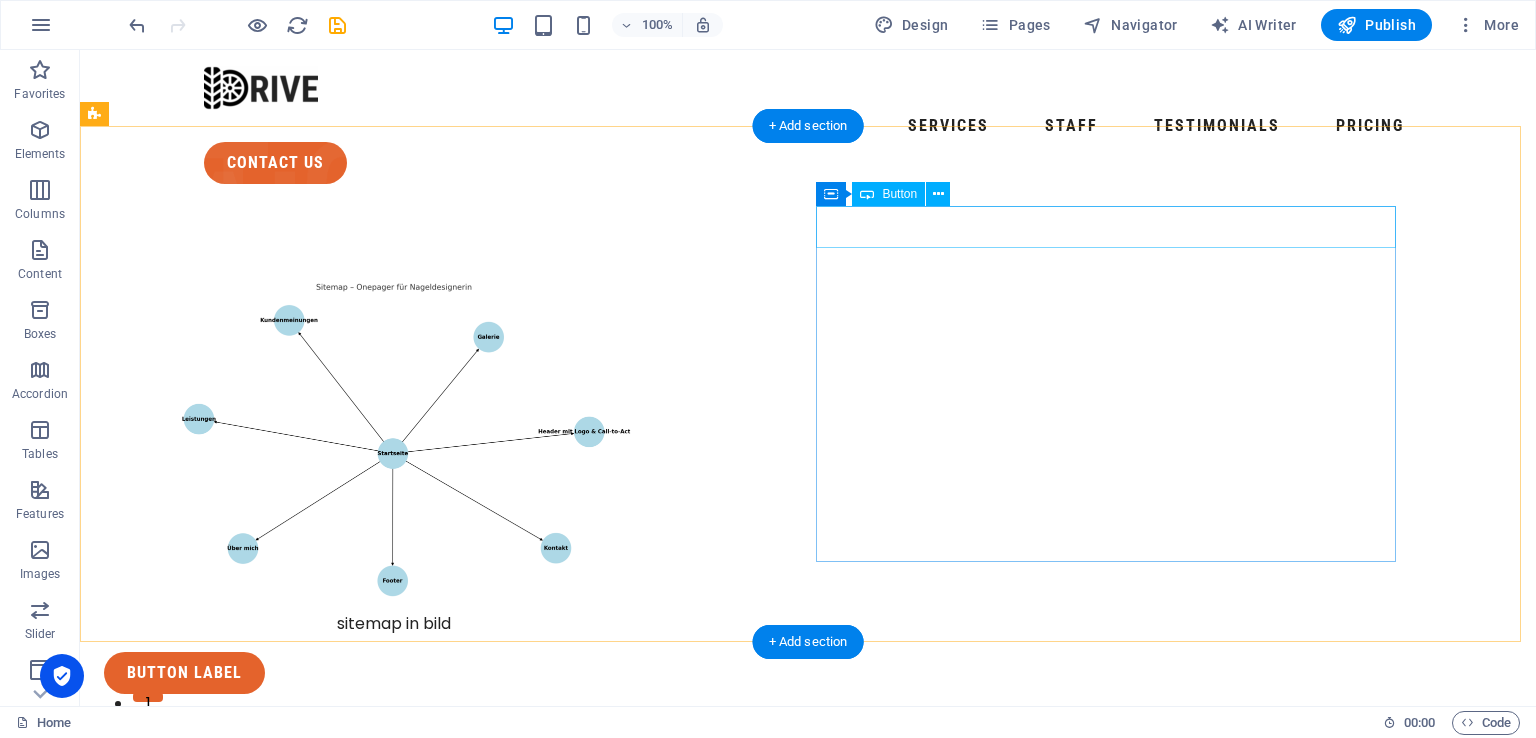 click on "Button label" at bounding box center (394, 673) 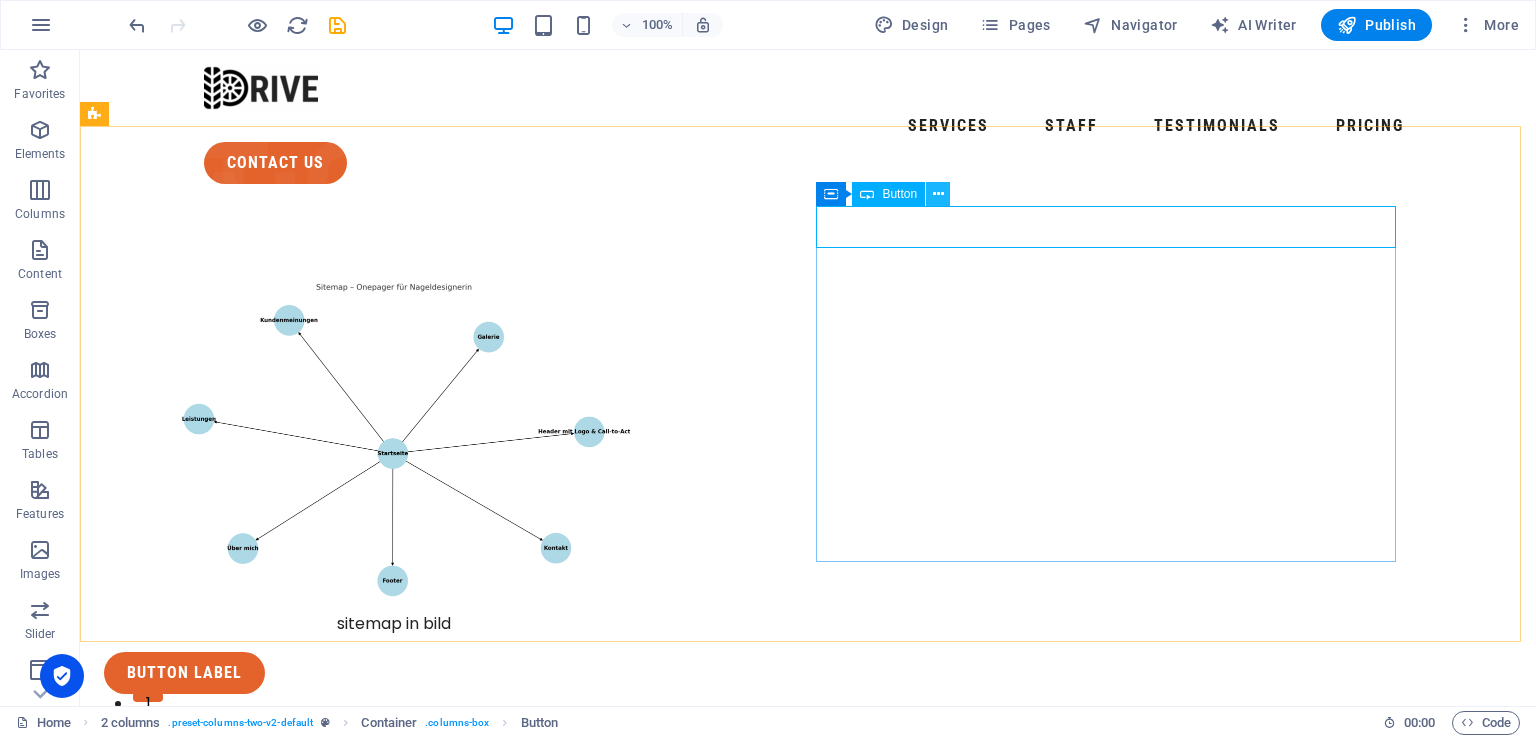click at bounding box center (938, 194) 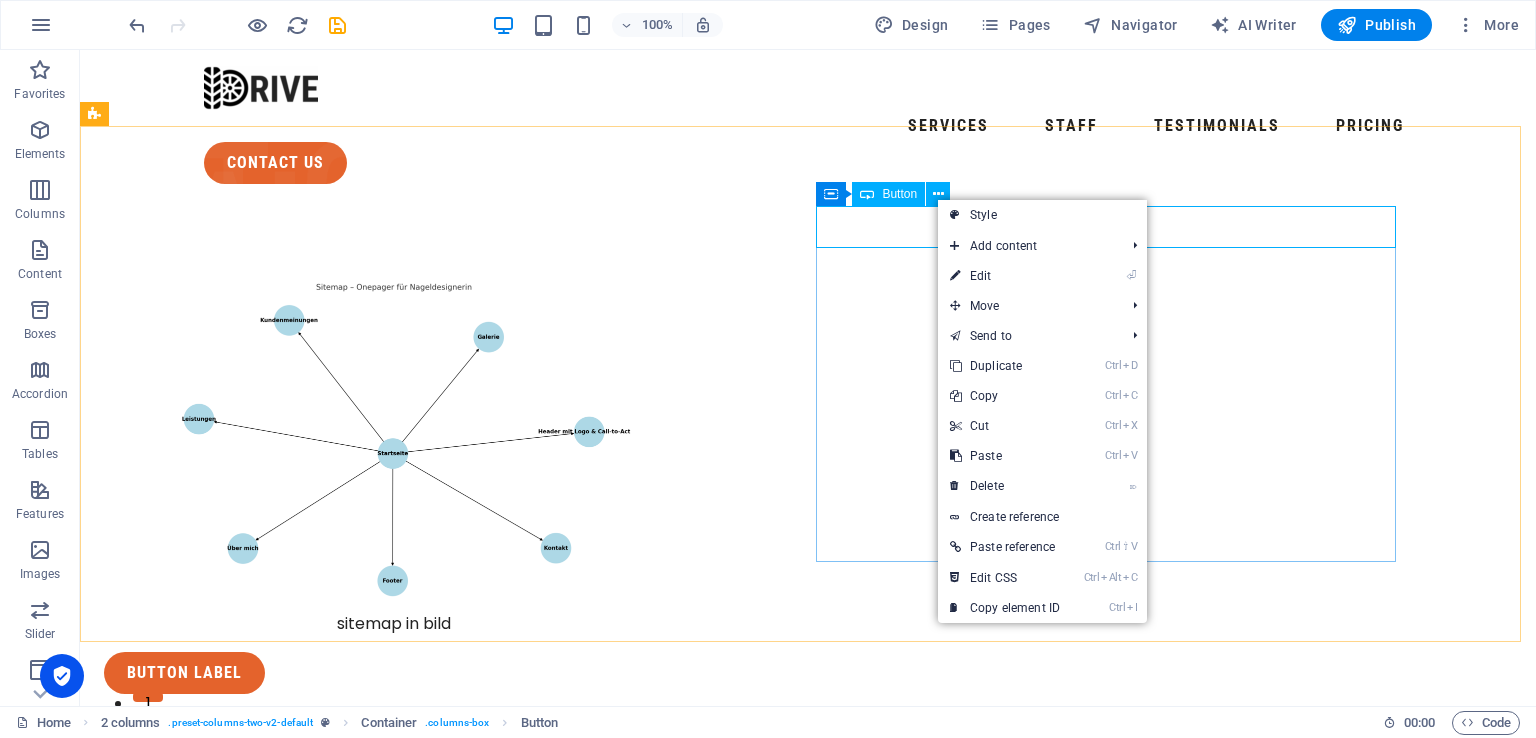 click on "Button" at bounding box center [899, 194] 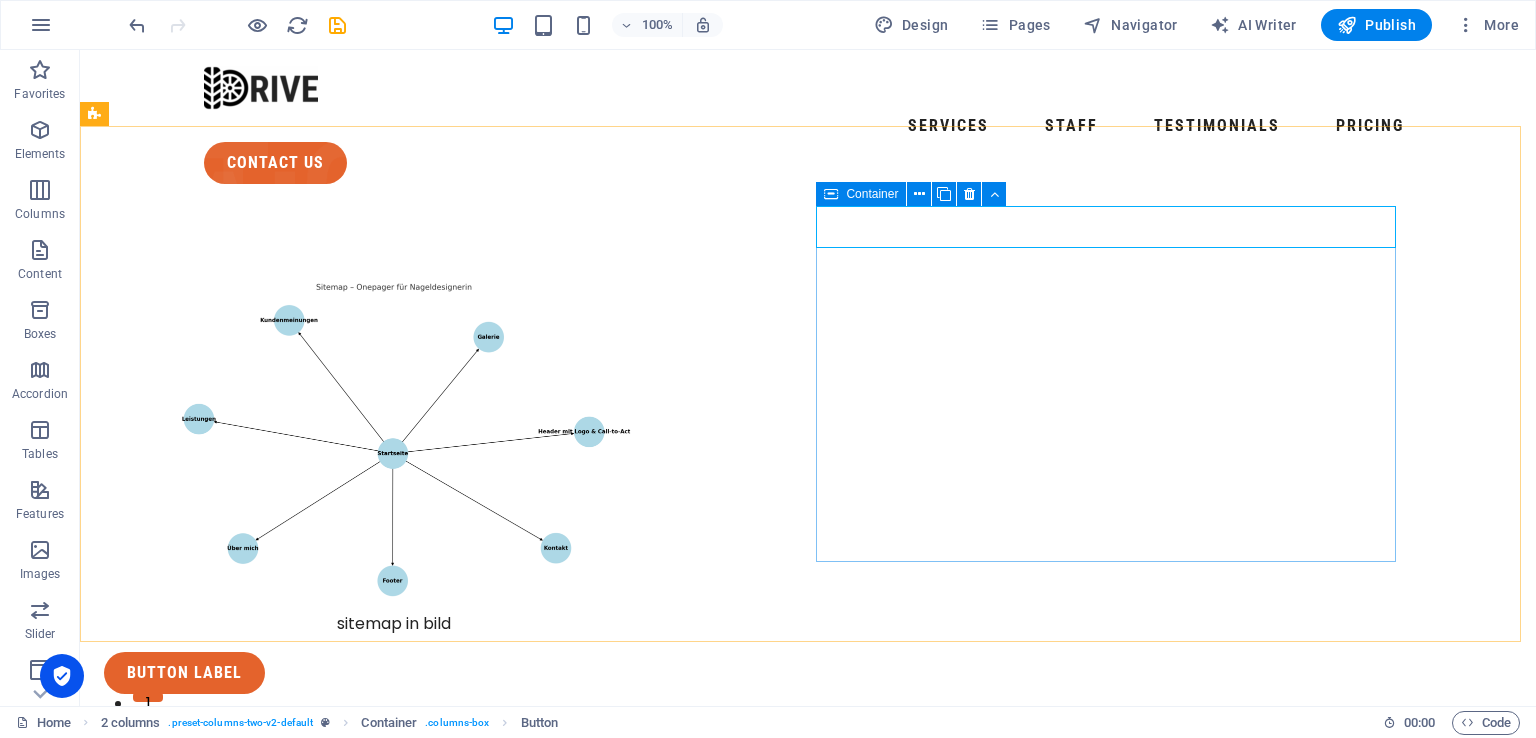 click at bounding box center [831, 194] 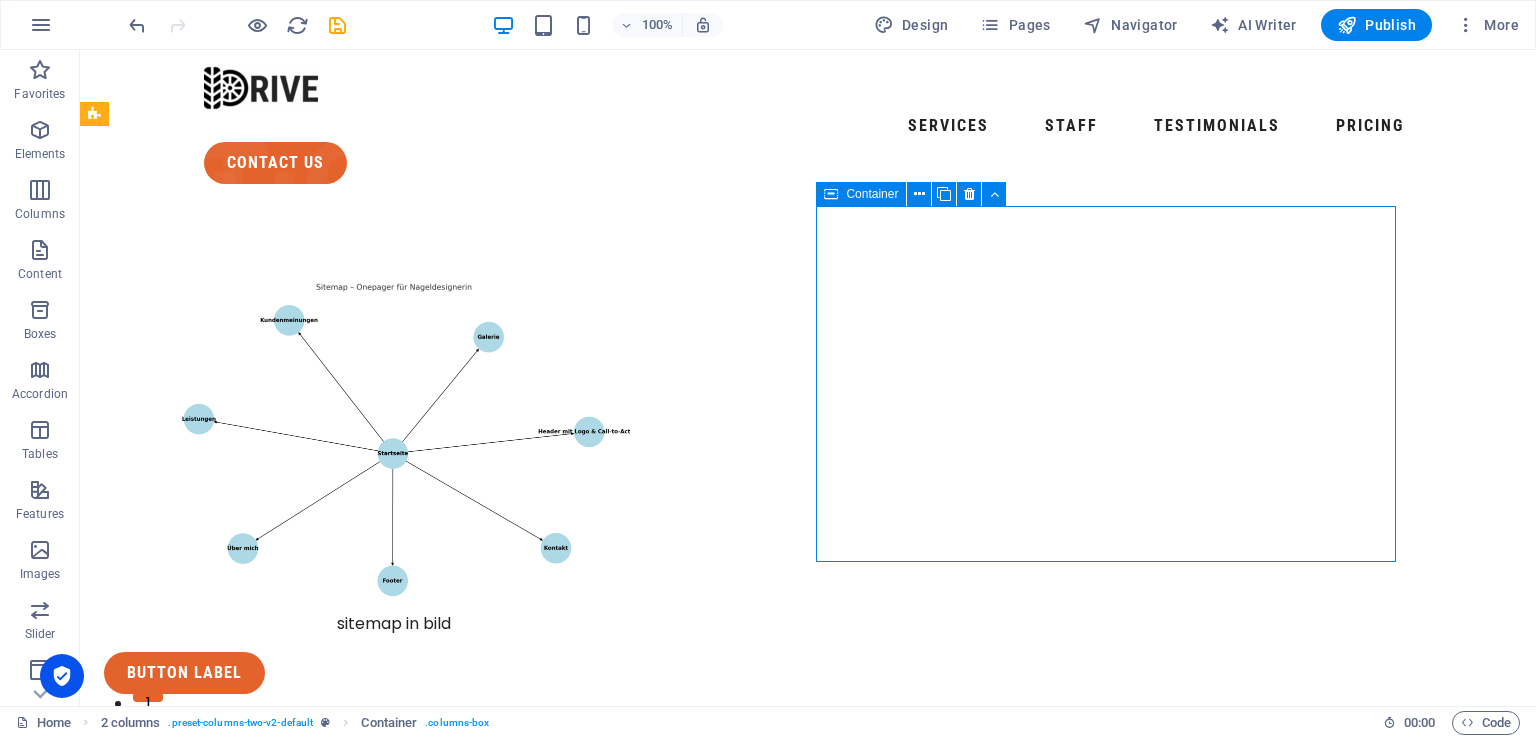 drag, startPoint x: 832, startPoint y: 197, endPoint x: 870, endPoint y: 206, distance: 39.051247 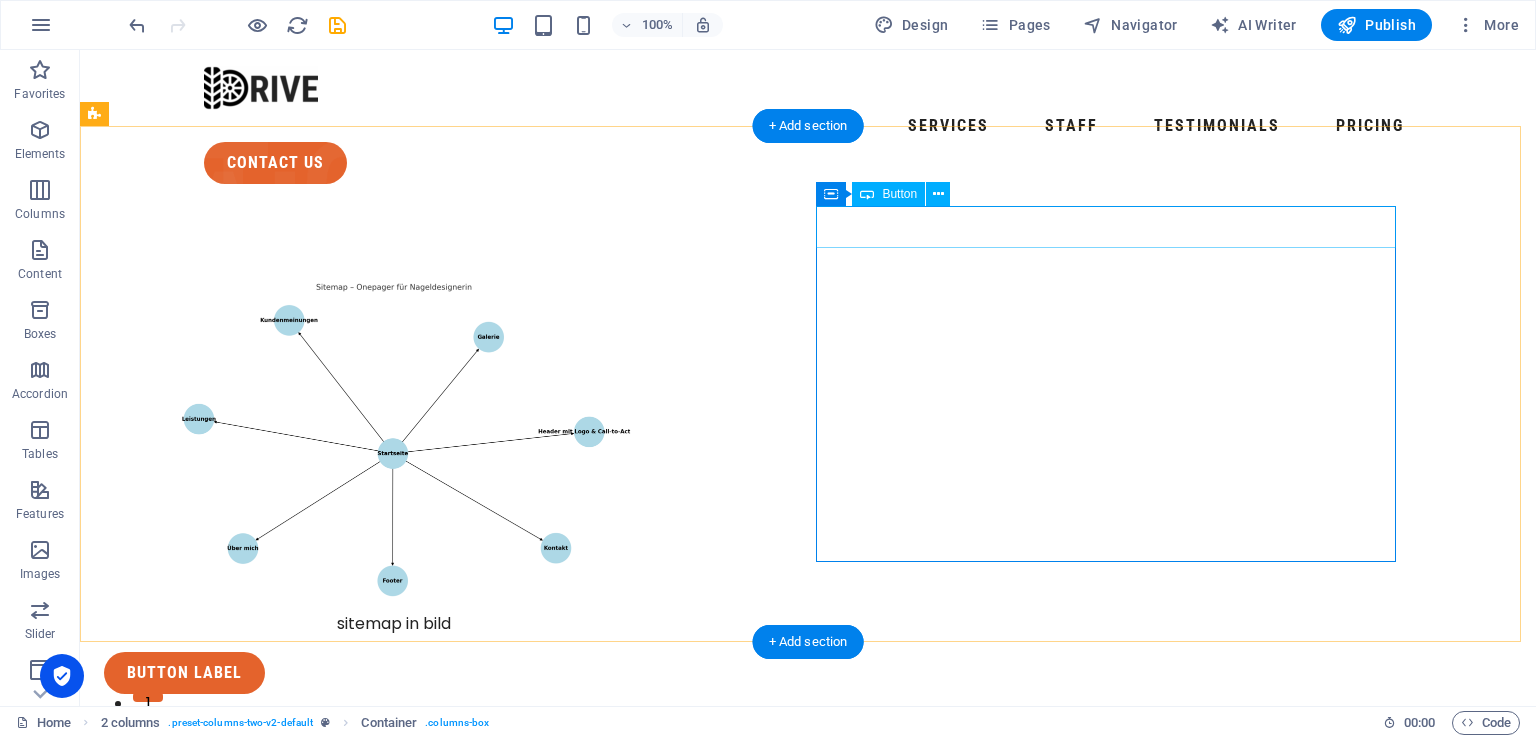 drag, startPoint x: 950, startPoint y: 256, endPoint x: 905, endPoint y: 215, distance: 60.876926 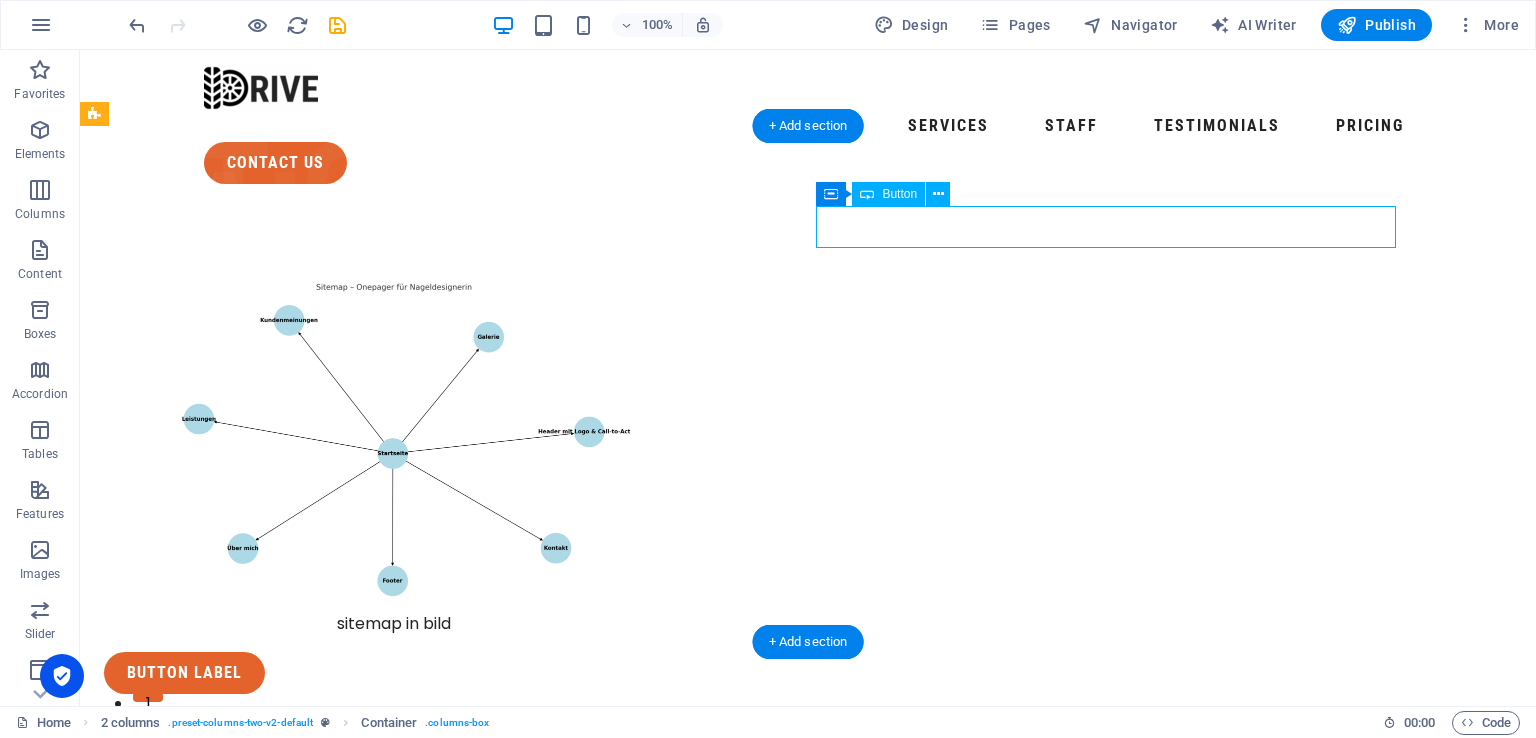click on "Button label" at bounding box center [394, 673] 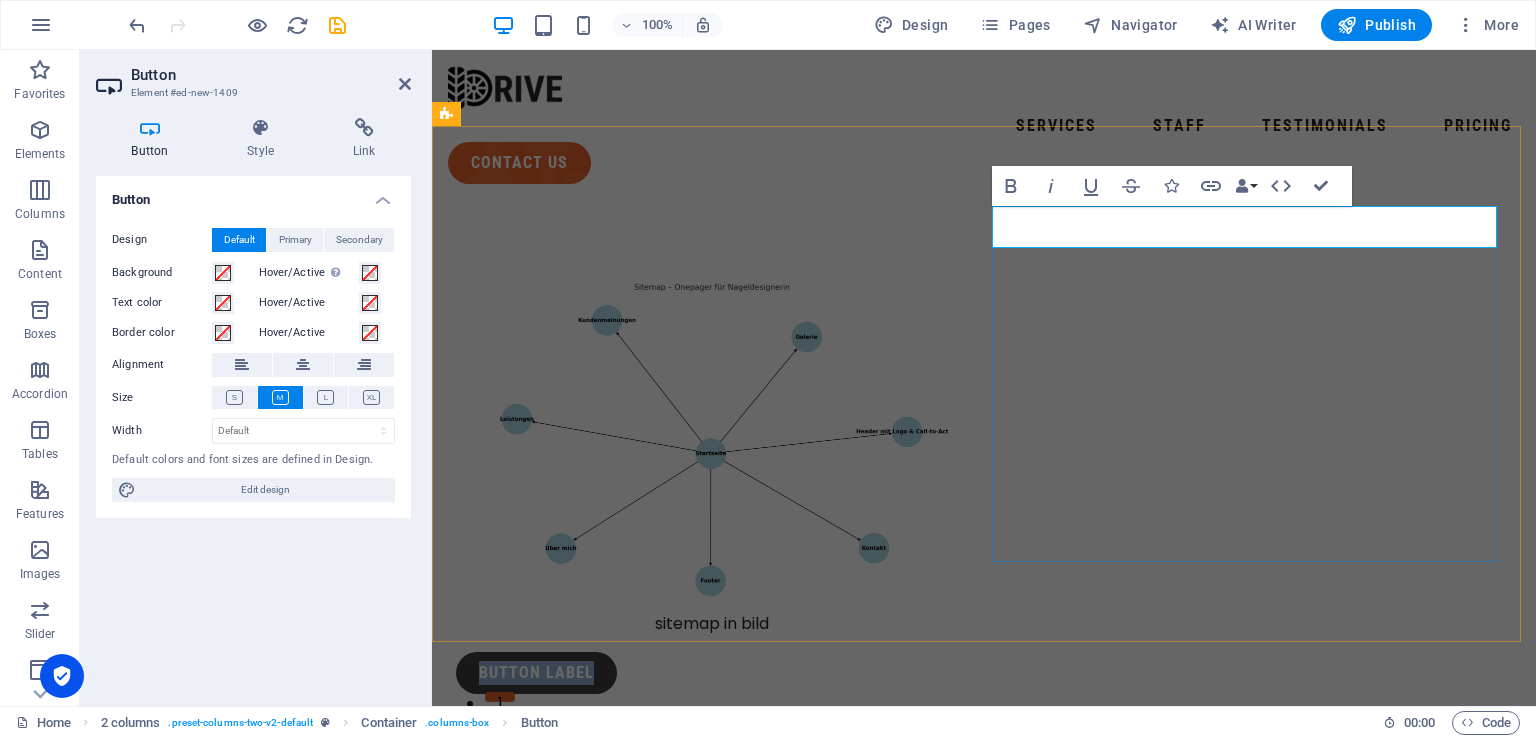 click on "Button label" at bounding box center (536, 673) 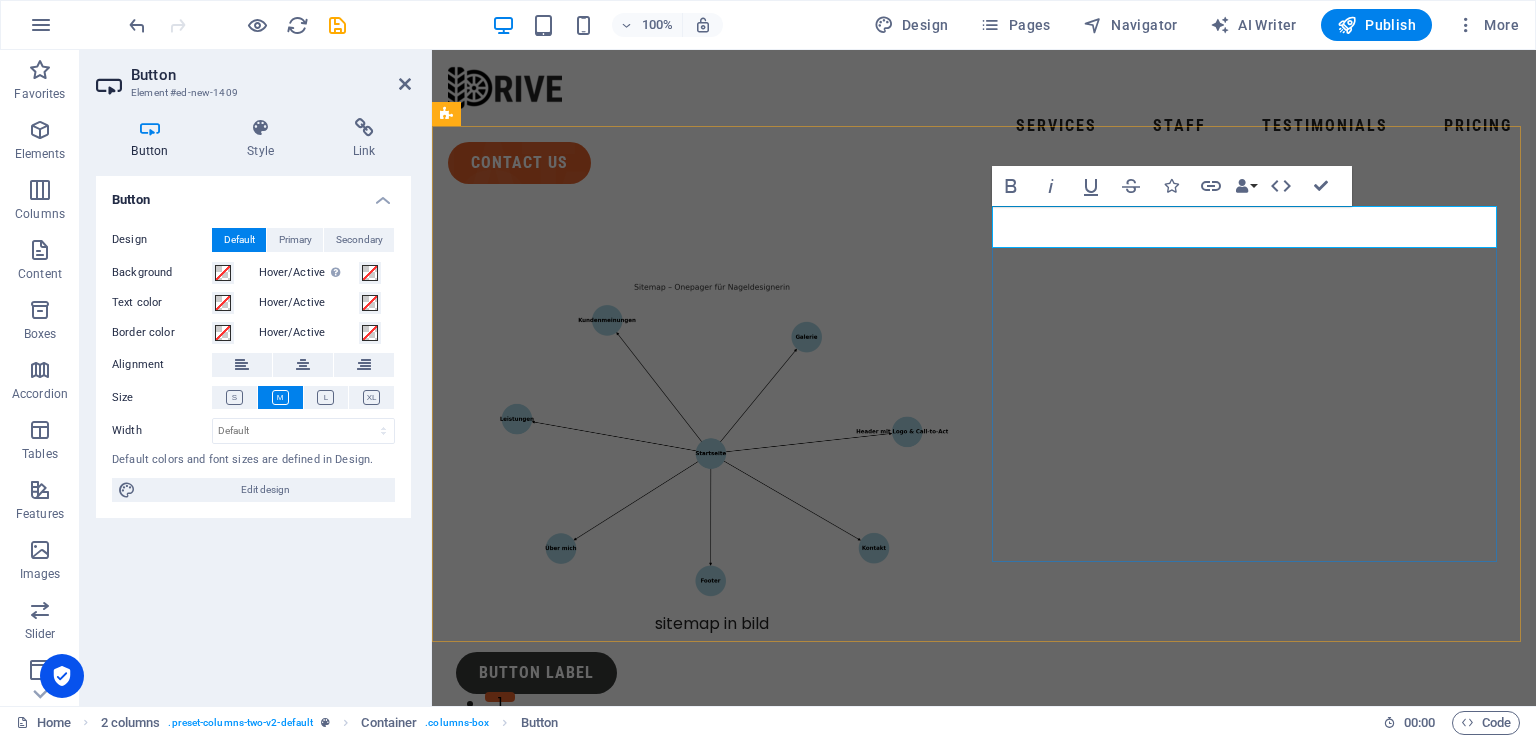 type 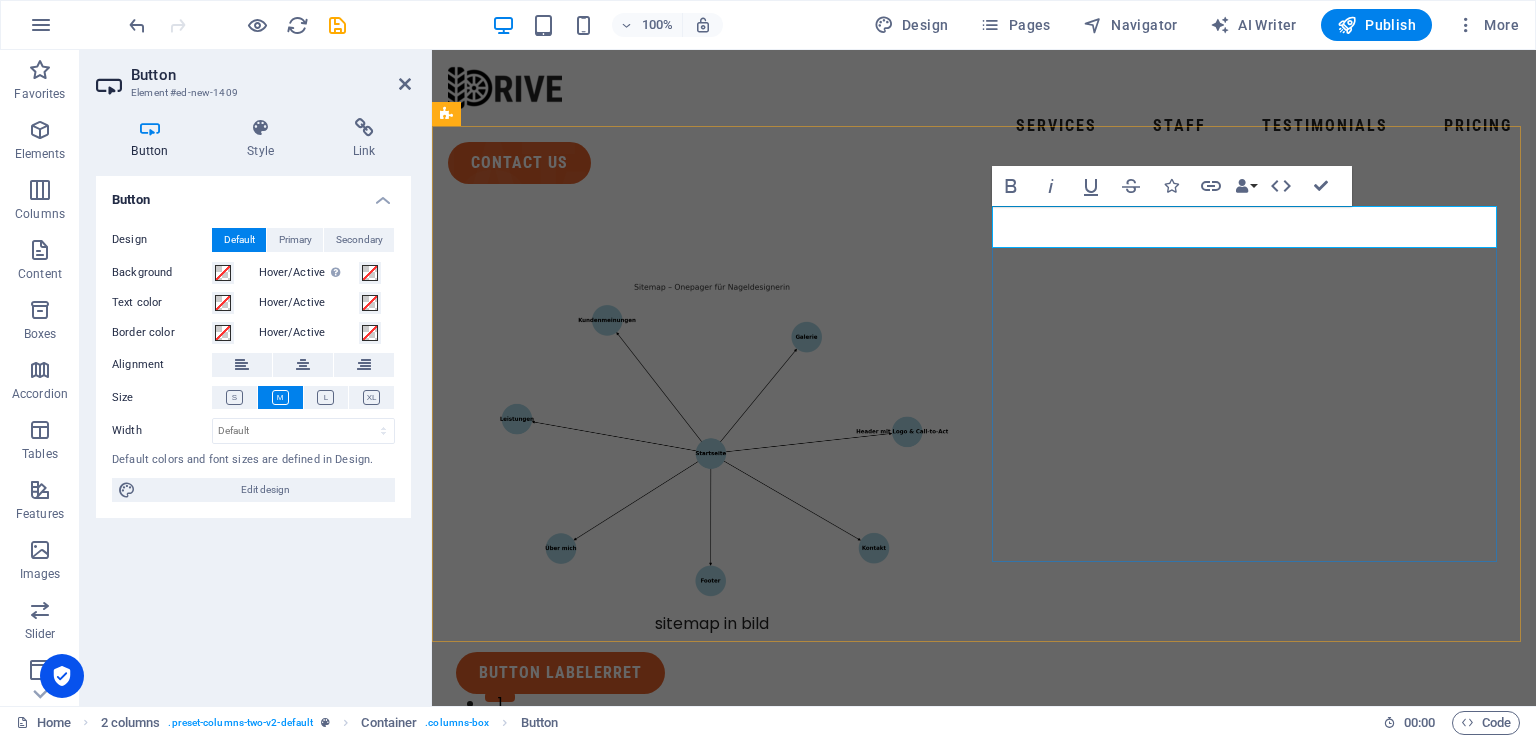 click on "Button labelerret" at bounding box center (712, 673) 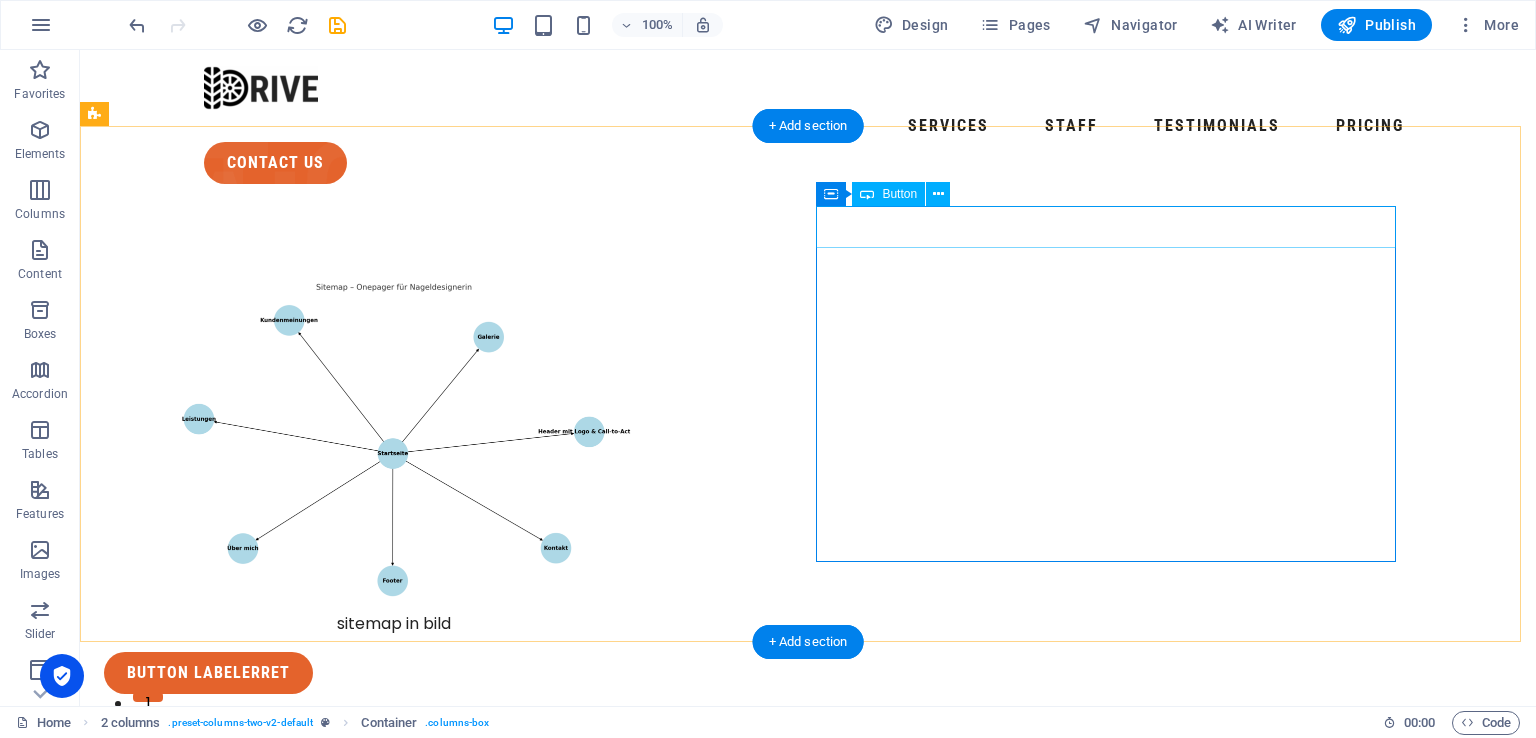 click on "Button labelerret" at bounding box center [394, 673] 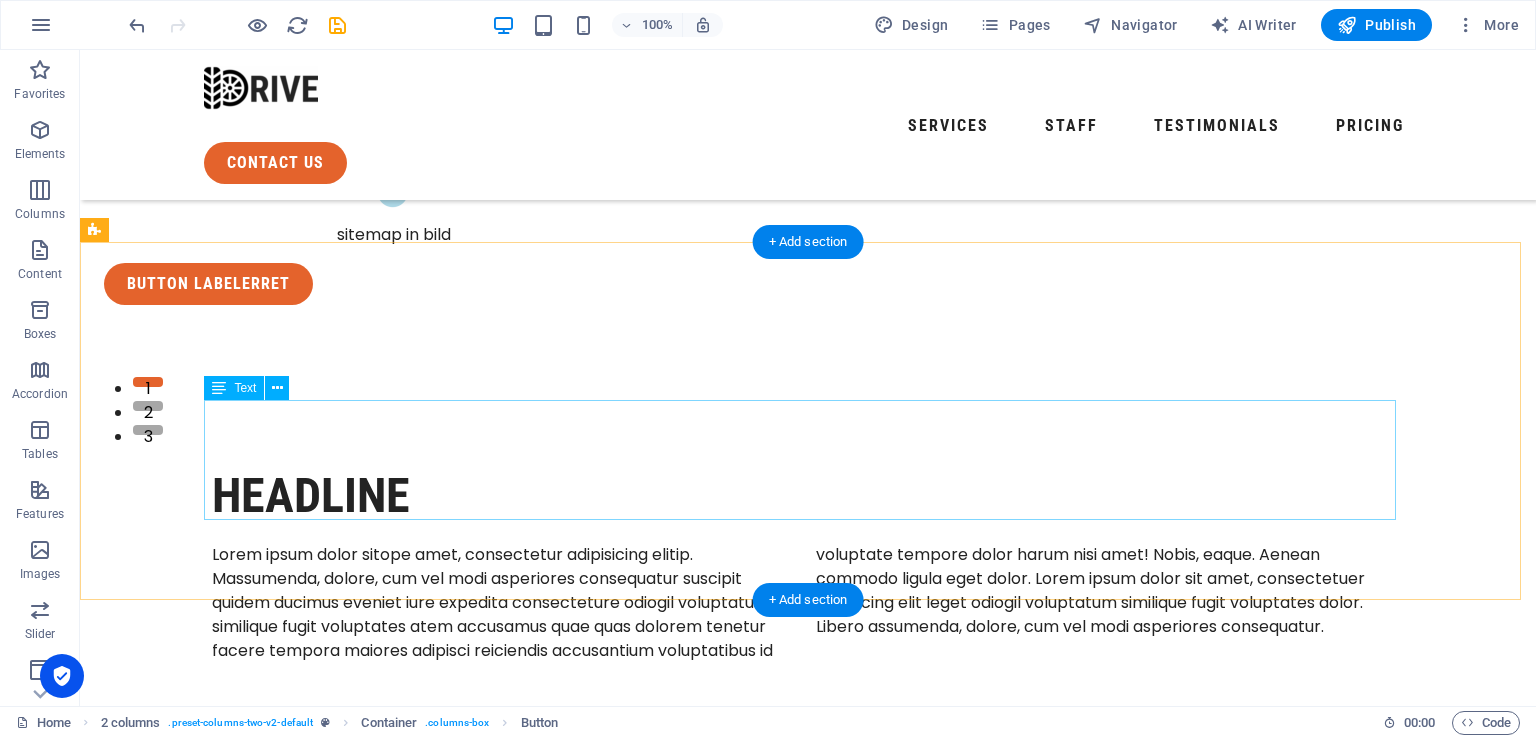scroll, scrollTop: 400, scrollLeft: 0, axis: vertical 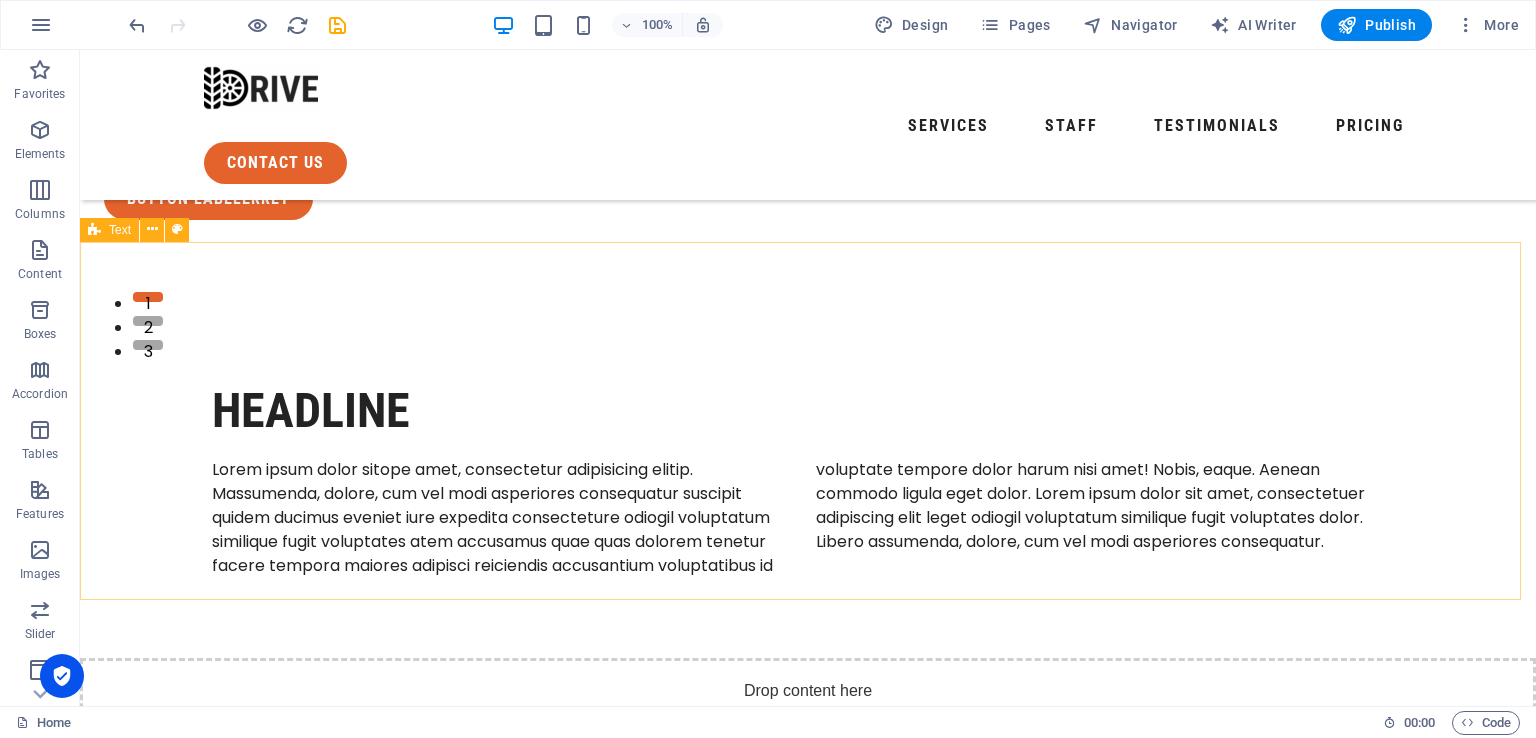 click on "Text" at bounding box center (109, 230) 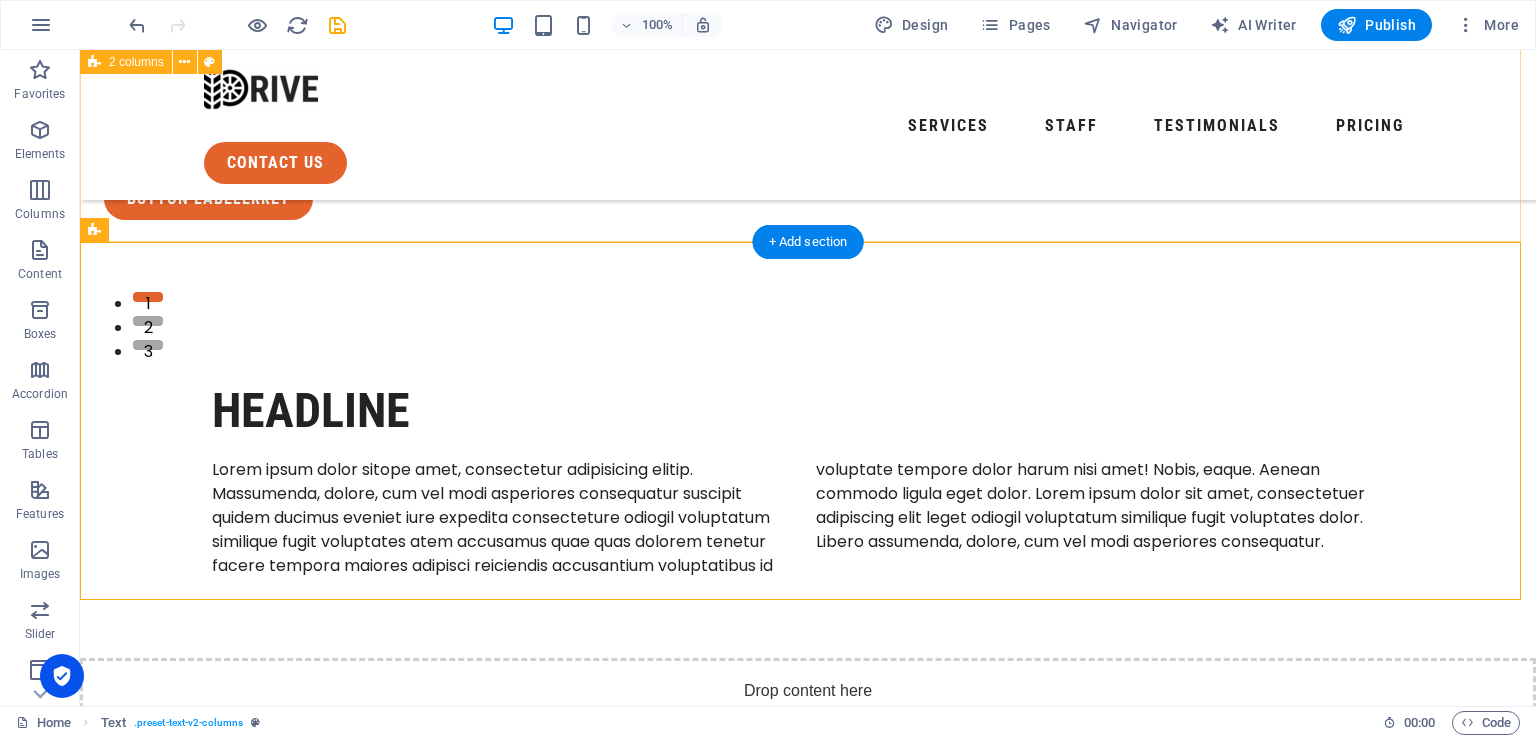 drag, startPoint x: 294, startPoint y: 287, endPoint x: 607, endPoint y: 173, distance: 333.1141 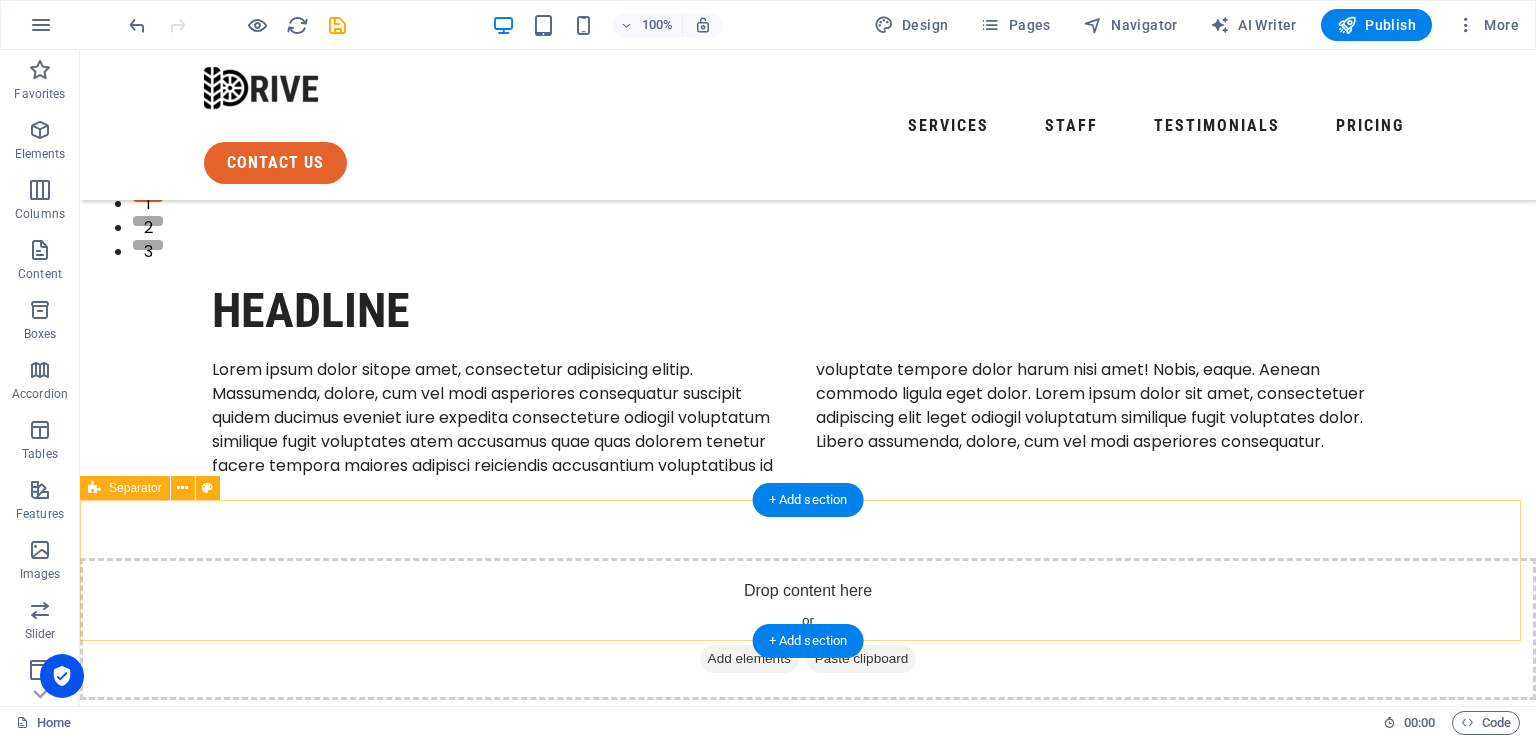 scroll, scrollTop: 0, scrollLeft: 0, axis: both 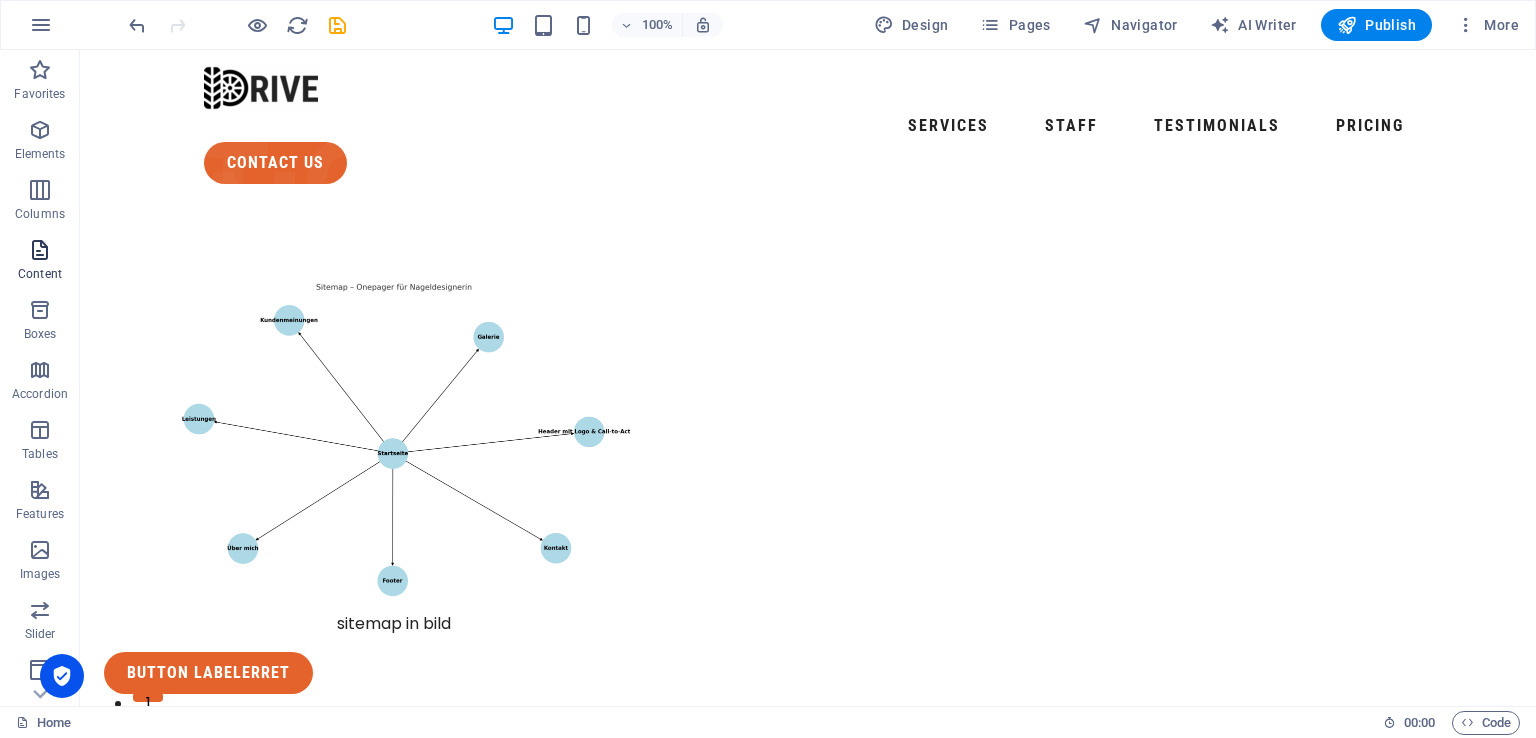 click at bounding box center (40, 250) 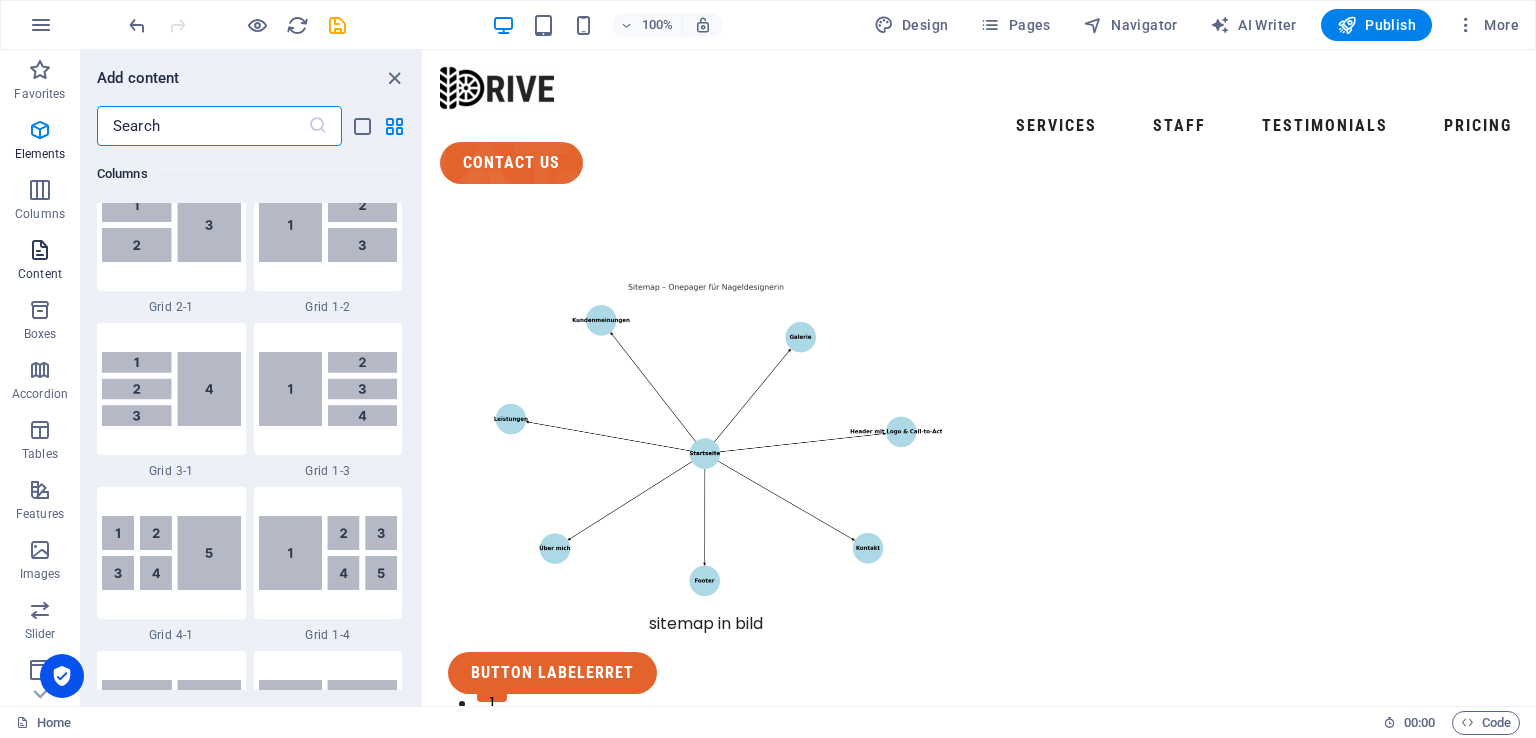 scroll, scrollTop: 3499, scrollLeft: 0, axis: vertical 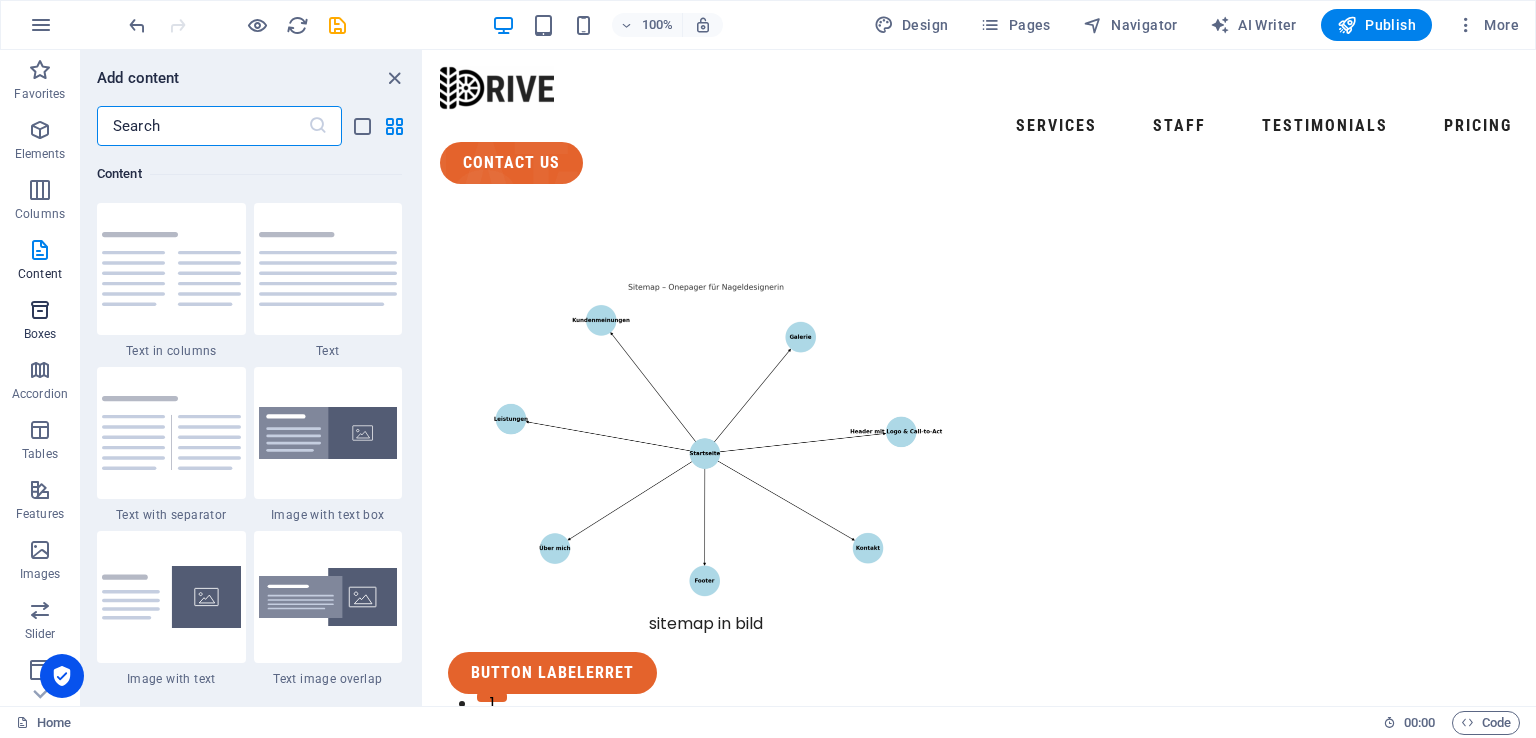 click on "Boxes" at bounding box center [40, 334] 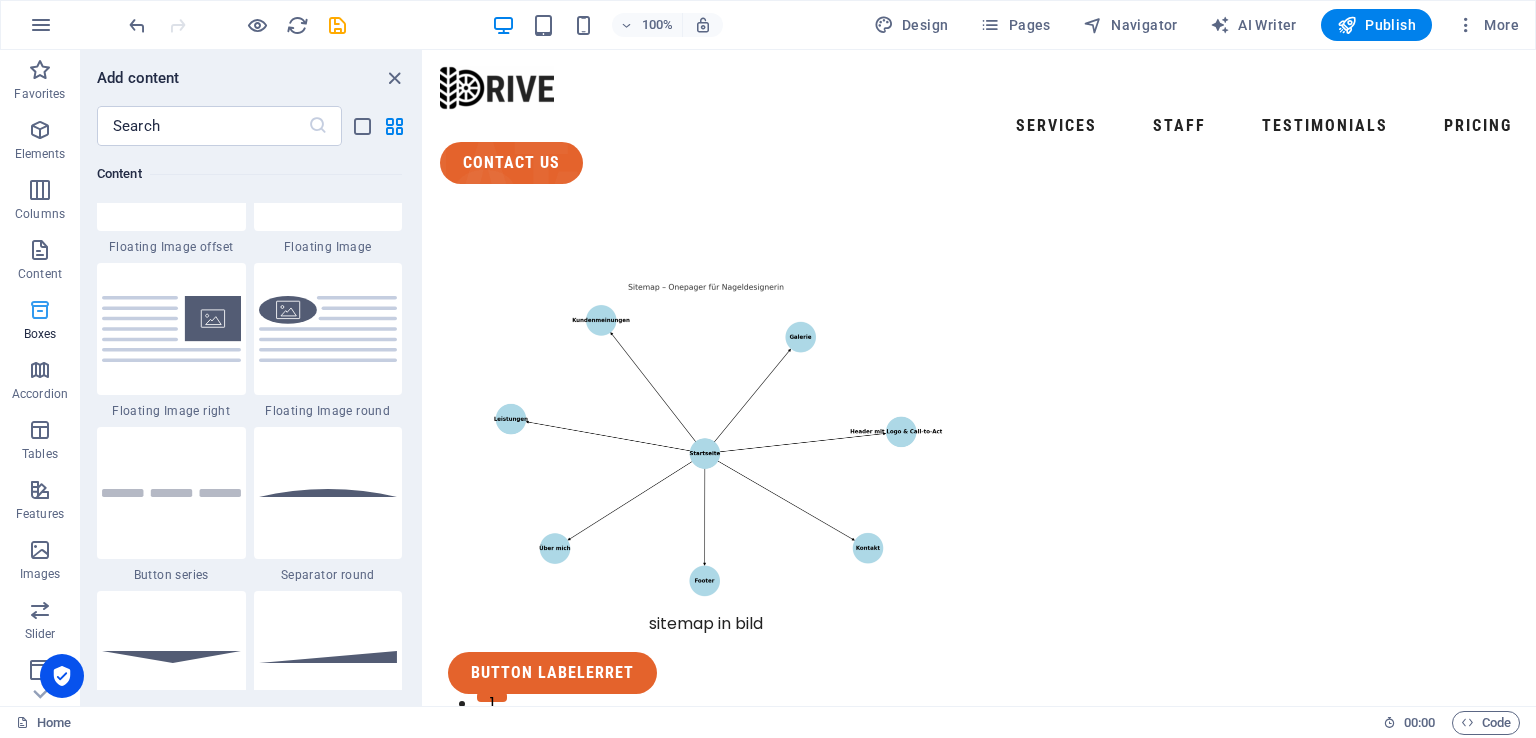 scroll, scrollTop: 5352, scrollLeft: 0, axis: vertical 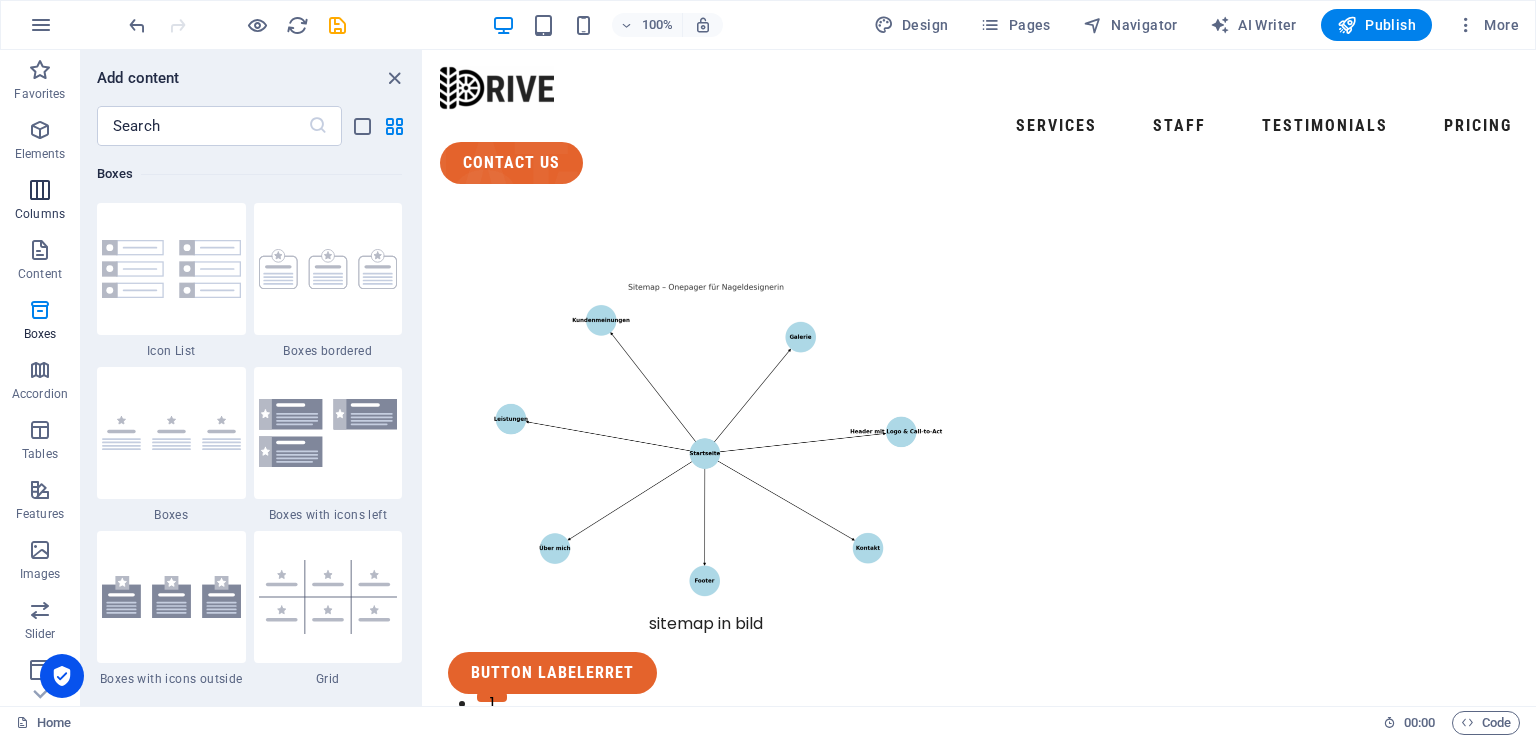 click at bounding box center [40, 190] 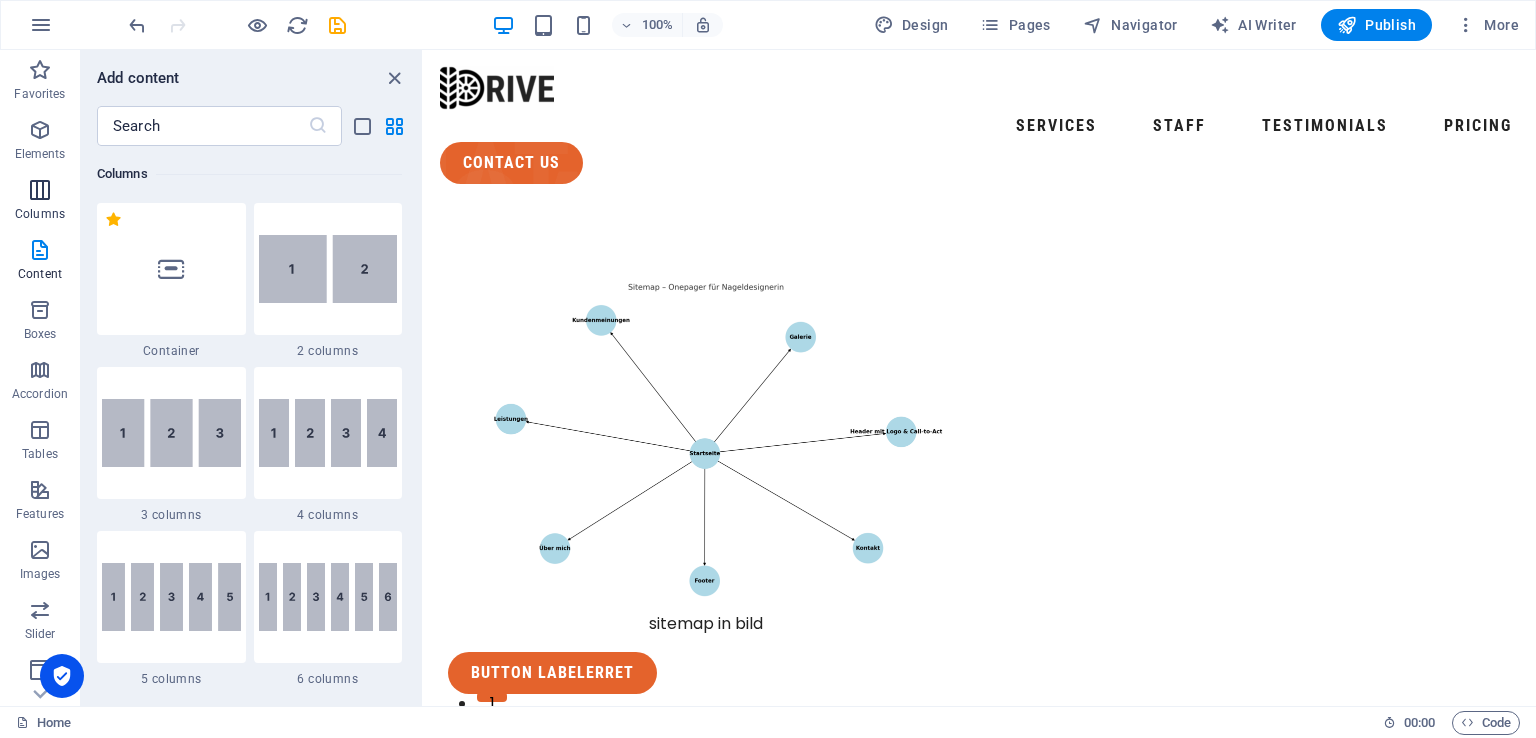 scroll, scrollTop: 990, scrollLeft: 0, axis: vertical 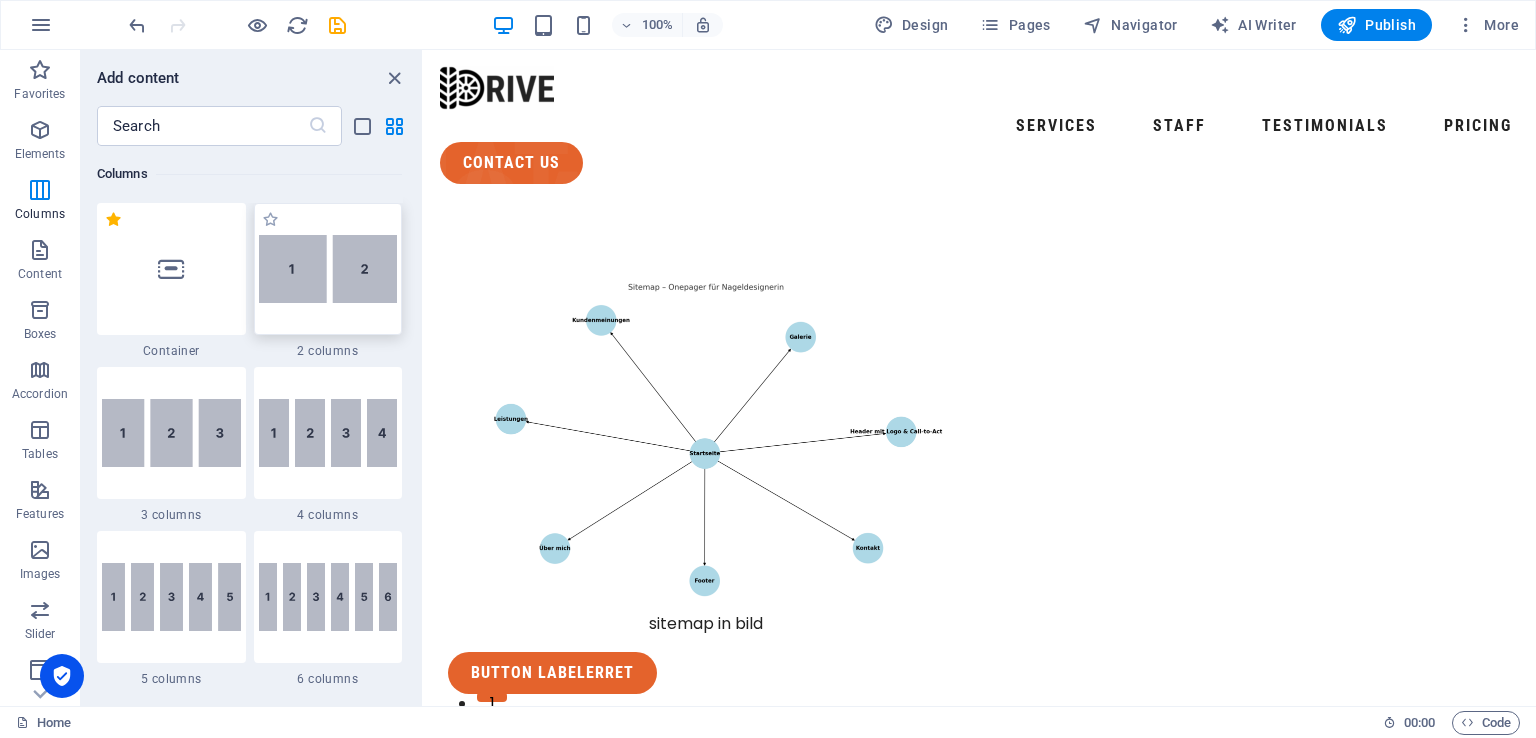 click at bounding box center (328, 269) 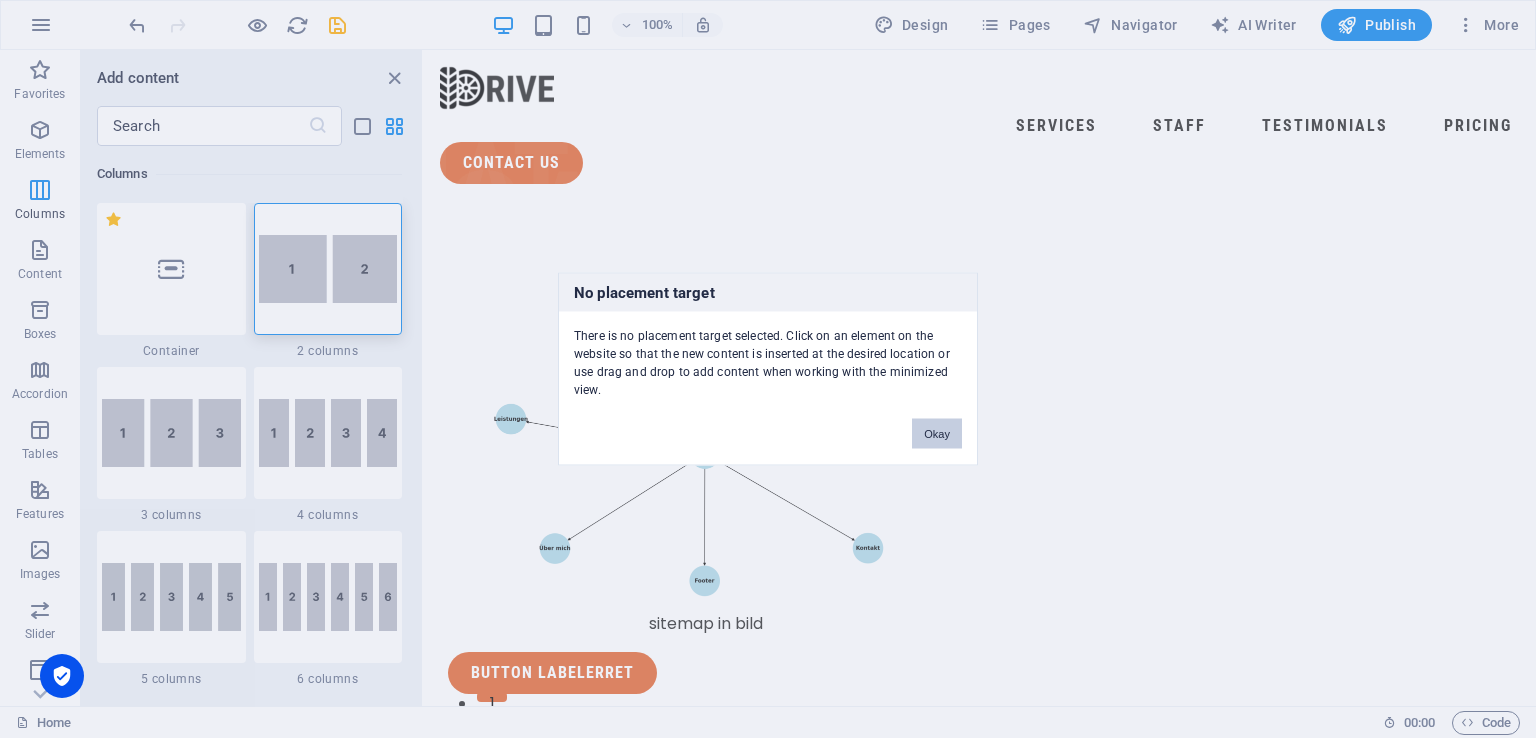 click on "No placement target There is no placement target selected. Click on an element on the website so that the new content is inserted at the desired location or use drag and drop to add content when working with the minimized view. Okay" at bounding box center (768, 369) 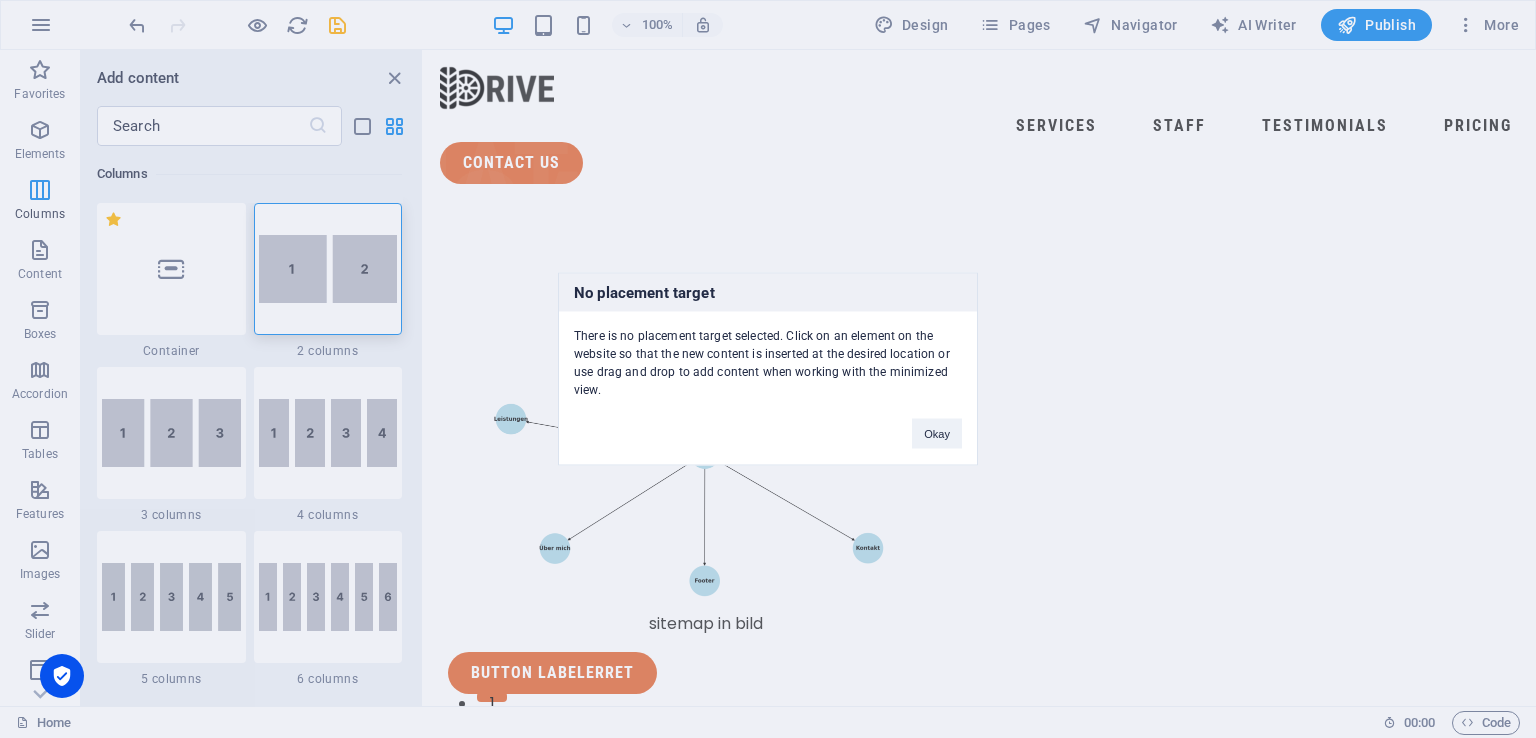 click on "Button labelerret" at bounding box center [706, 673] 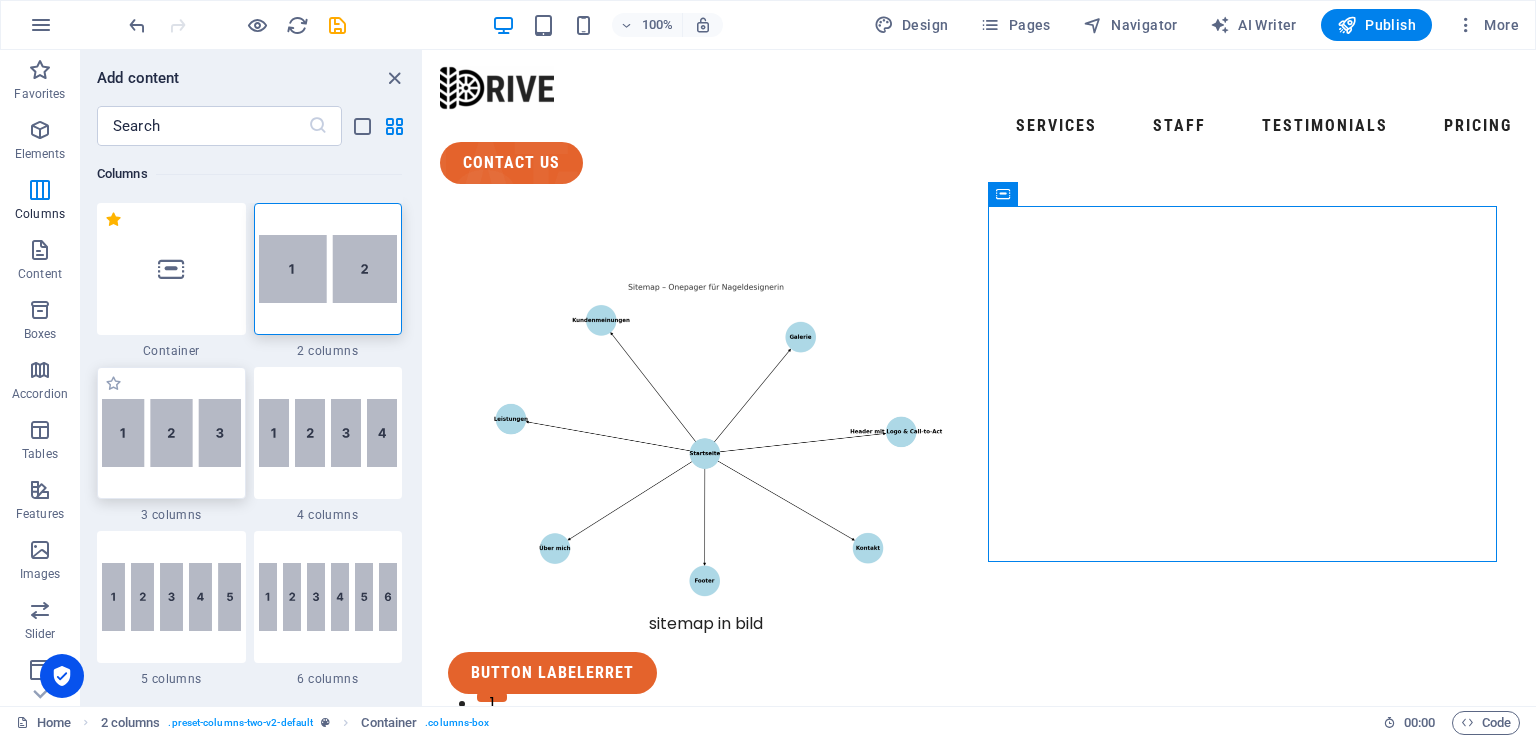 click at bounding box center [171, 433] 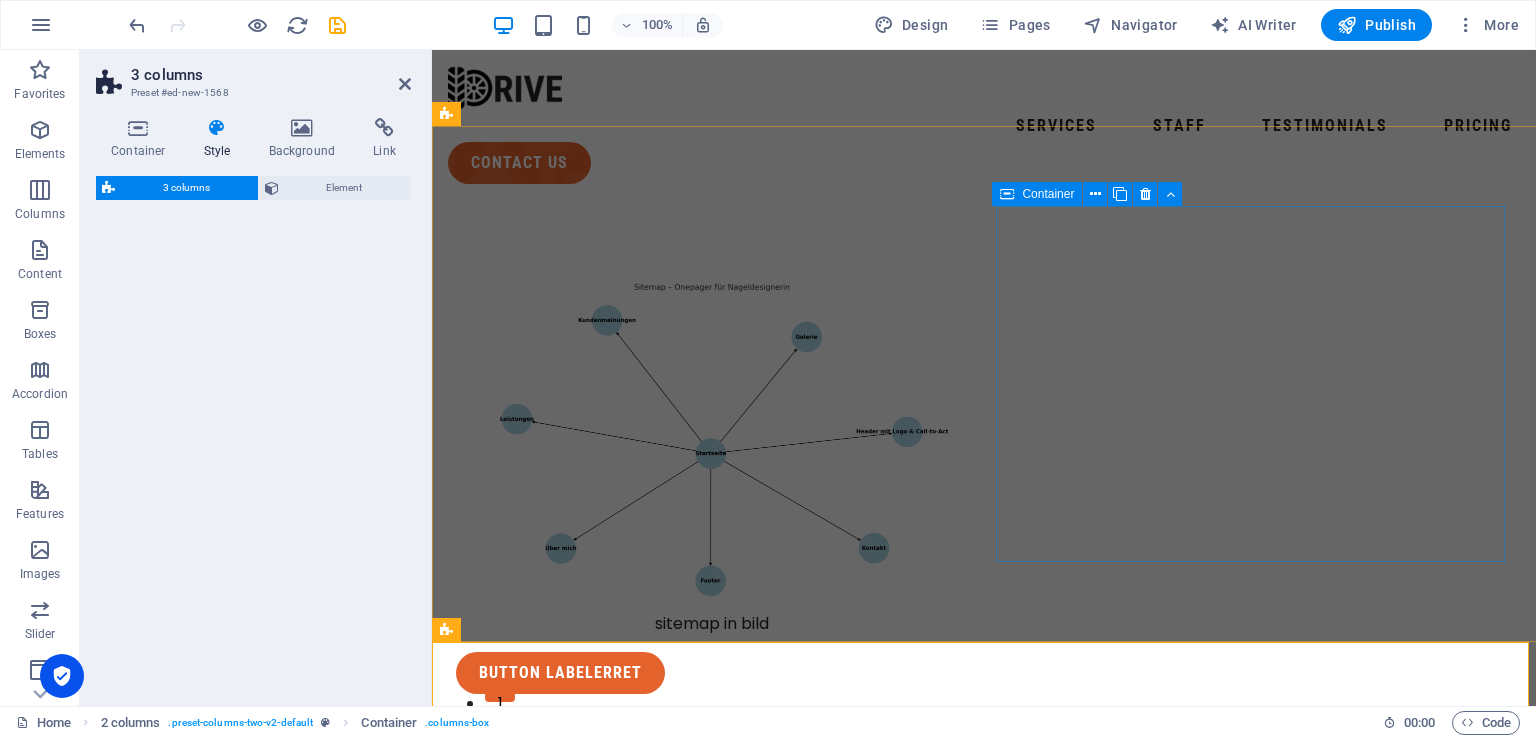 select on "rem" 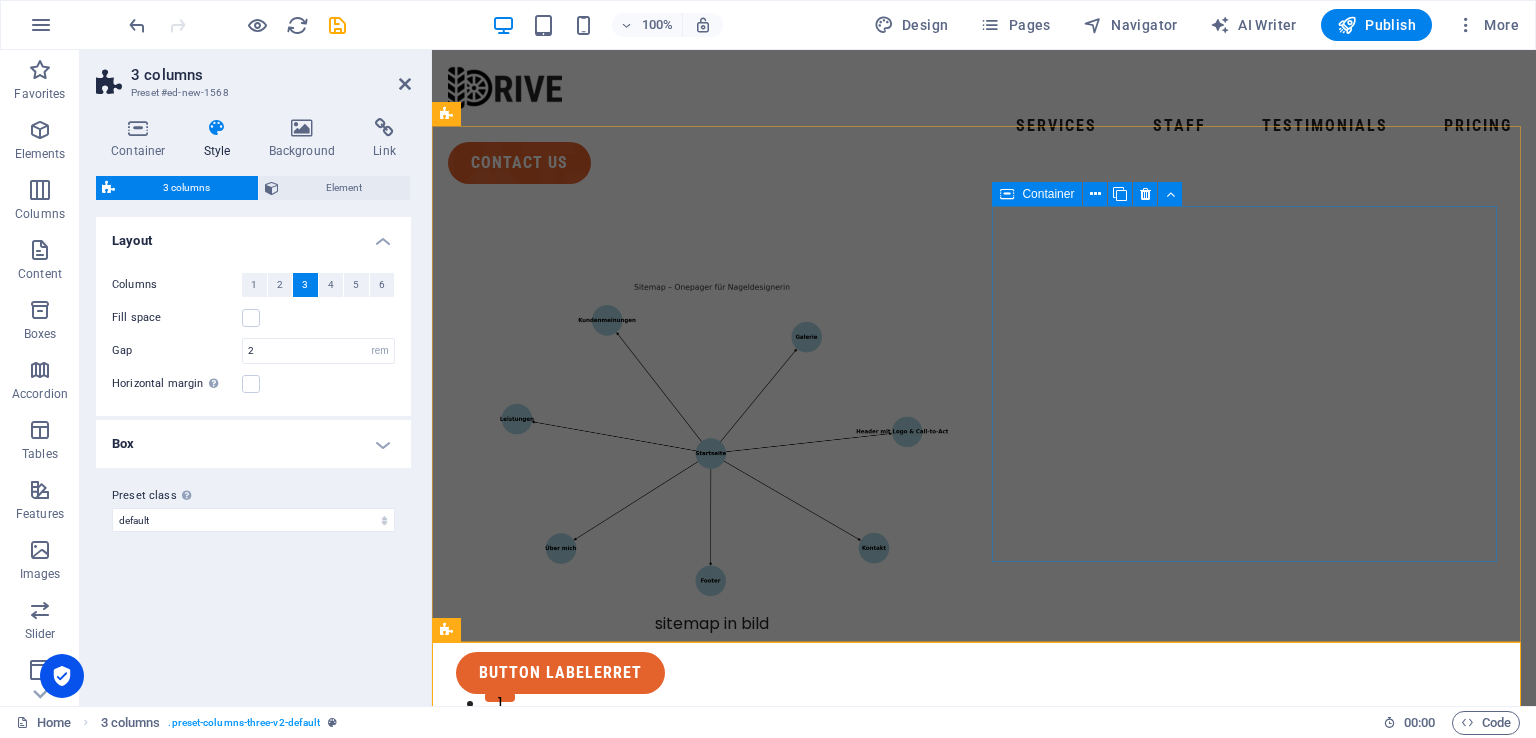 drag, startPoint x: 610, startPoint y: 440, endPoint x: 1184, endPoint y: 329, distance: 584.6341 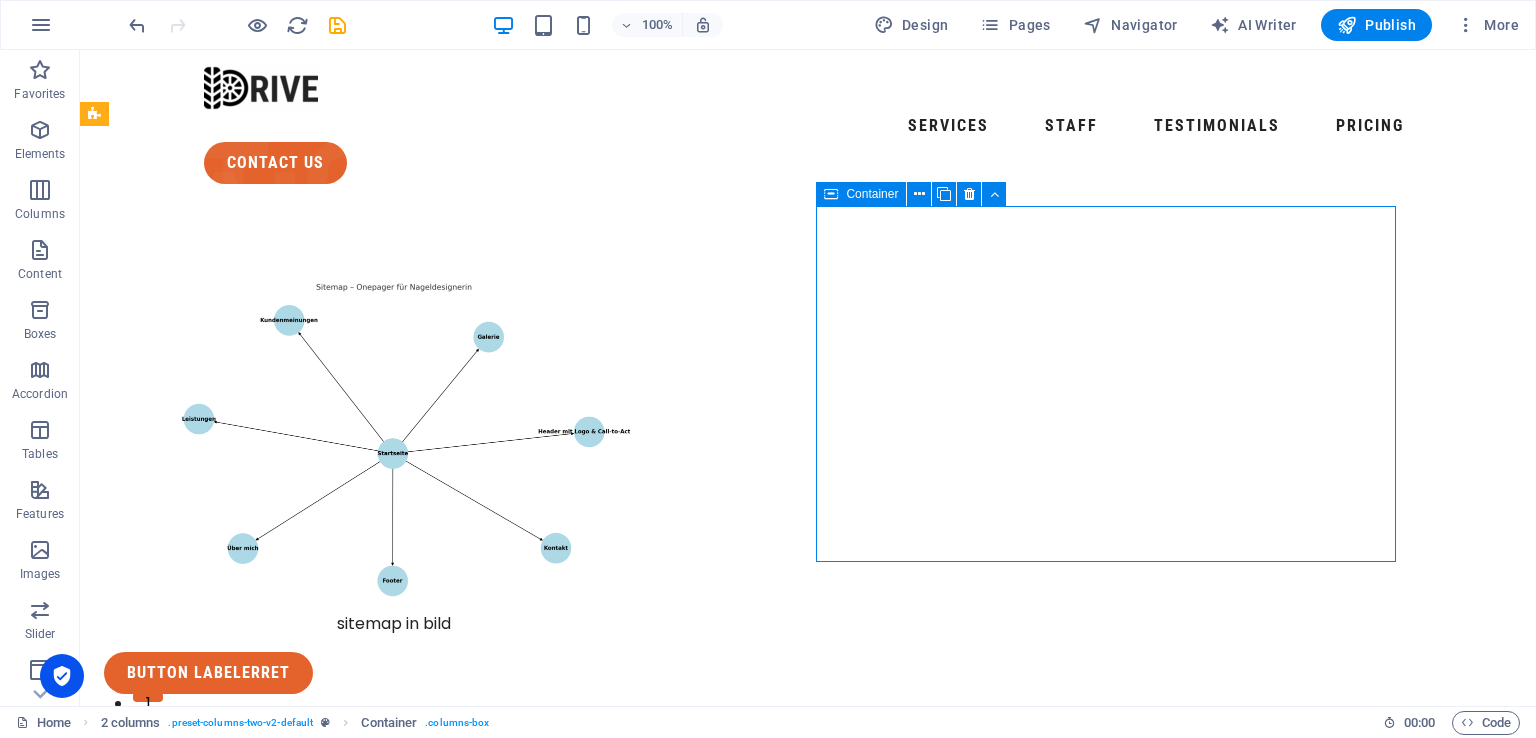 click on "Button labelerret" at bounding box center [394, 673] 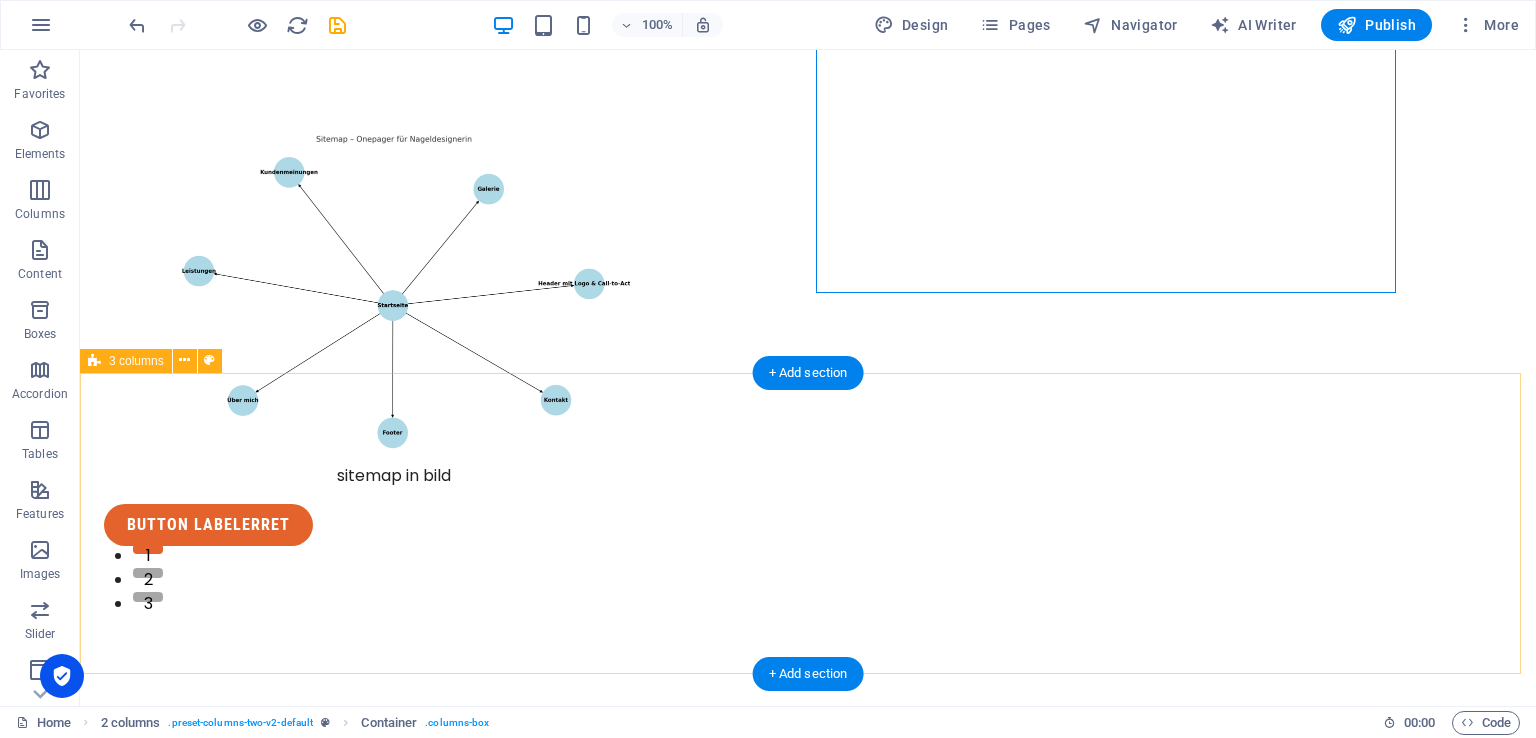 scroll, scrollTop: 300, scrollLeft: 0, axis: vertical 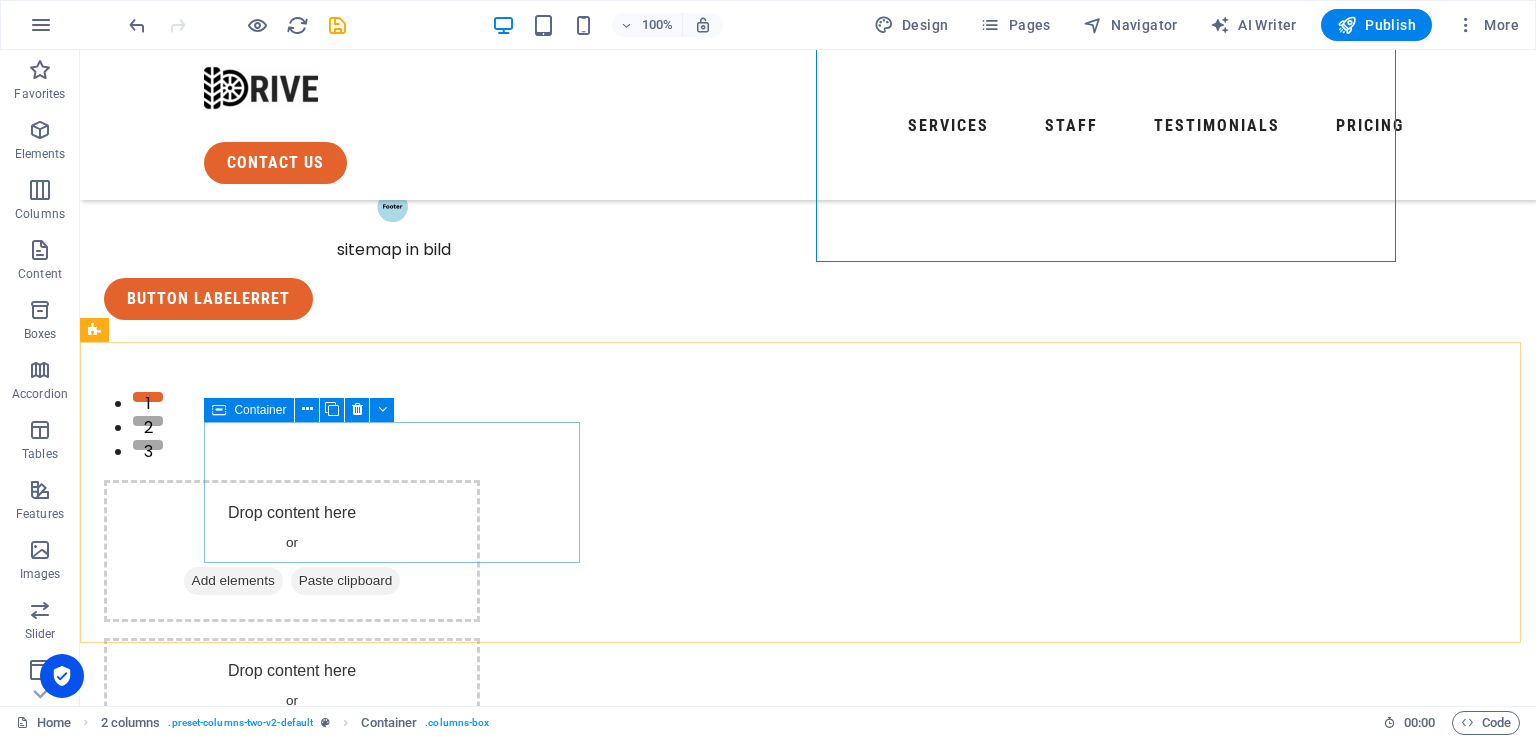 click at bounding box center (219, 410) 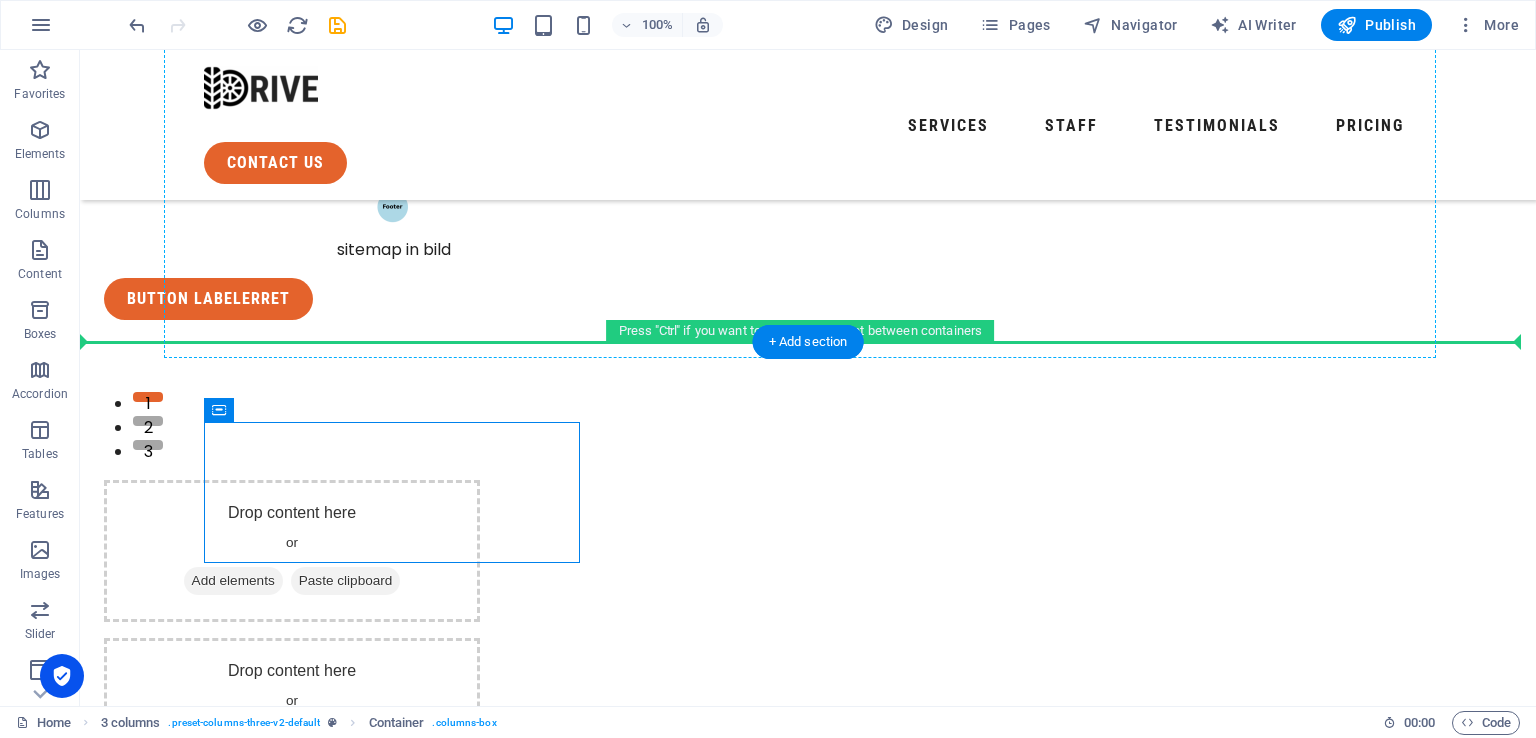 drag, startPoint x: 304, startPoint y: 463, endPoint x: 1059, endPoint y: 214, distance: 795.0006 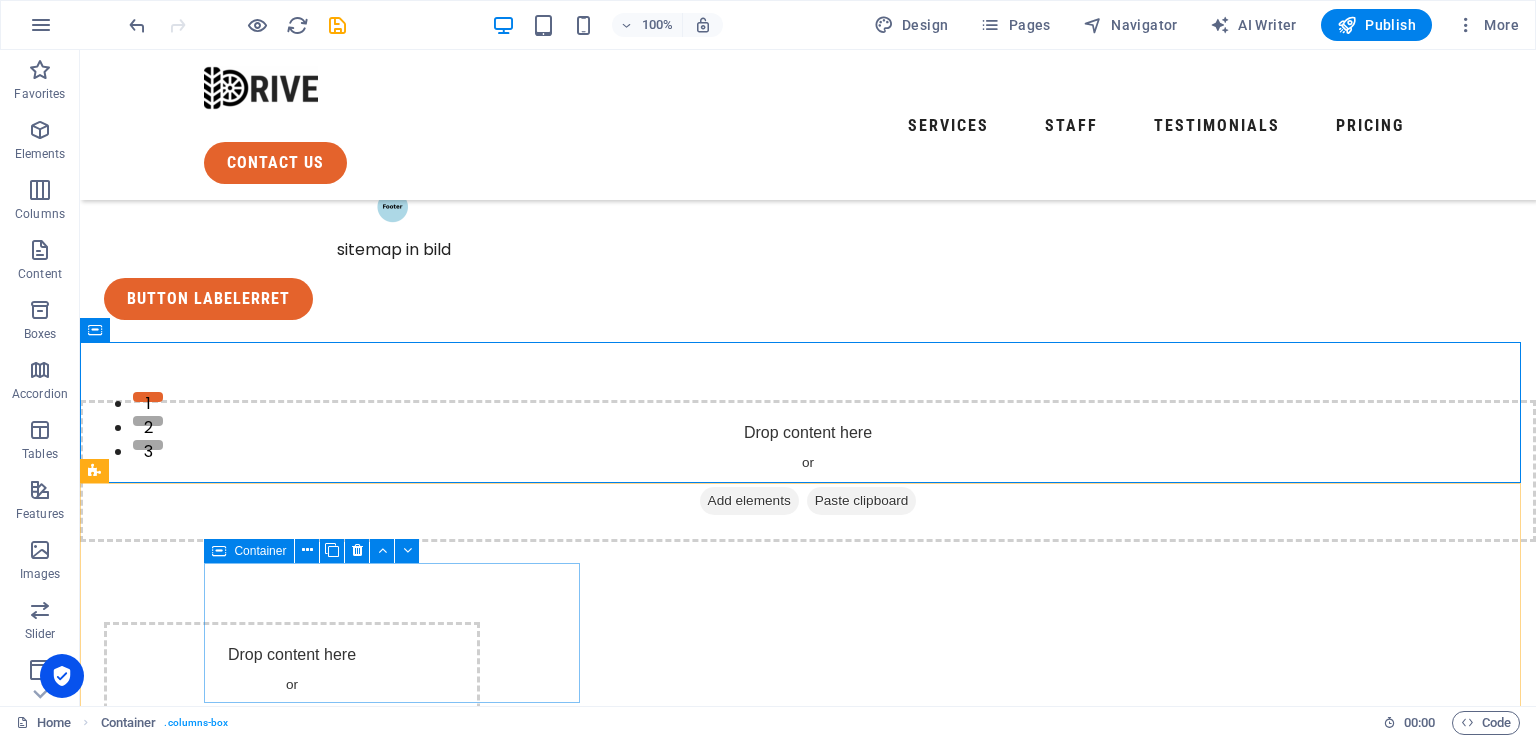 click at bounding box center [219, 551] 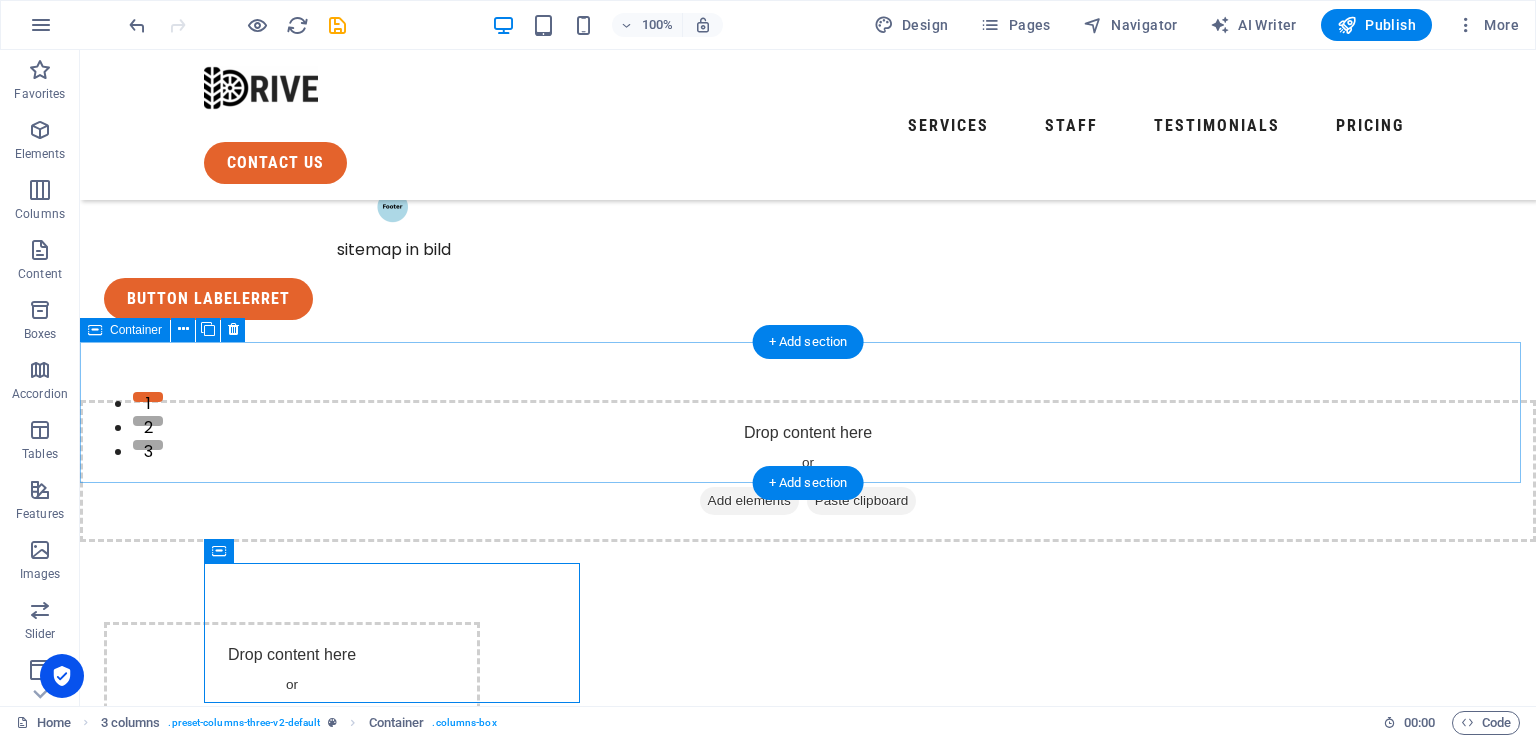 drag, startPoint x: 318, startPoint y: 599, endPoint x: 698, endPoint y: 404, distance: 427.1124 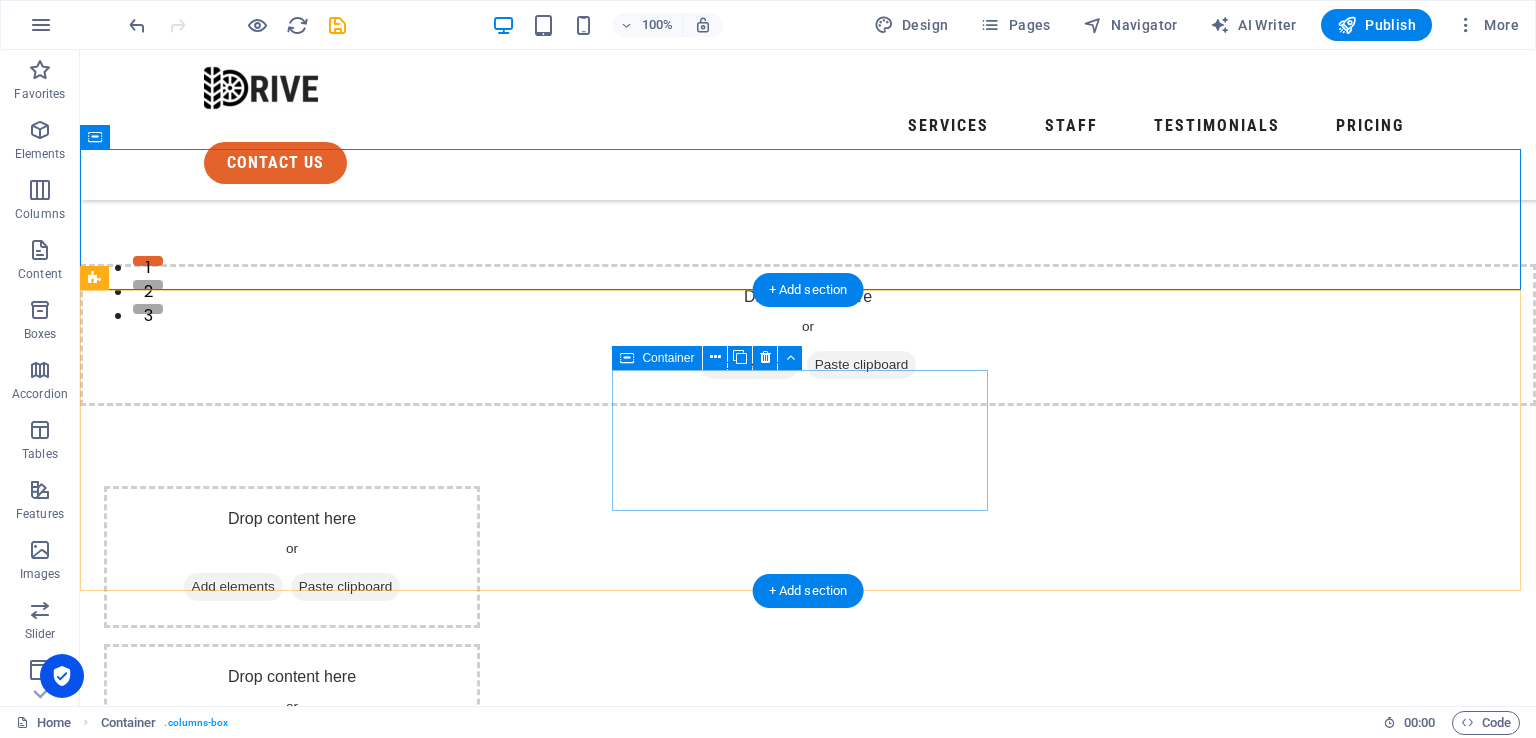 scroll, scrollTop: 500, scrollLeft: 0, axis: vertical 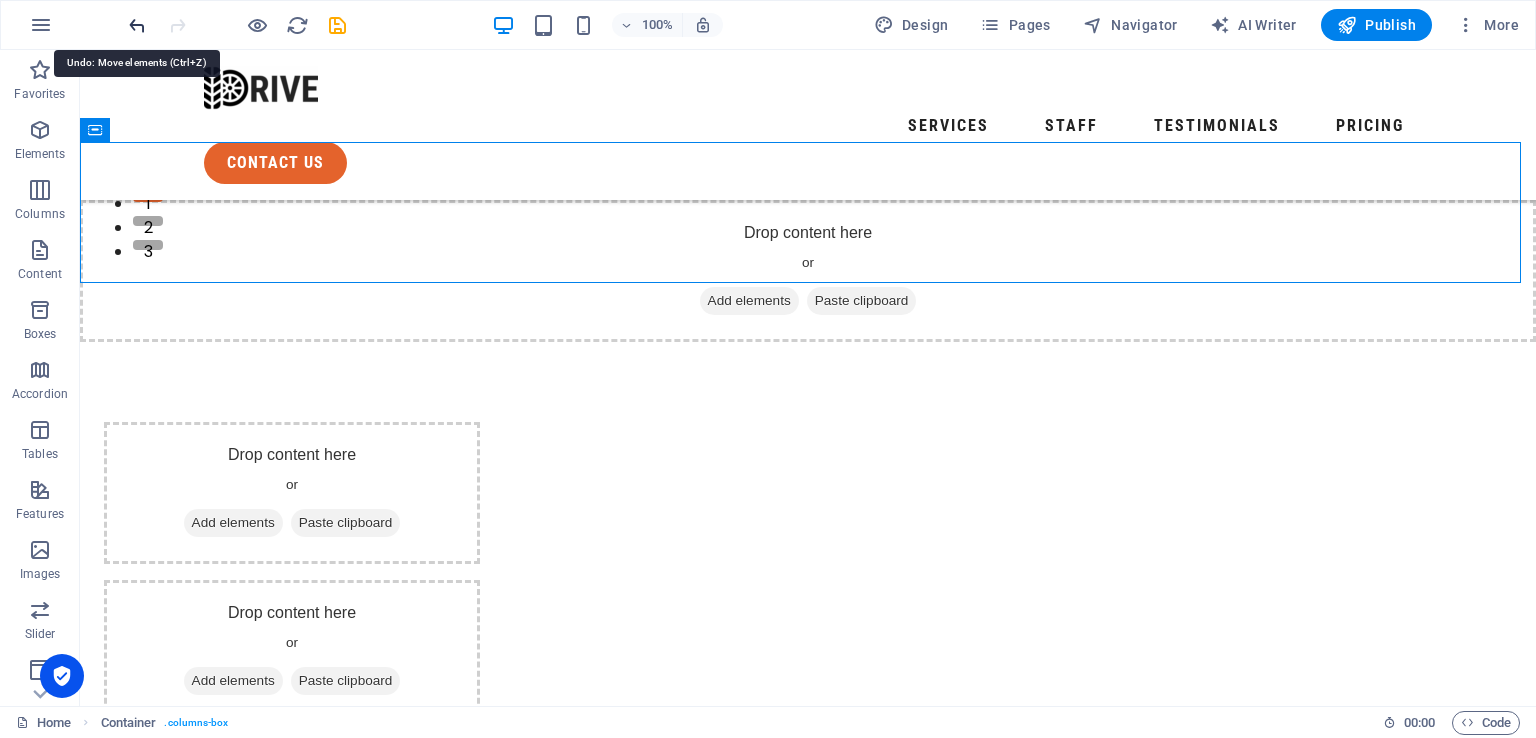 click at bounding box center [137, 25] 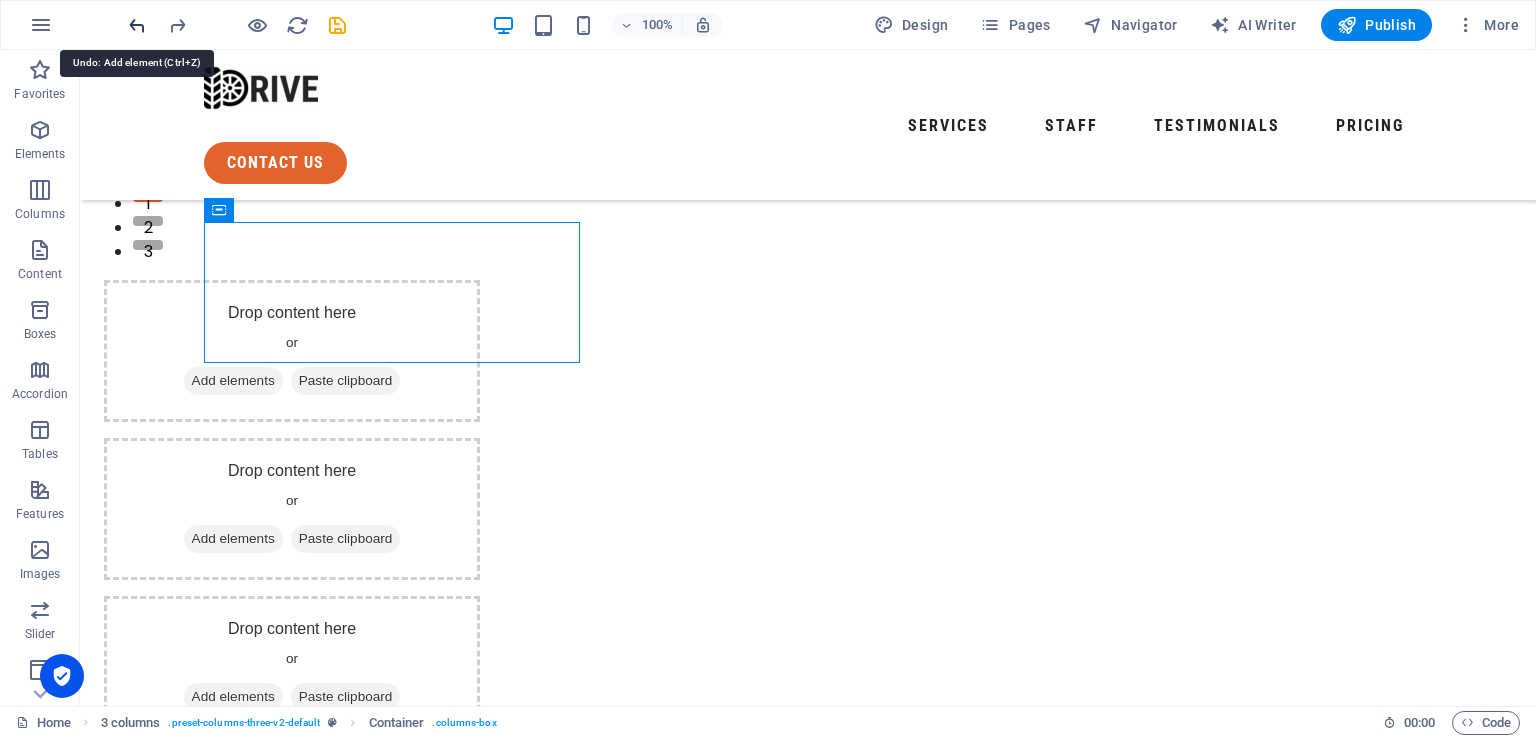 click at bounding box center [137, 25] 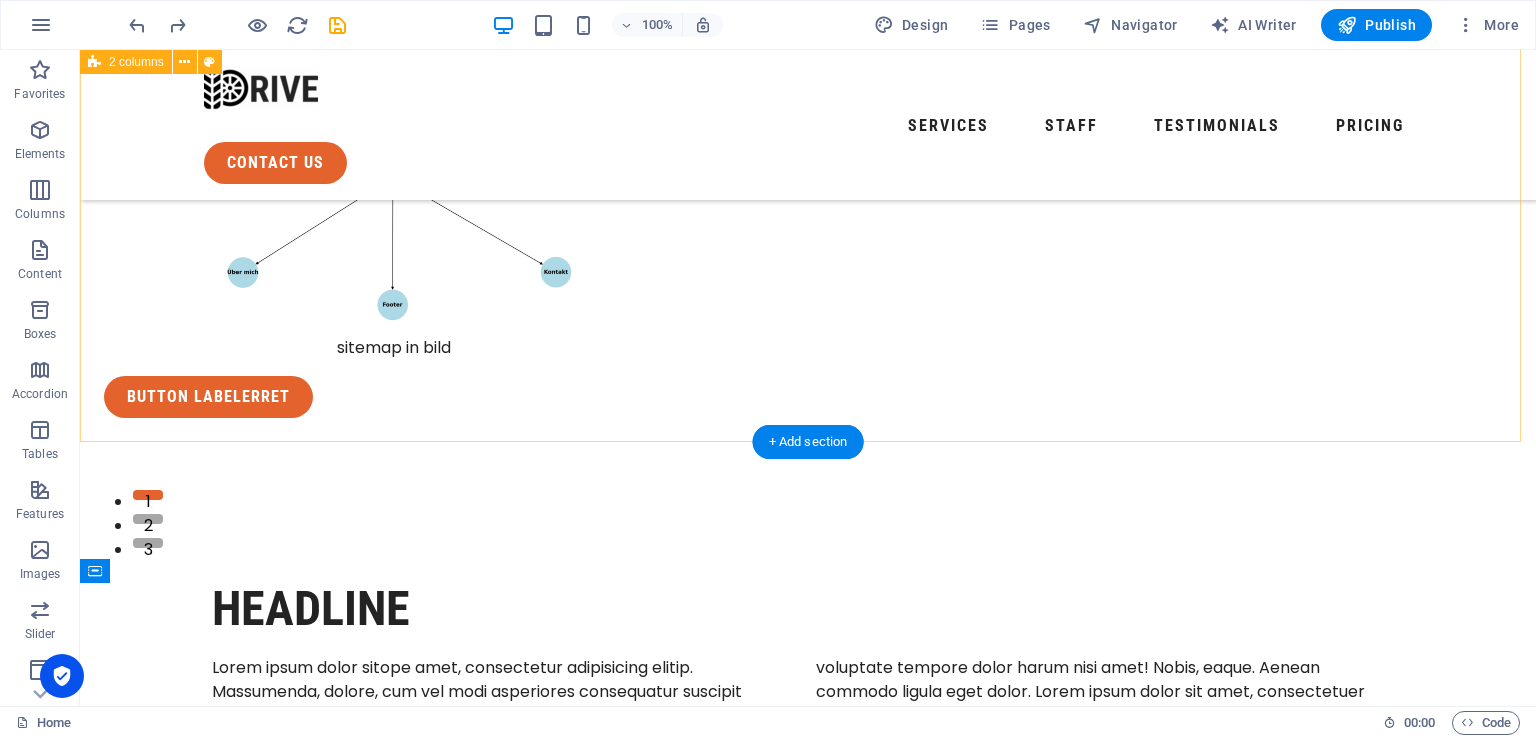 scroll, scrollTop: 200, scrollLeft: 0, axis: vertical 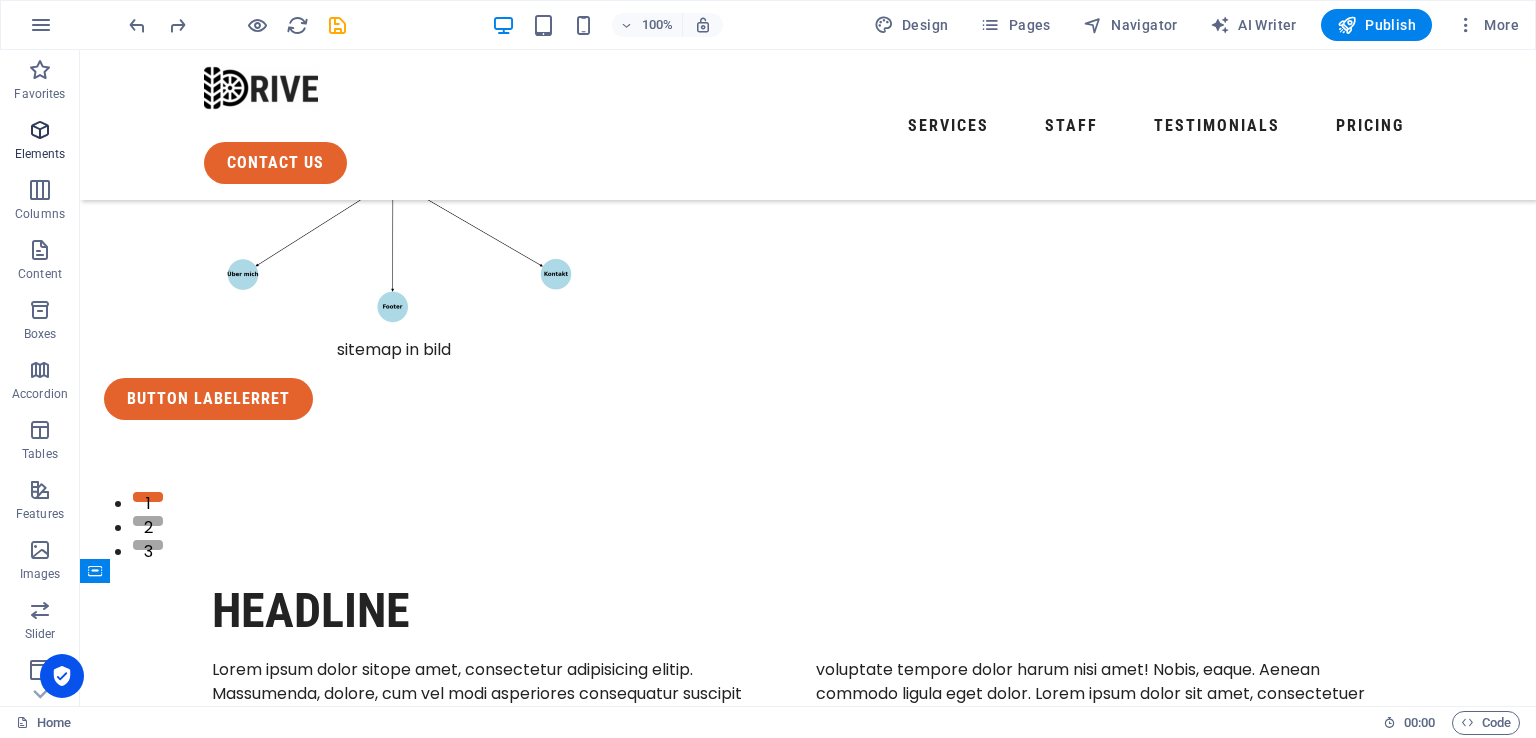 click on "Elements" at bounding box center (40, 154) 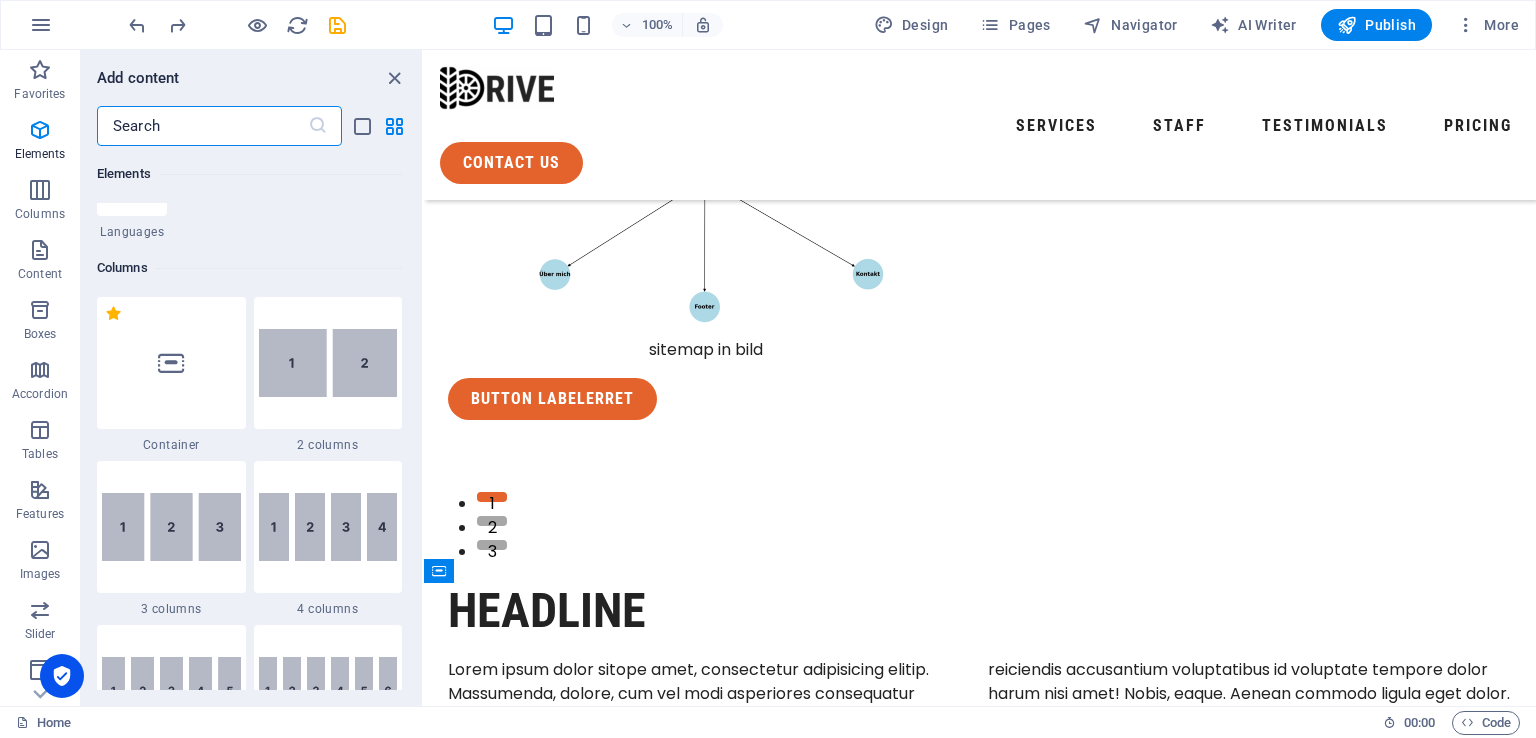 scroll, scrollTop: 912, scrollLeft: 0, axis: vertical 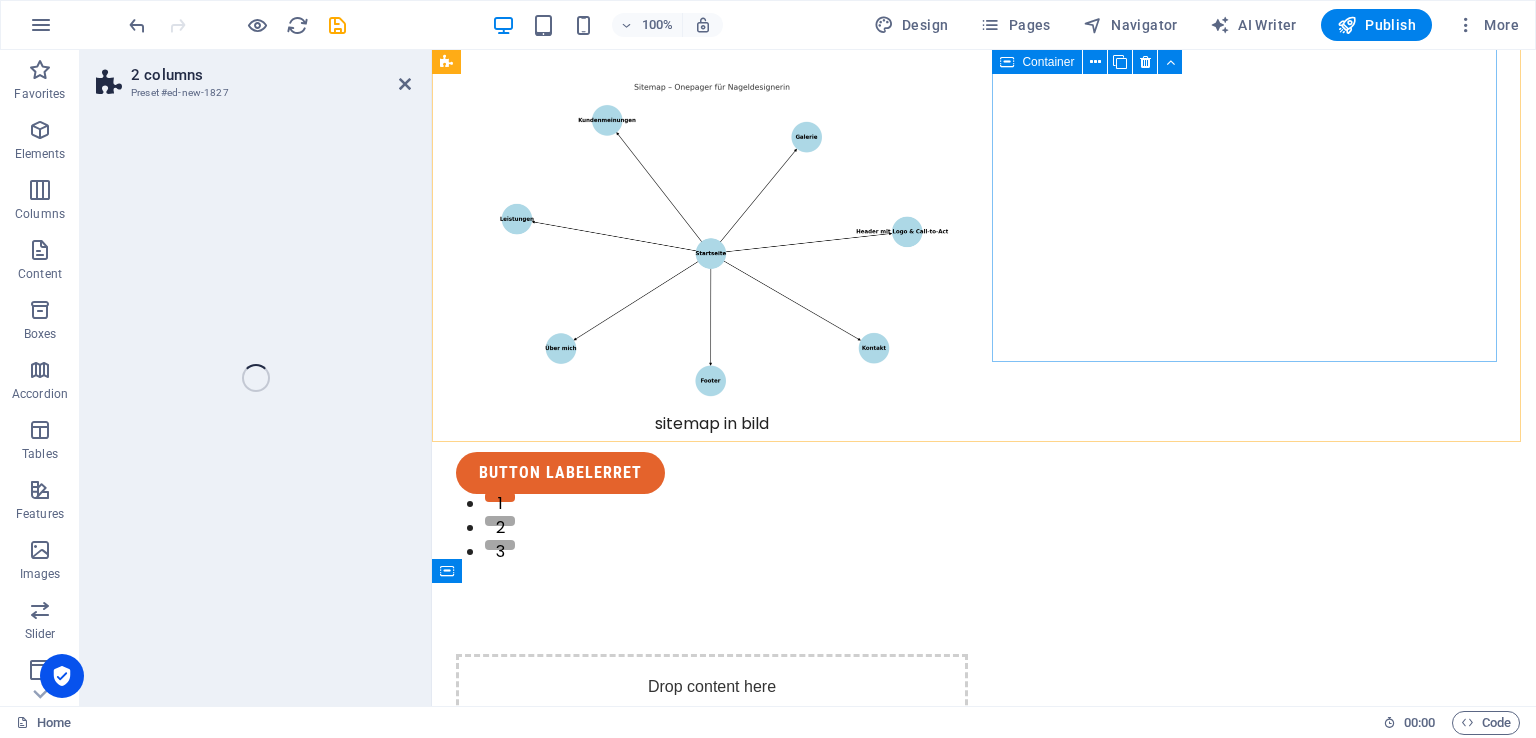select on "rem" 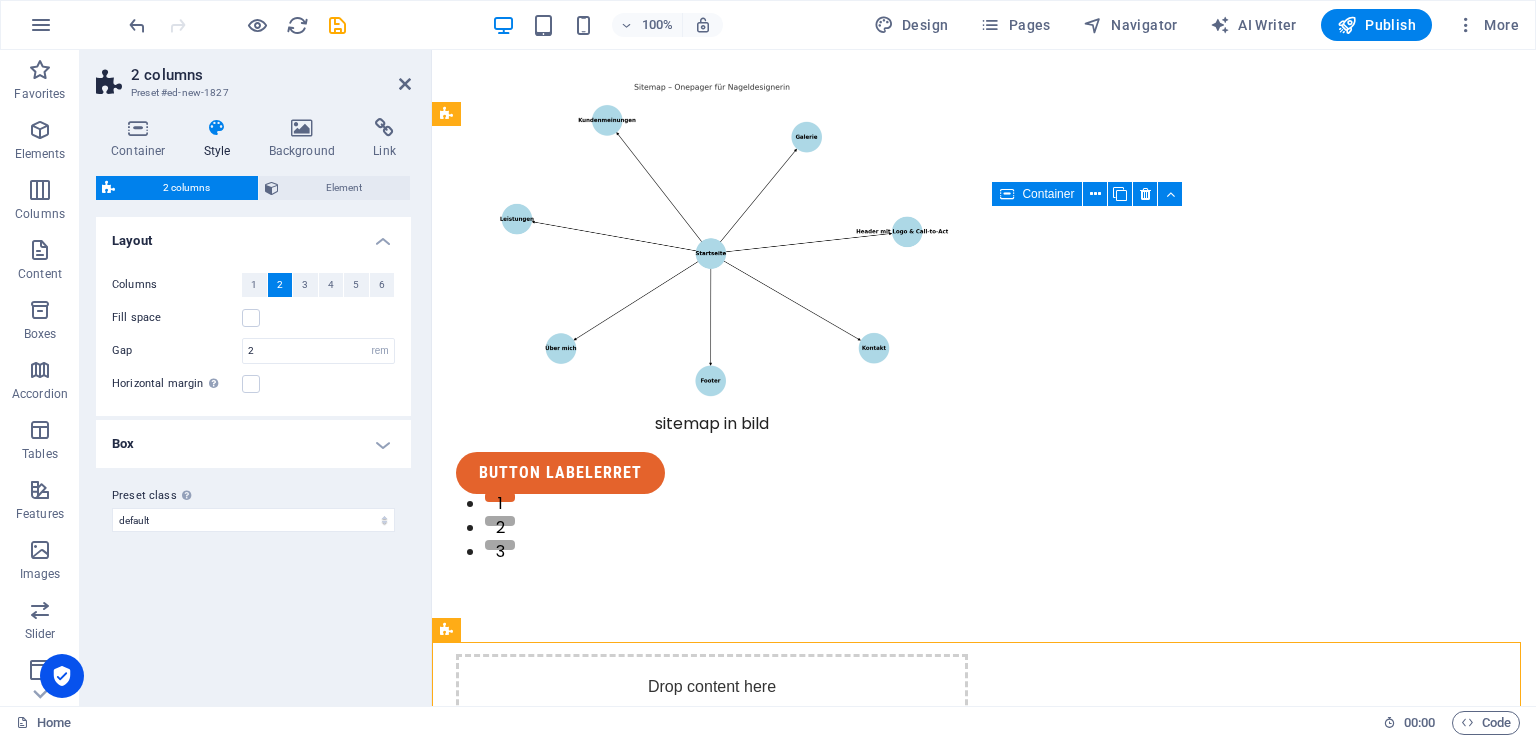 scroll, scrollTop: 0, scrollLeft: 0, axis: both 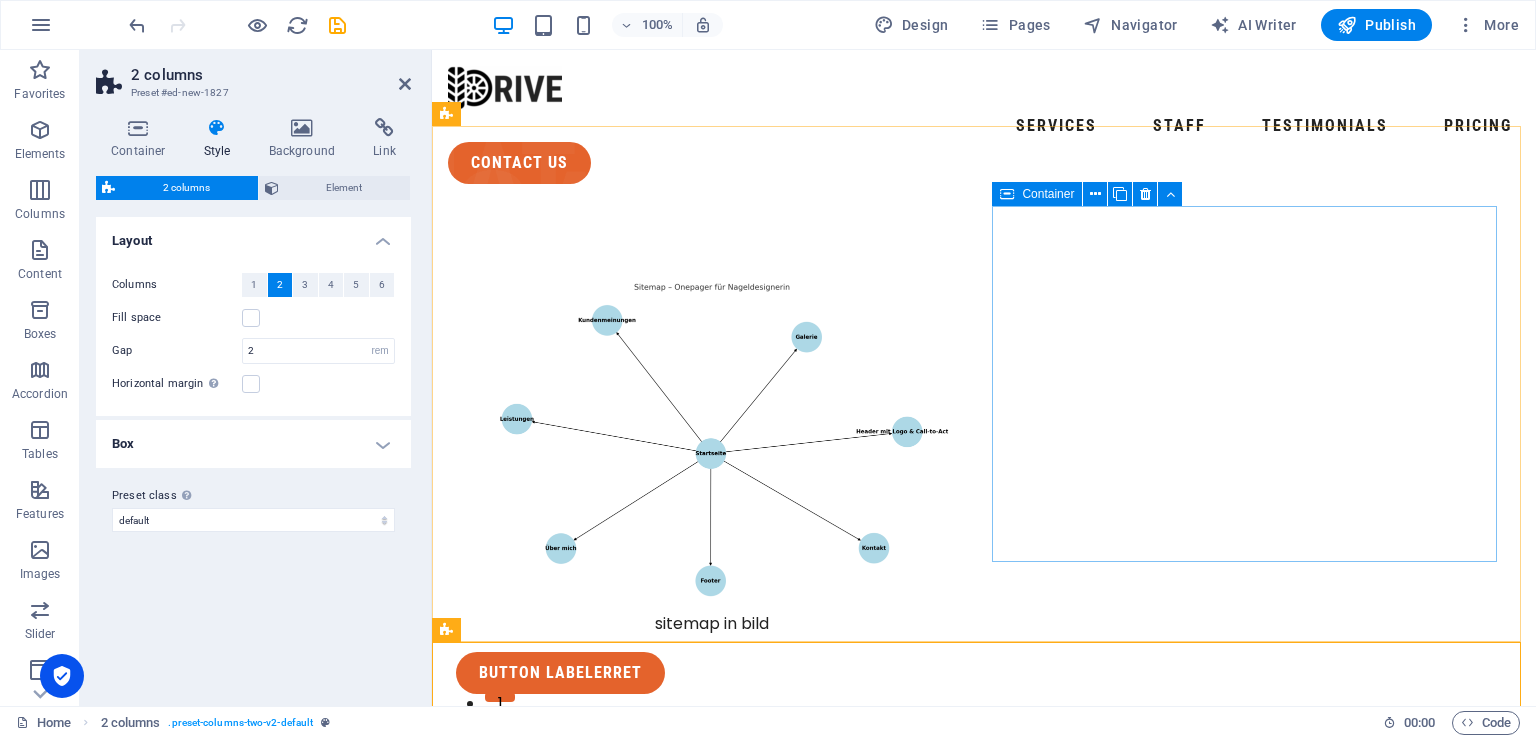 click on "Button labelerret" at bounding box center (712, 673) 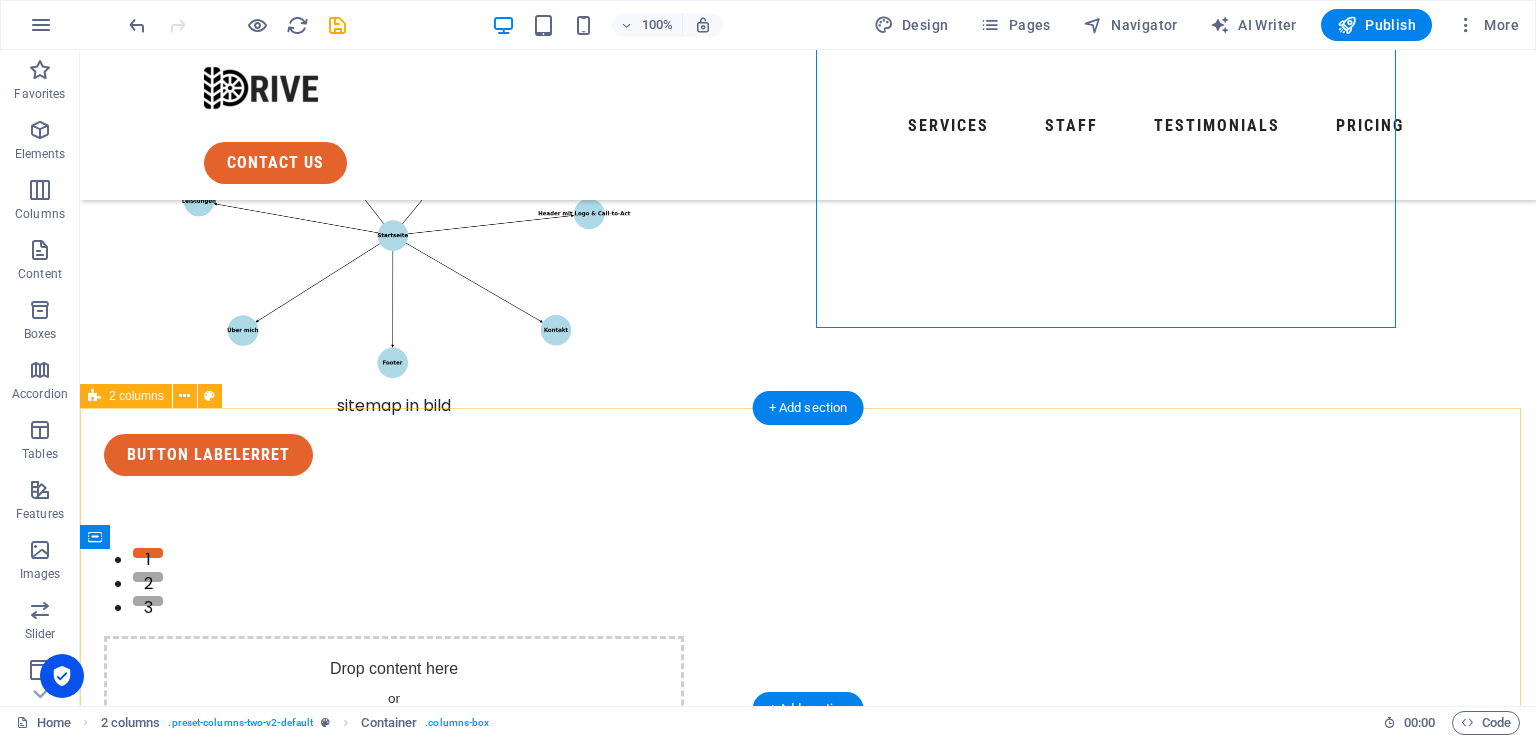 scroll, scrollTop: 306, scrollLeft: 0, axis: vertical 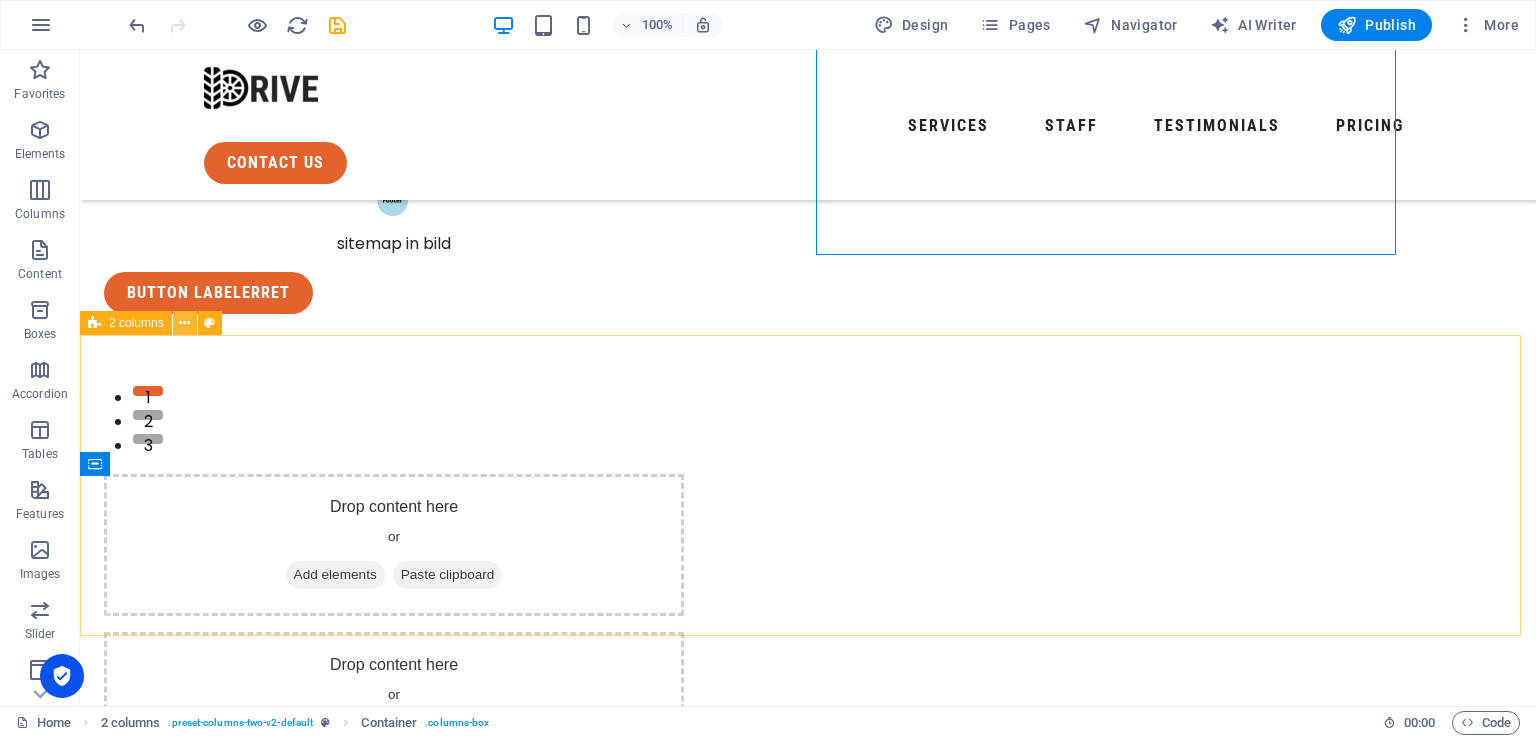 click at bounding box center (185, 323) 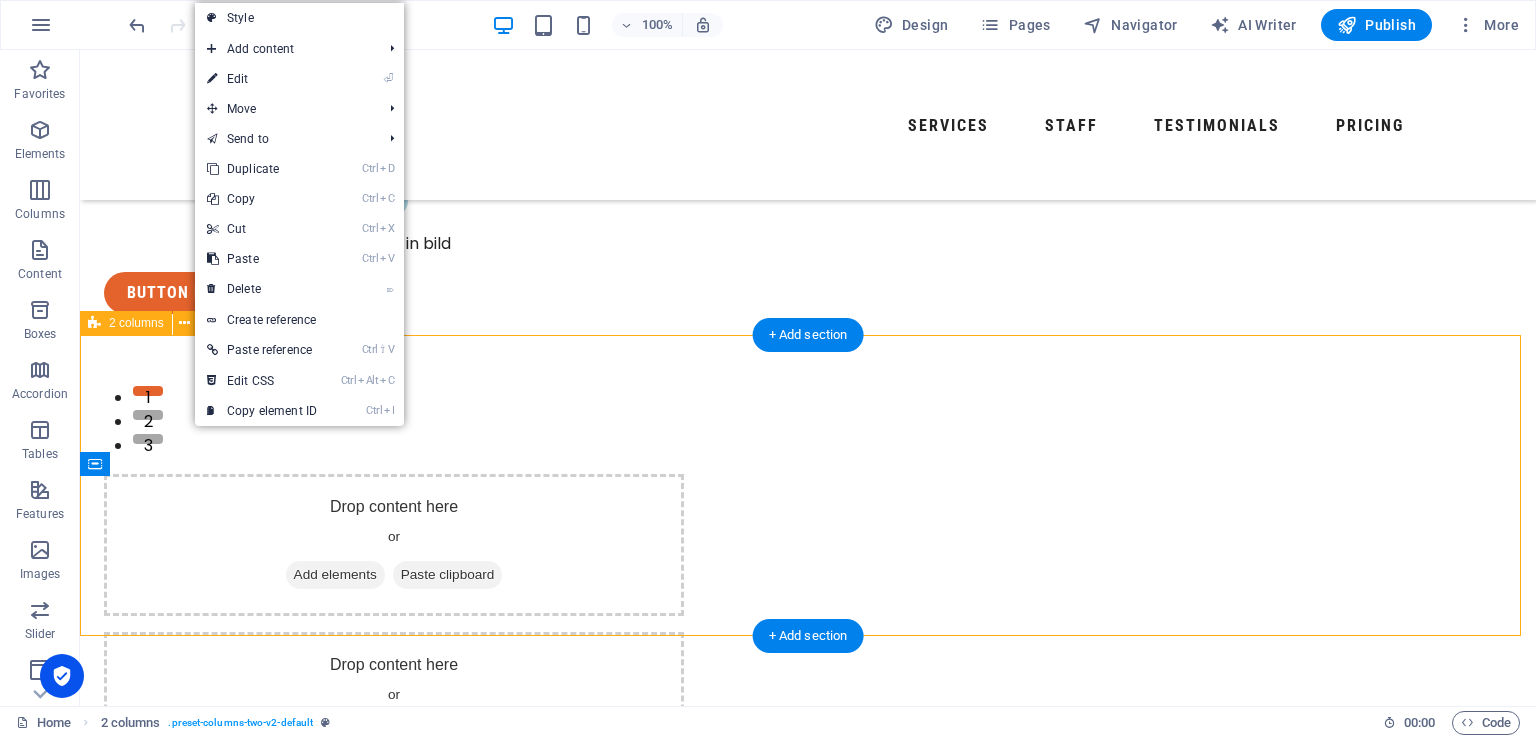 click on "Drop content here or  Add elements  Paste clipboard Drop content here or  Add elements  Paste clipboard" at bounding box center [808, 624] 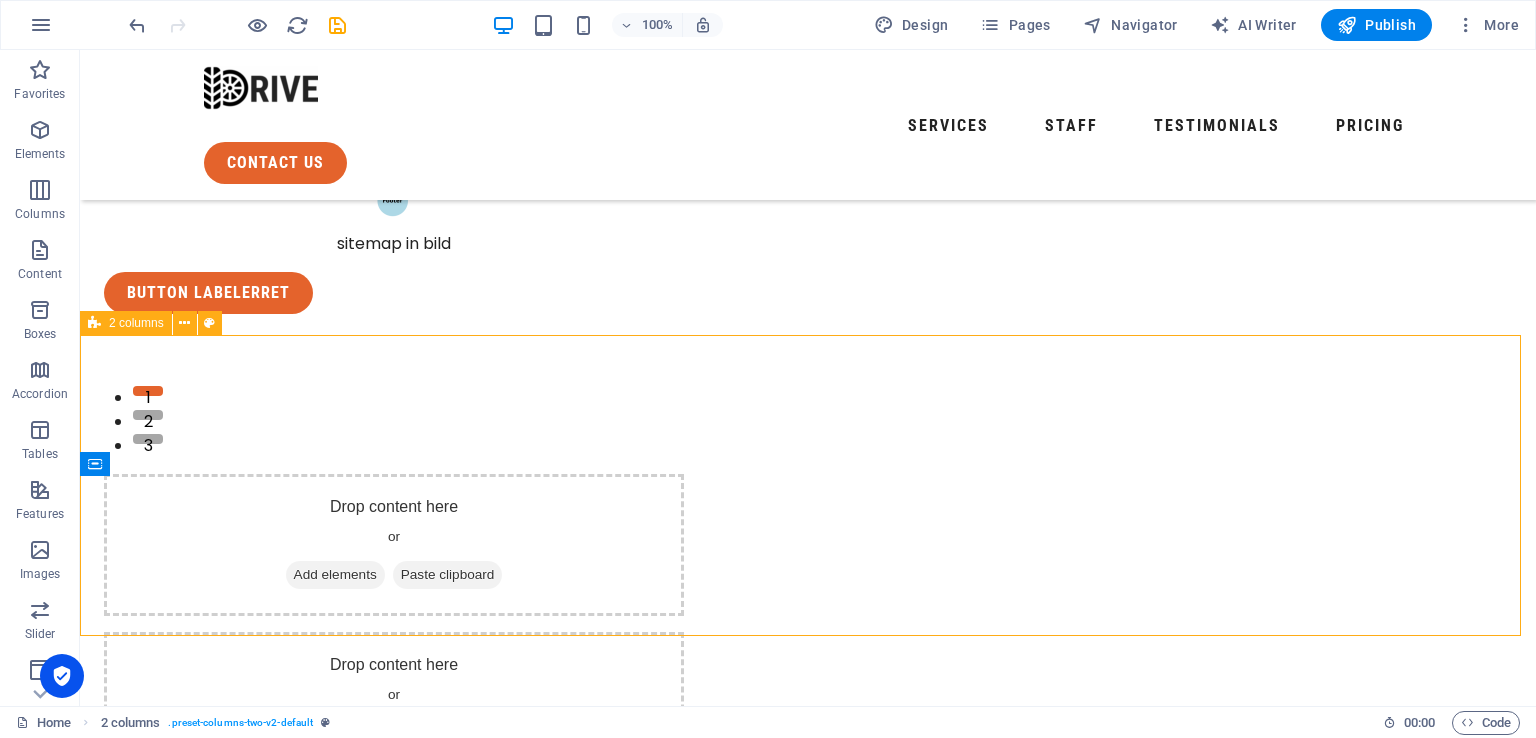 click on "2 columns" at bounding box center [126, 323] 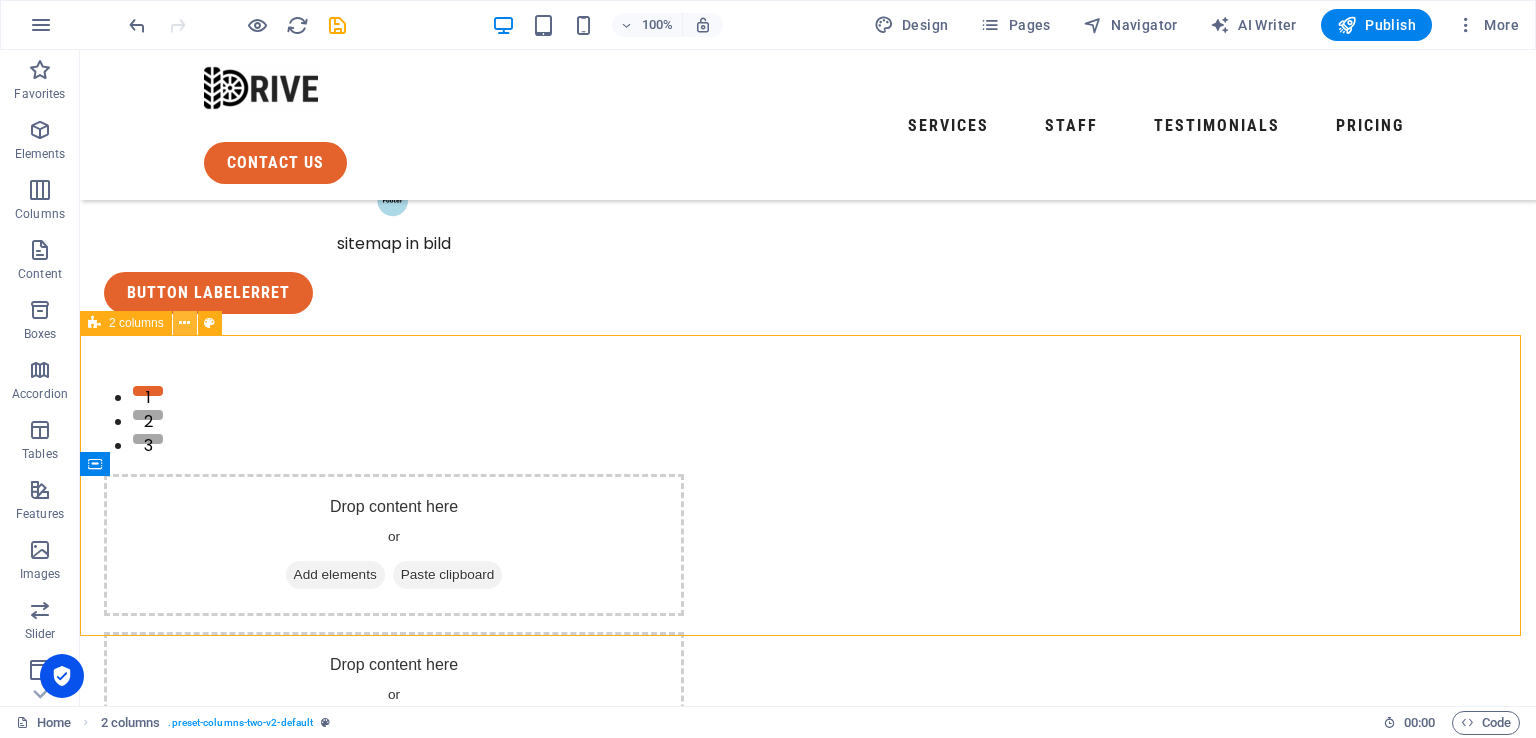 drag, startPoint x: 105, startPoint y: 330, endPoint x: 192, endPoint y: 331, distance: 87.005745 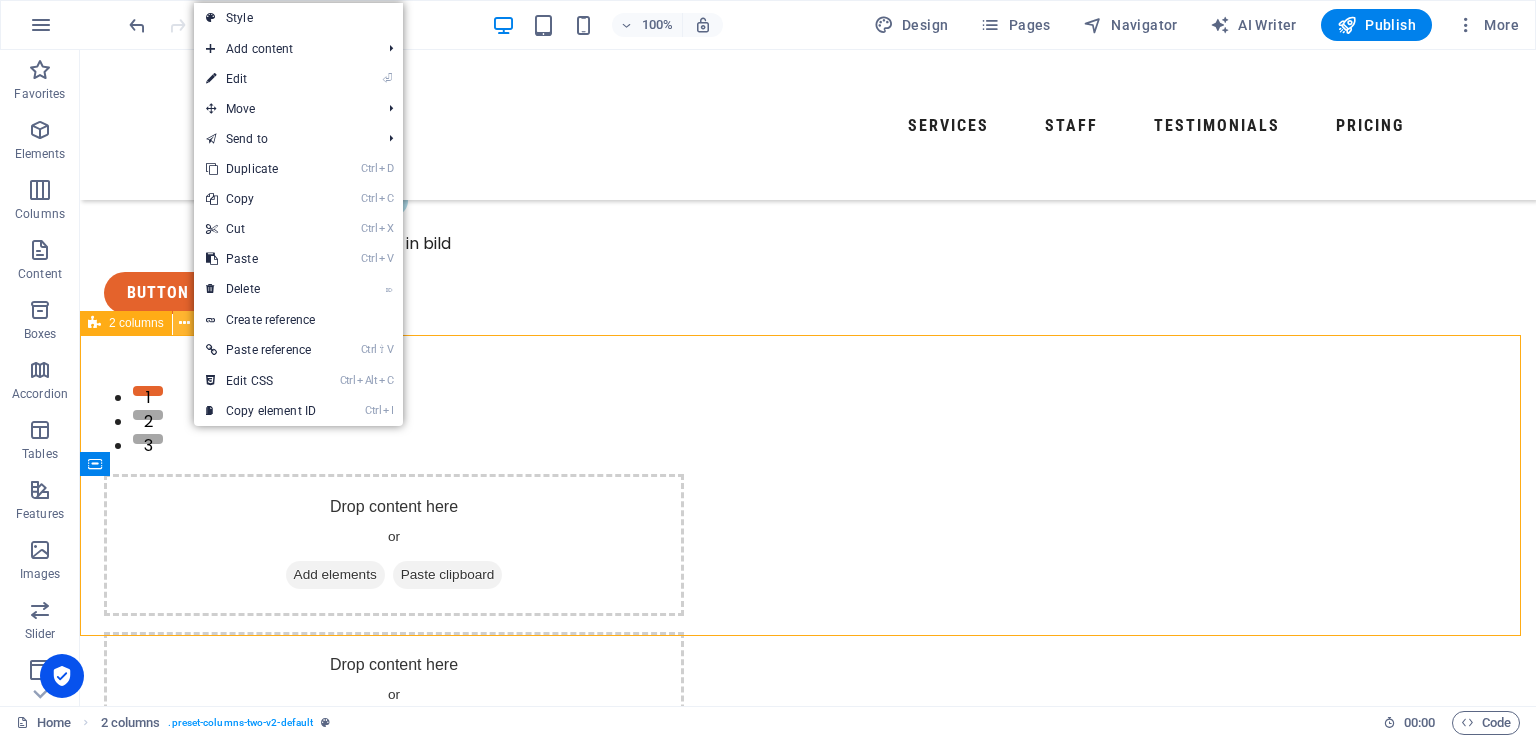 click at bounding box center [185, 323] 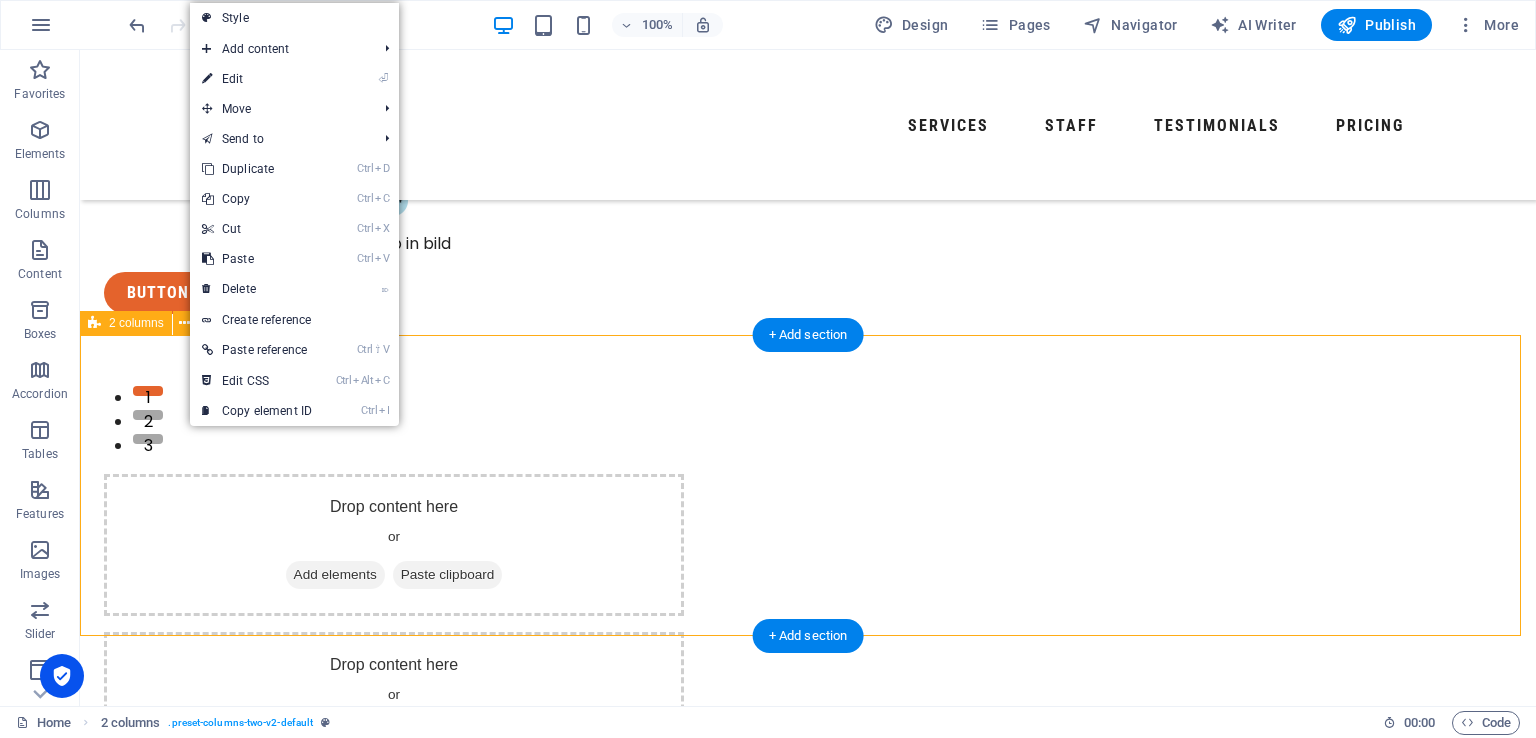 click on "Drop content here or  Add elements  Paste clipboard Drop content here or  Add elements  Paste clipboard" at bounding box center [808, 624] 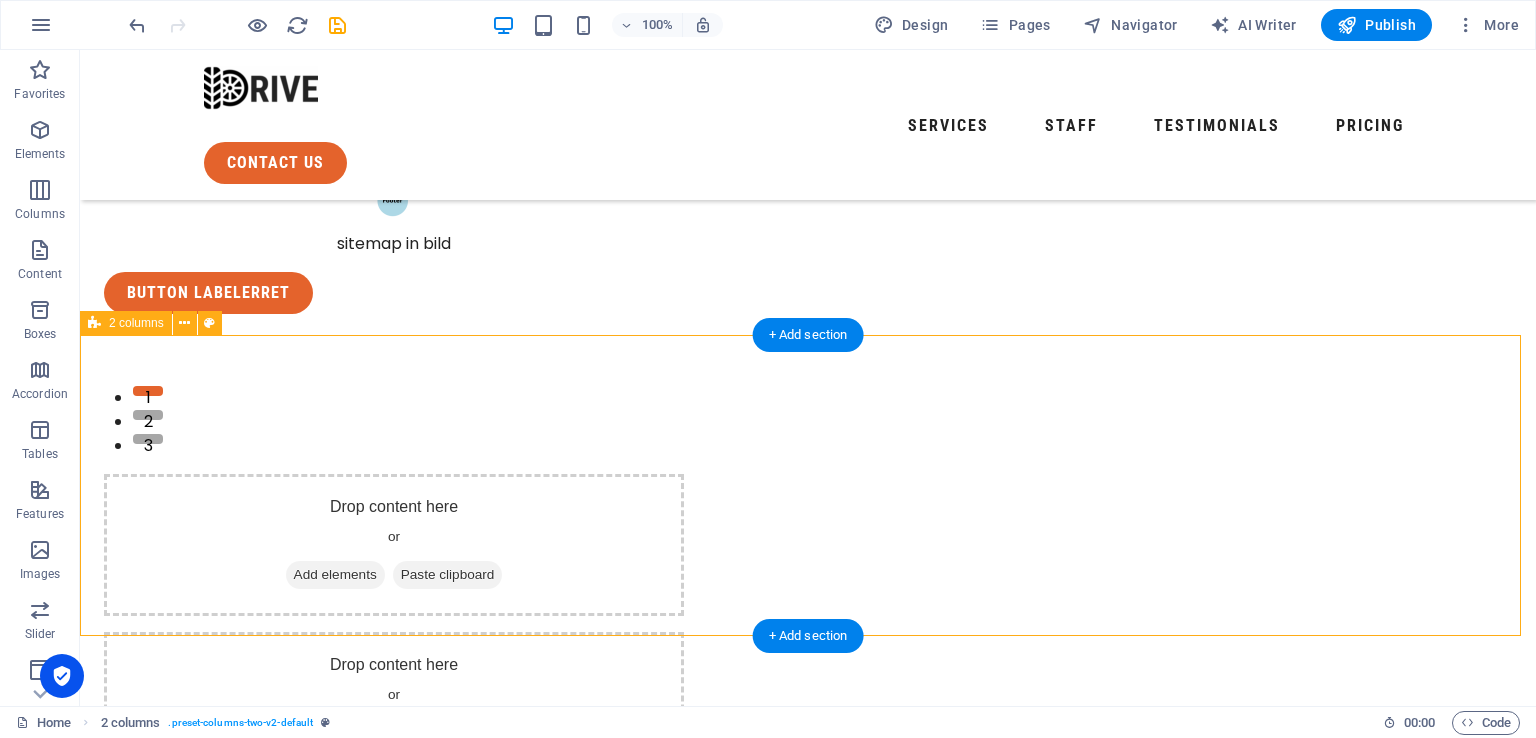 drag, startPoint x: 102, startPoint y: 472, endPoint x: 112, endPoint y: 467, distance: 11.18034 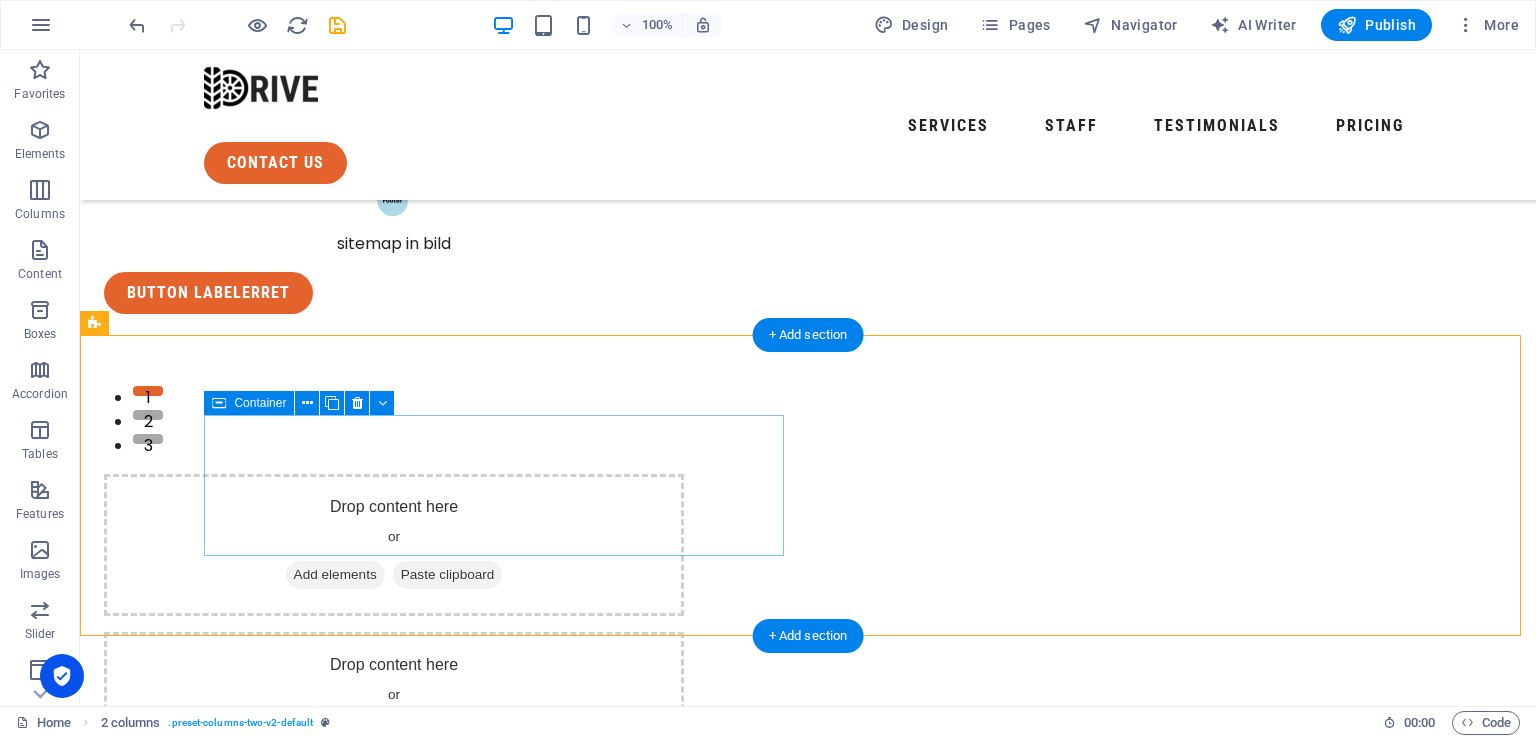click on "Drop content here or  Add elements  Paste clipboard" at bounding box center [394, 545] 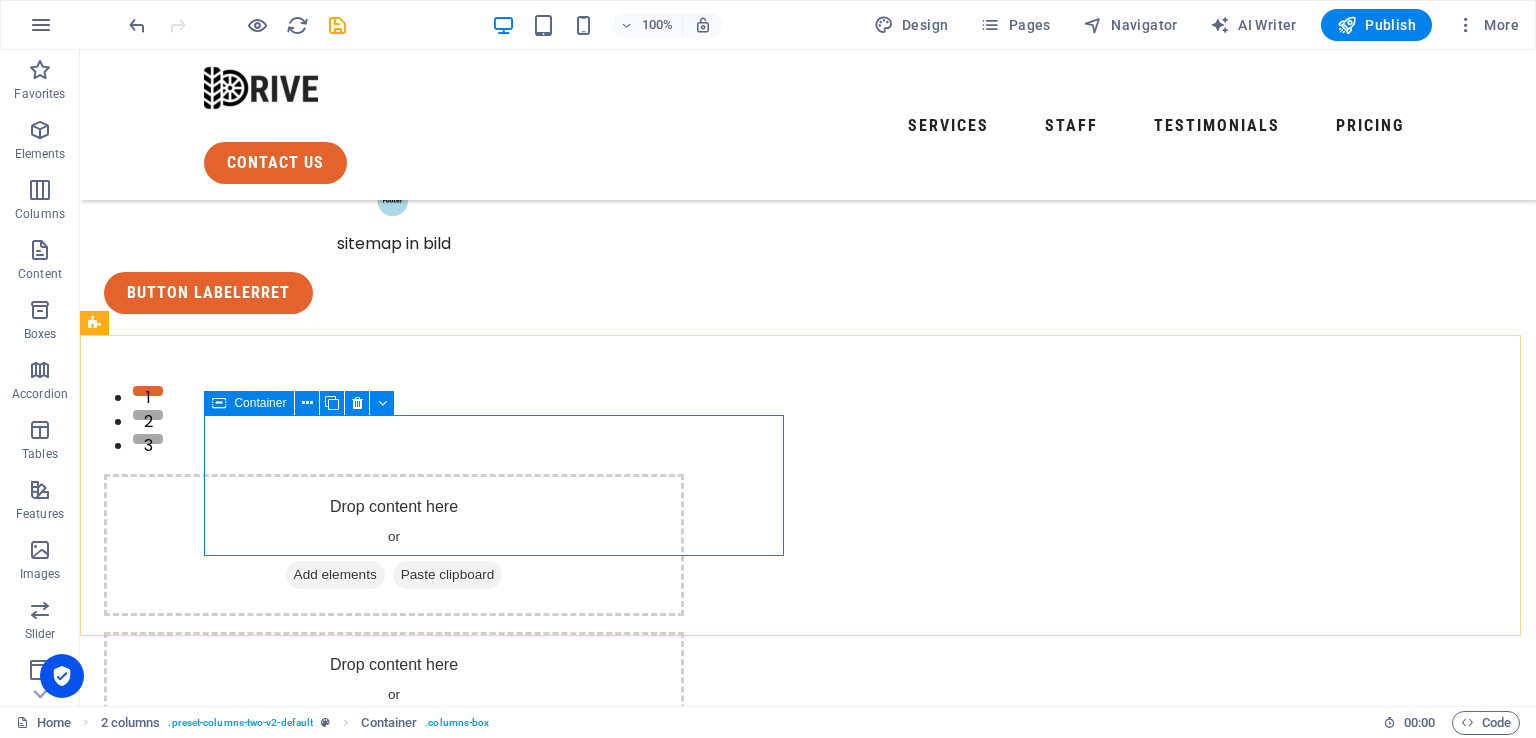 click on "Container" at bounding box center [260, 403] 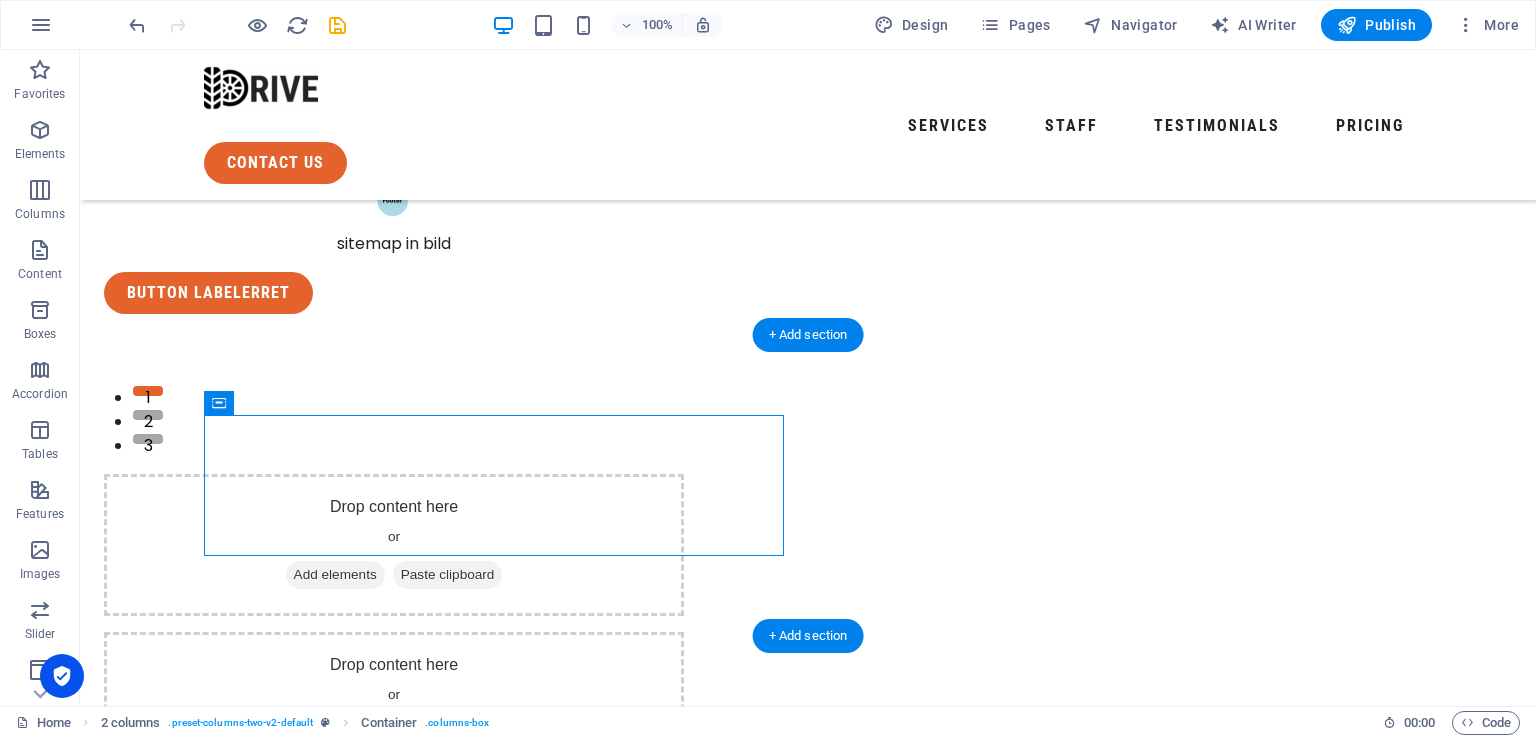 drag, startPoint x: 317, startPoint y: 459, endPoint x: 315, endPoint y: 387, distance: 72.02777 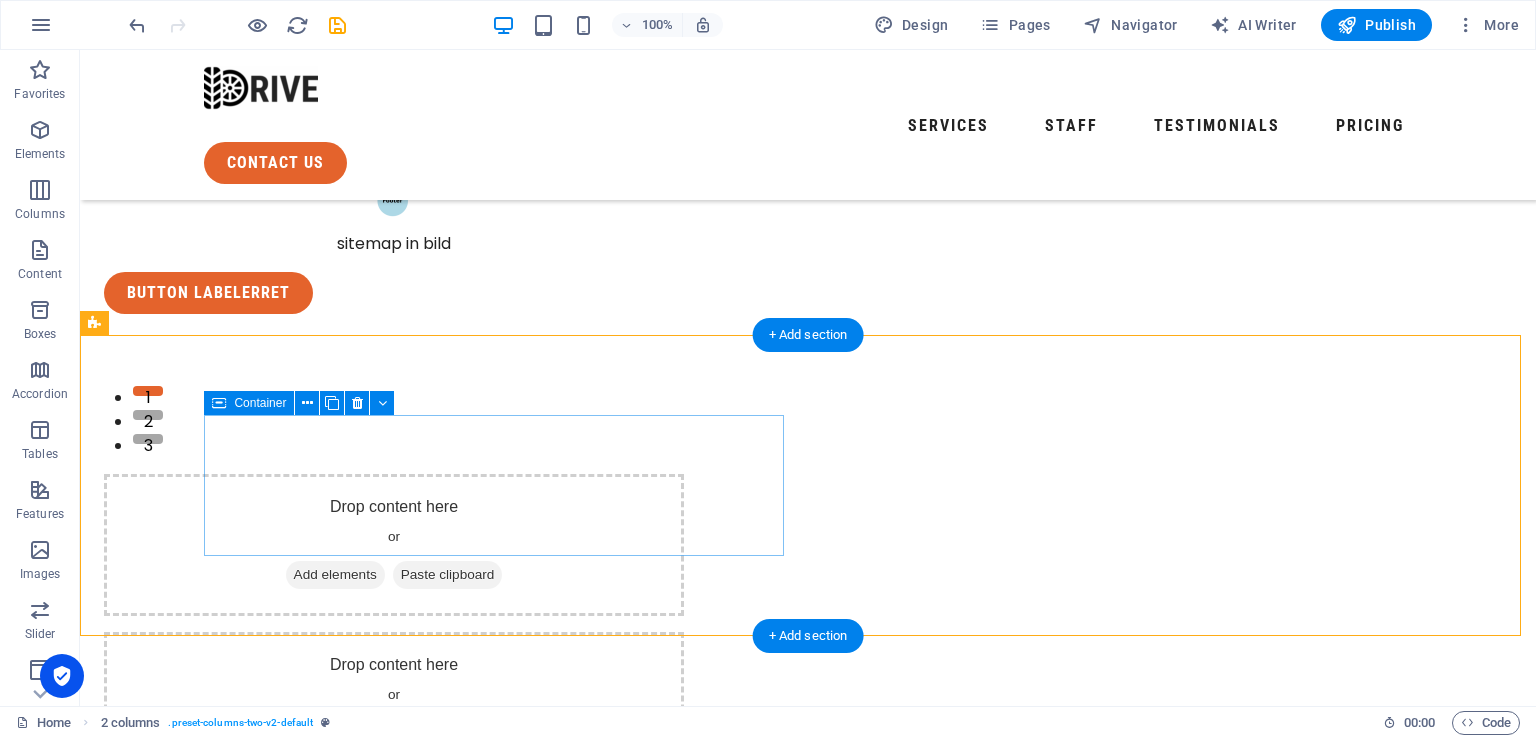 click on "Drop content here or  Add elements  Paste clipboard" at bounding box center [394, 545] 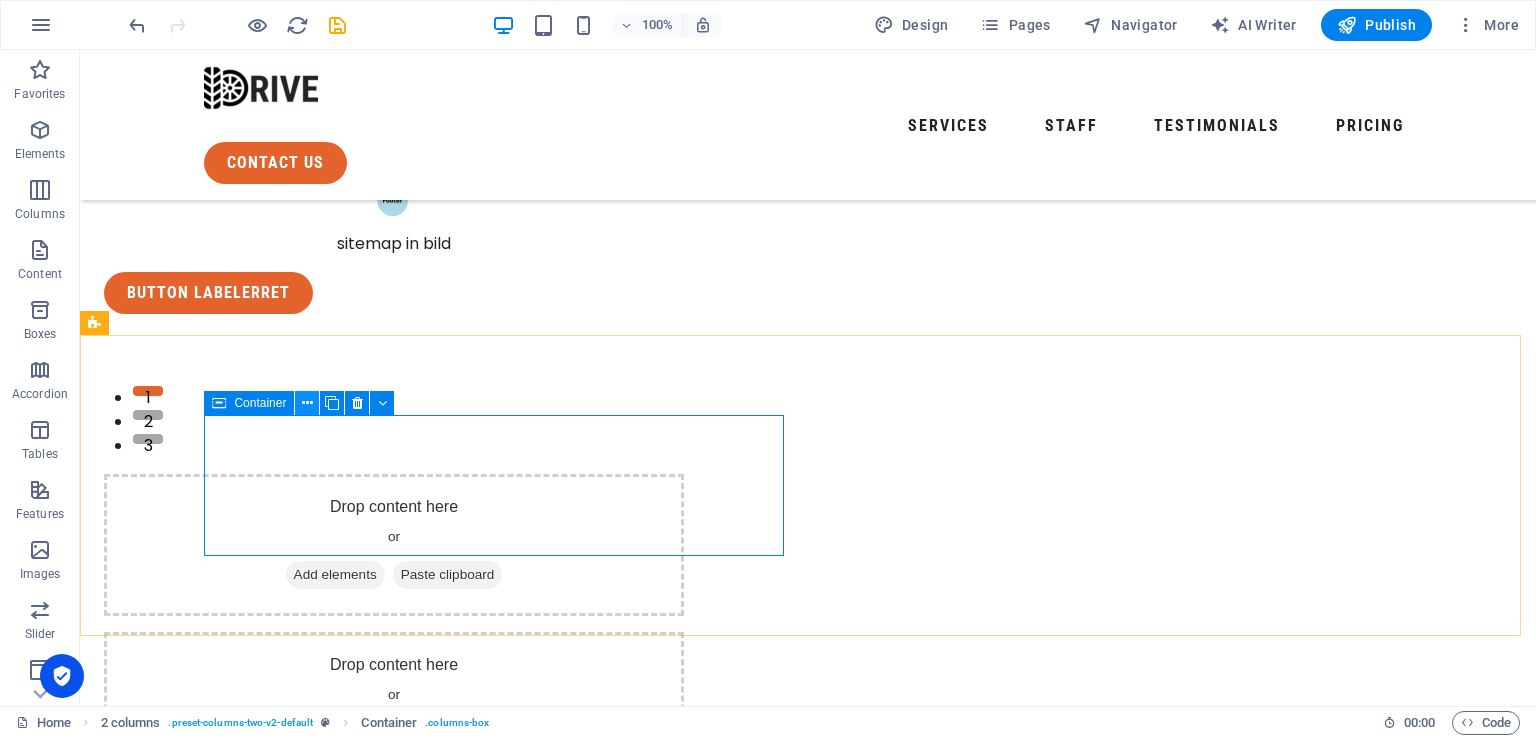click at bounding box center [307, 403] 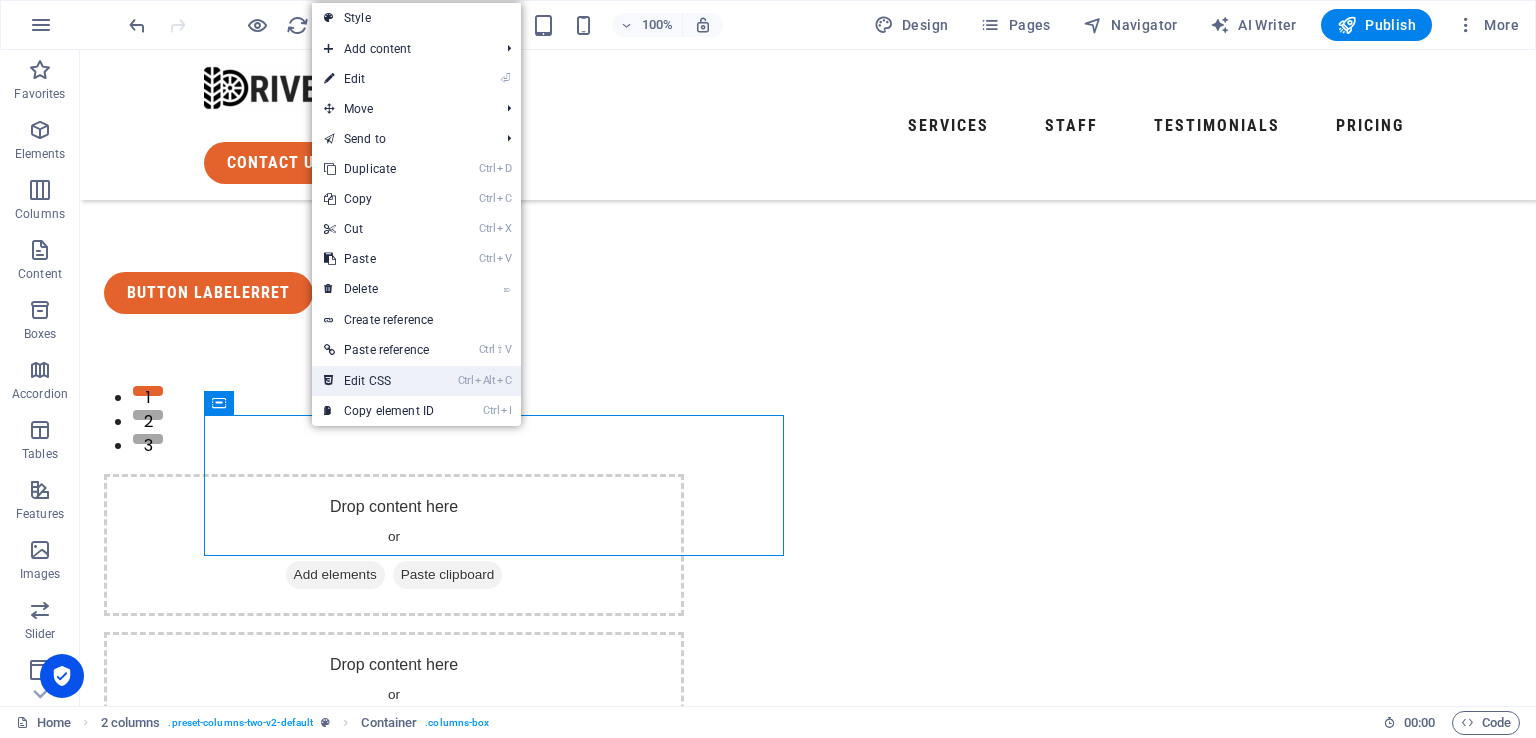 click on "Ctrl Alt C  Edit CSS" at bounding box center (379, 381) 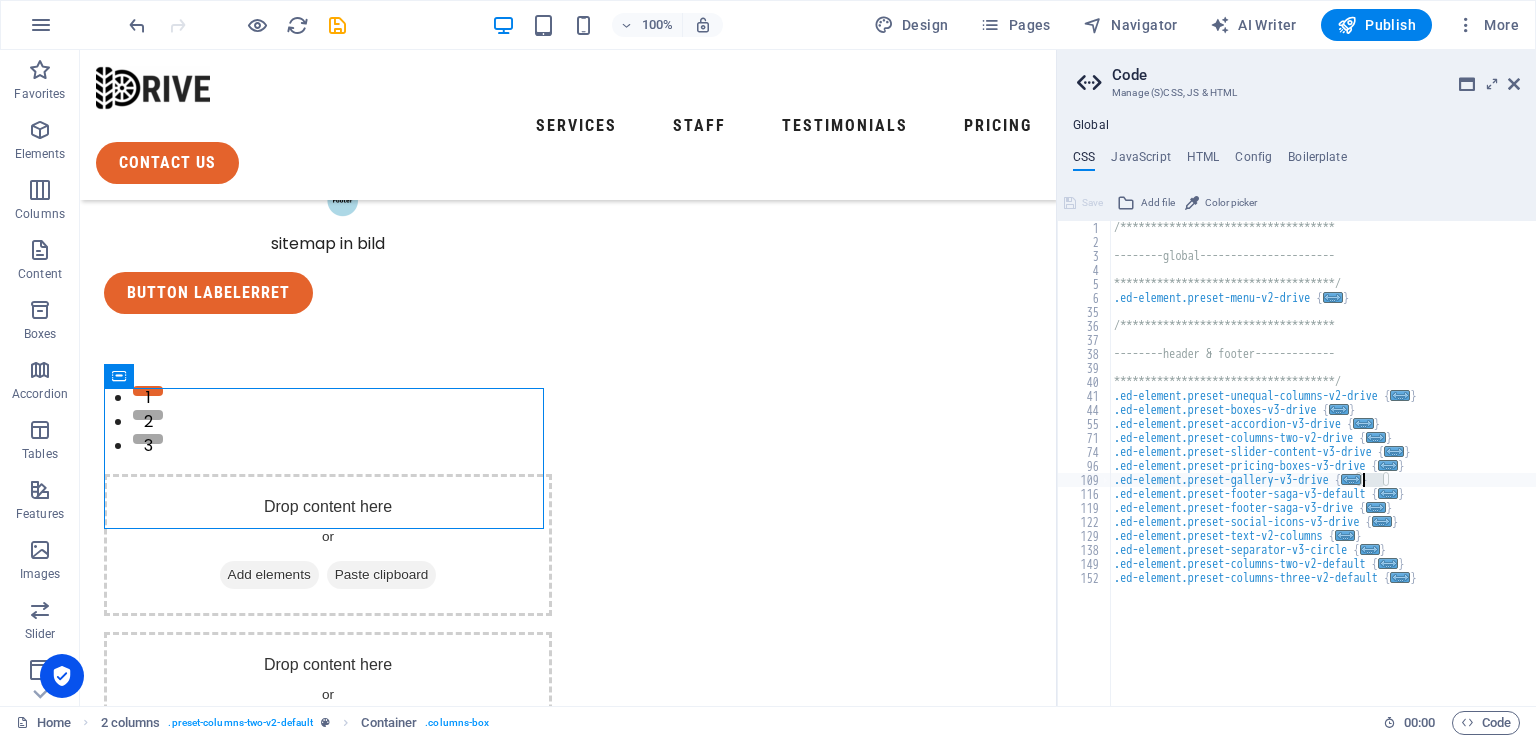 click on "..." at bounding box center (1351, 479) 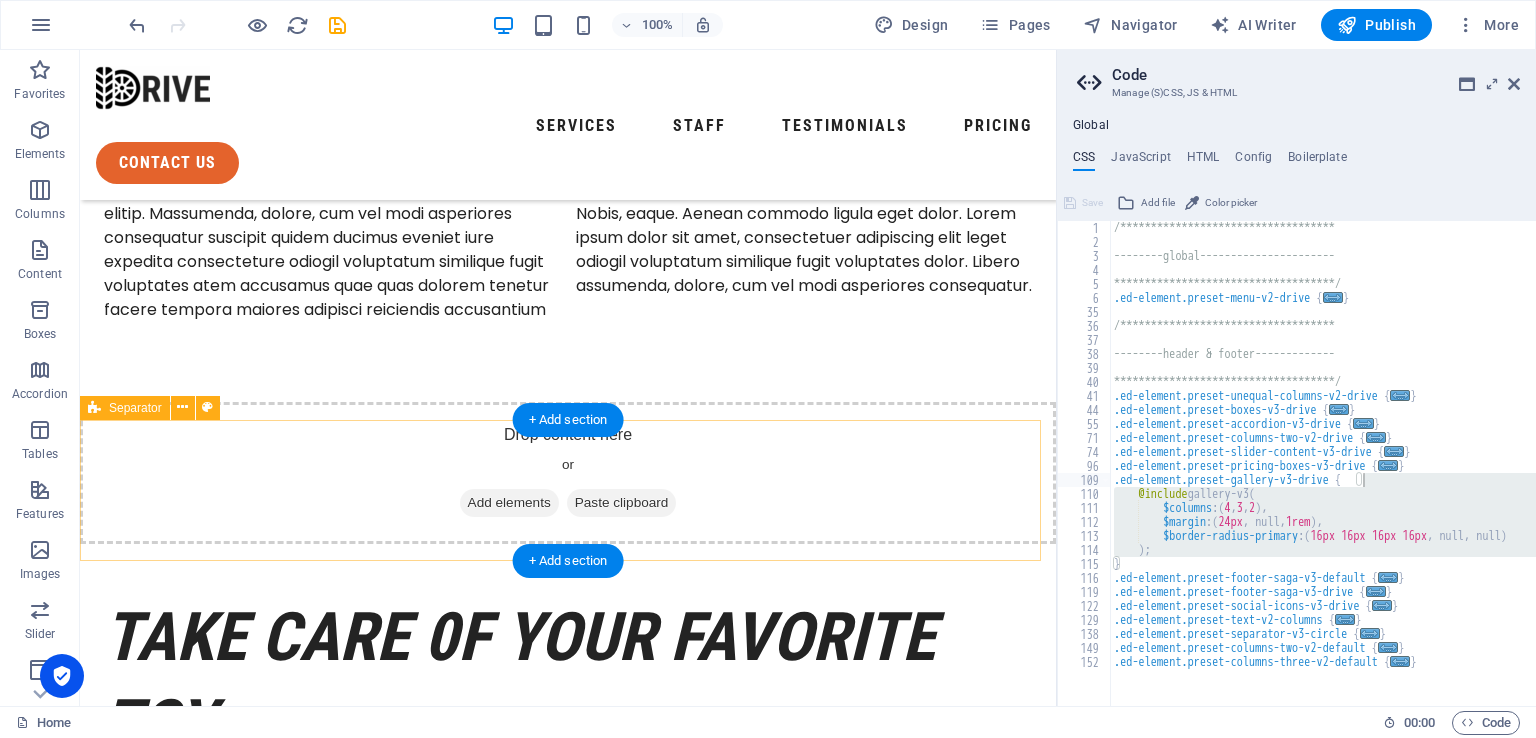 scroll, scrollTop: 1206, scrollLeft: 0, axis: vertical 